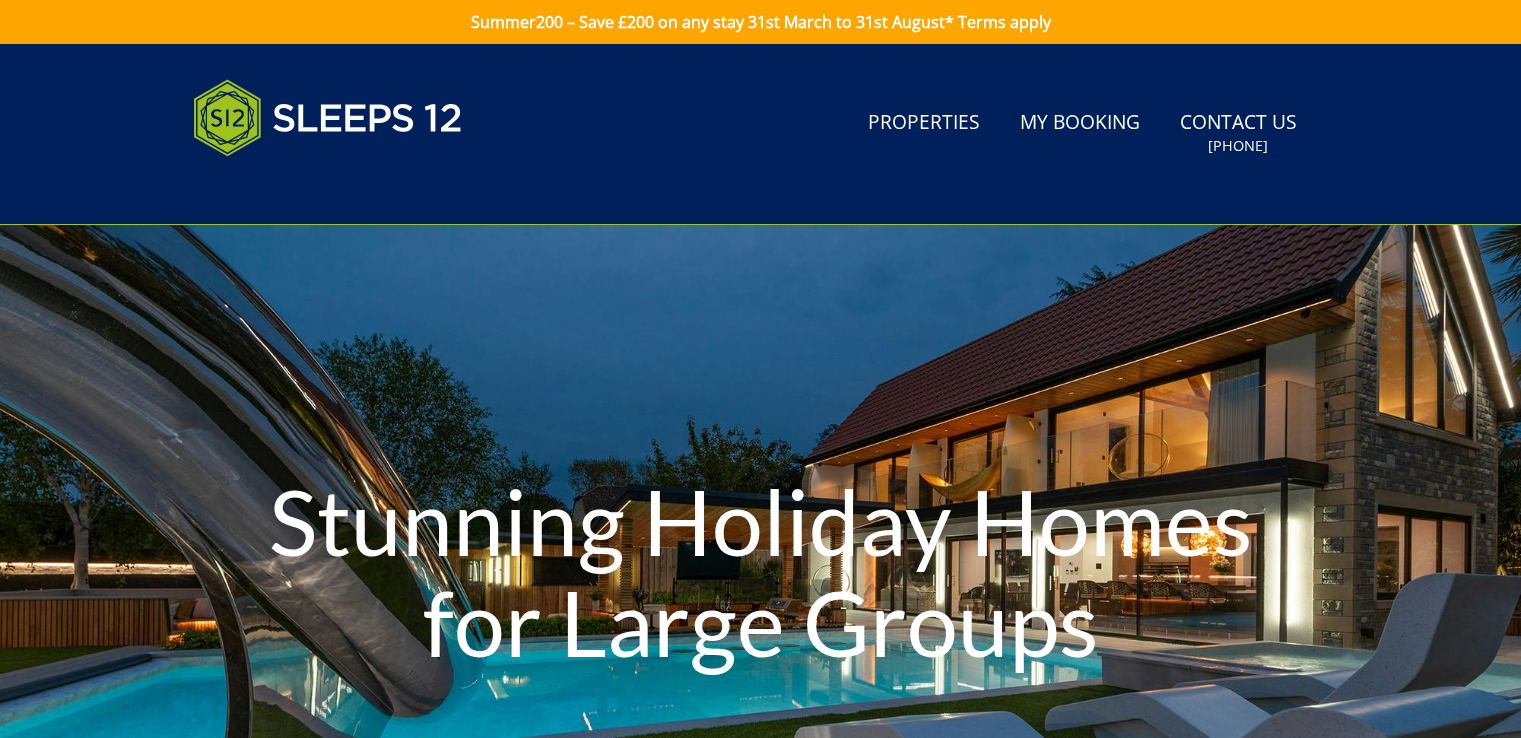 scroll, scrollTop: 0, scrollLeft: 0, axis: both 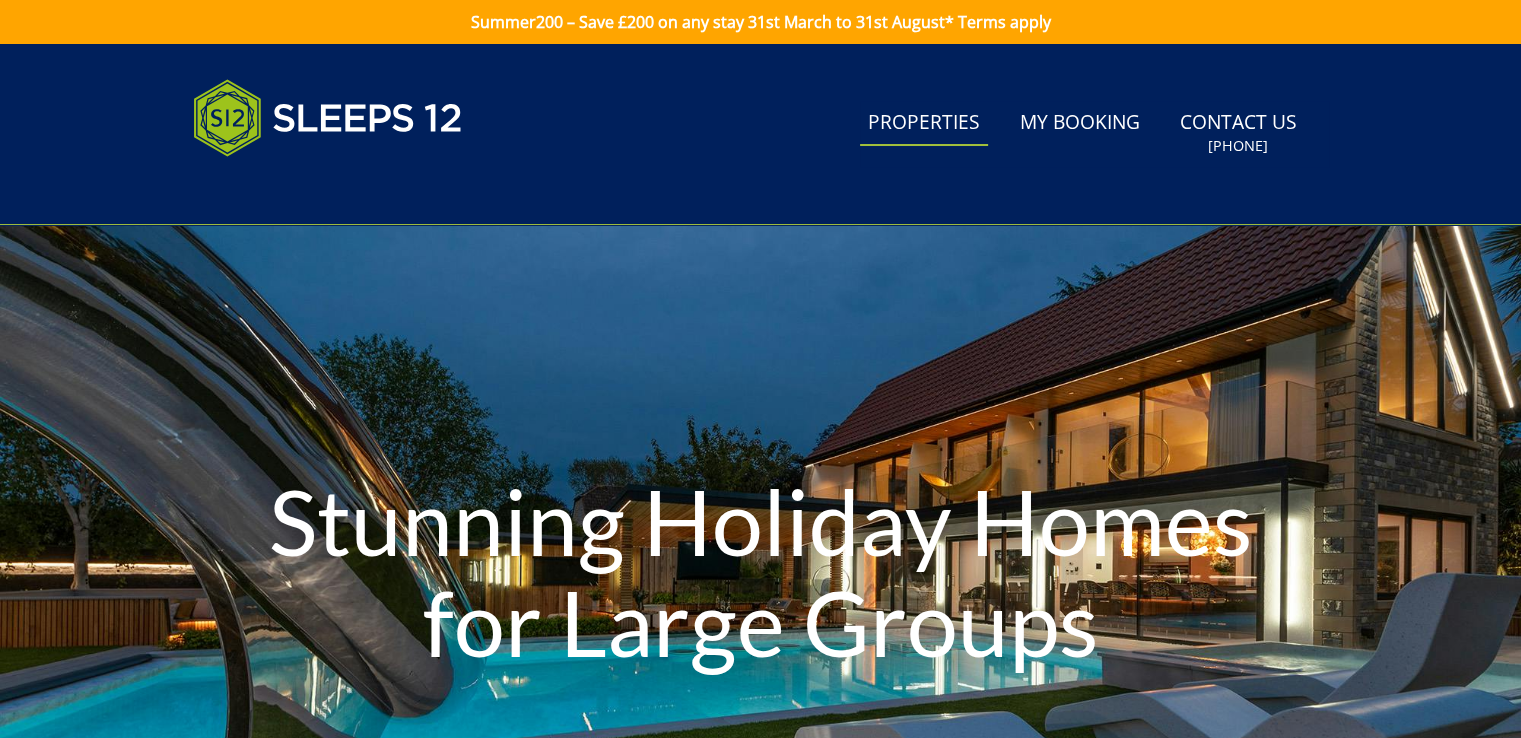 click on "Properties" at bounding box center (924, 123) 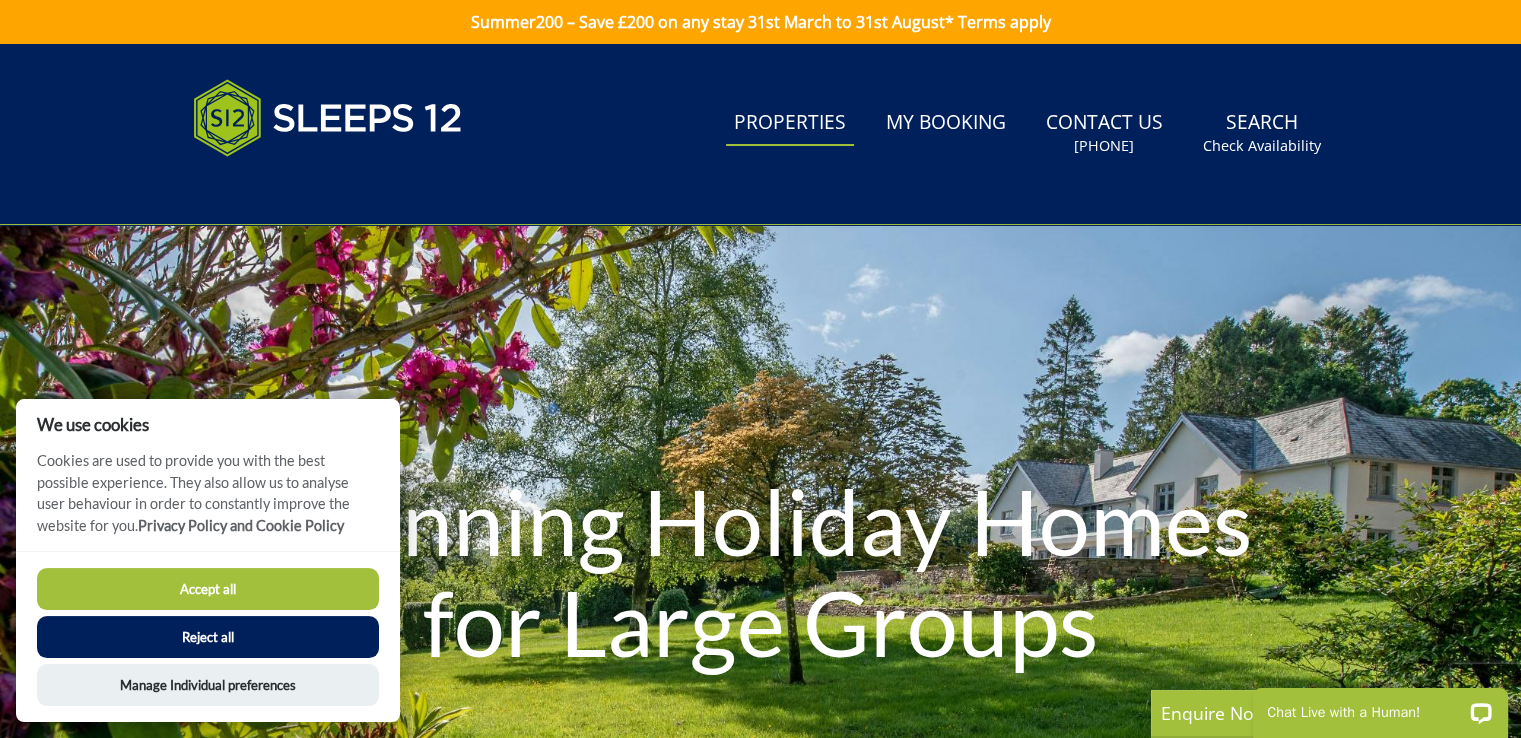 scroll, scrollTop: 0, scrollLeft: 0, axis: both 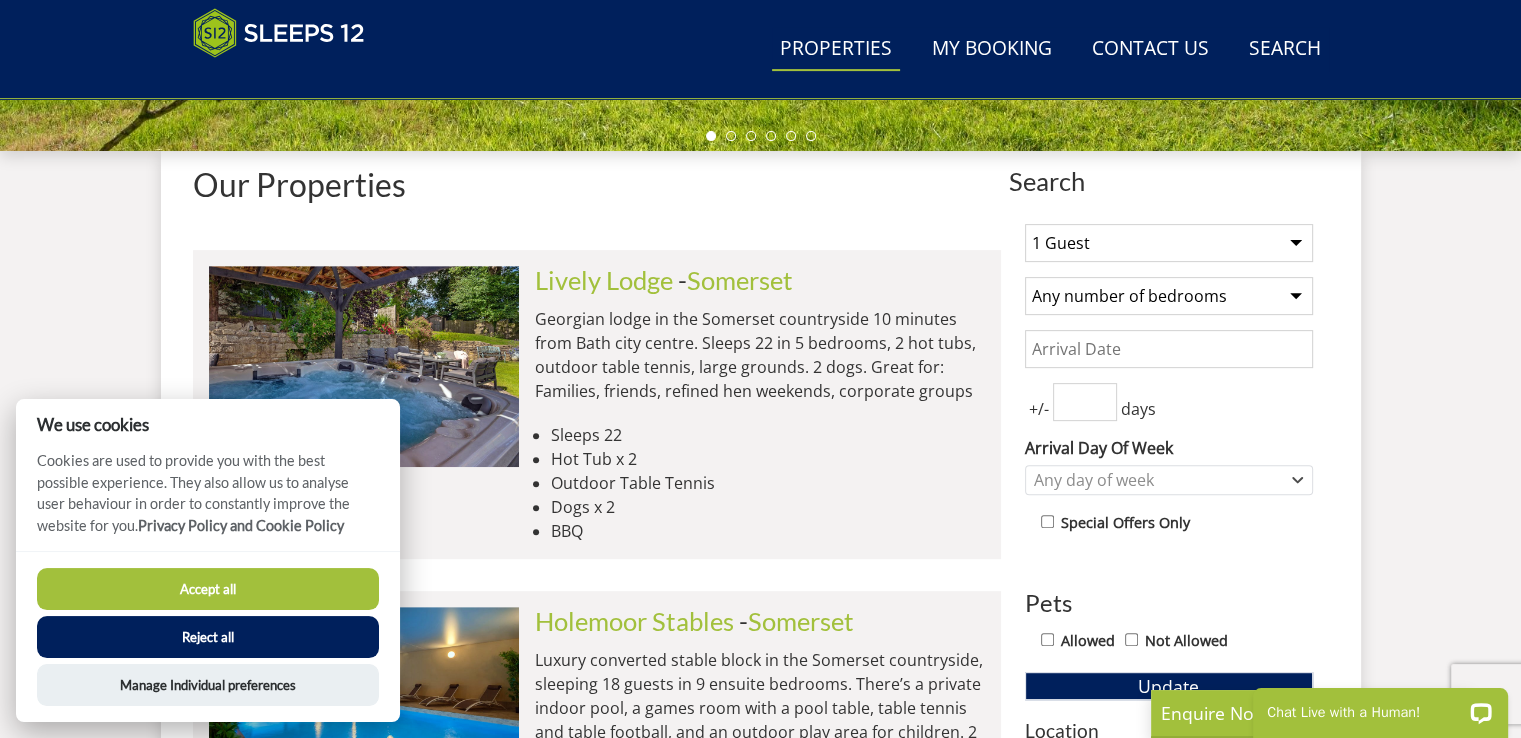 click on "1 Guest
2 Guests
3 Guests
4 Guests
5 Guests
6 Guests
7 Guests
8 Guests
9 Guests
10 Guests
11 Guests
12 Guests
13 Guests
14 Guests
15 Guests
16 Guests
17 Guests
18 Guests
19 Guests
20 Guests
21 Guests
22 Guests
23 Guests
24 Guests
25 Guests
26 Guests
27 Guests
28 Guests
29 Guests
30 Guests
31 Guests
32 Guests
33 Guests
34 Guests
35 Guests
36 Guests
37 Guests
38 Guests
39 Guests
40 Guests
41 Guests
42 Guests
43 Guests
44 Guests
45 Guests
46 Guests
47 Guests
48 Guests
49 Guests
50 Guests" at bounding box center (1169, 243) 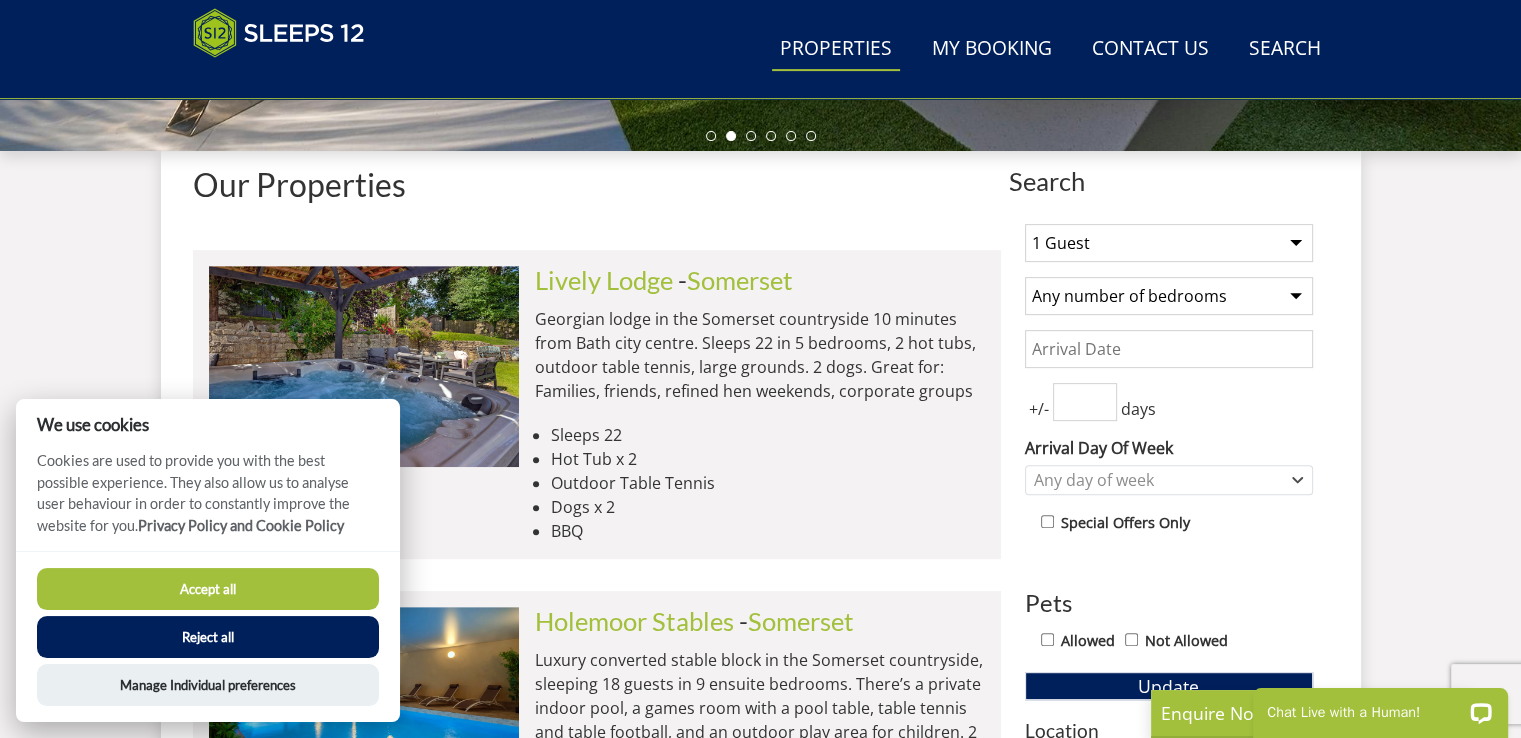 select on "12" 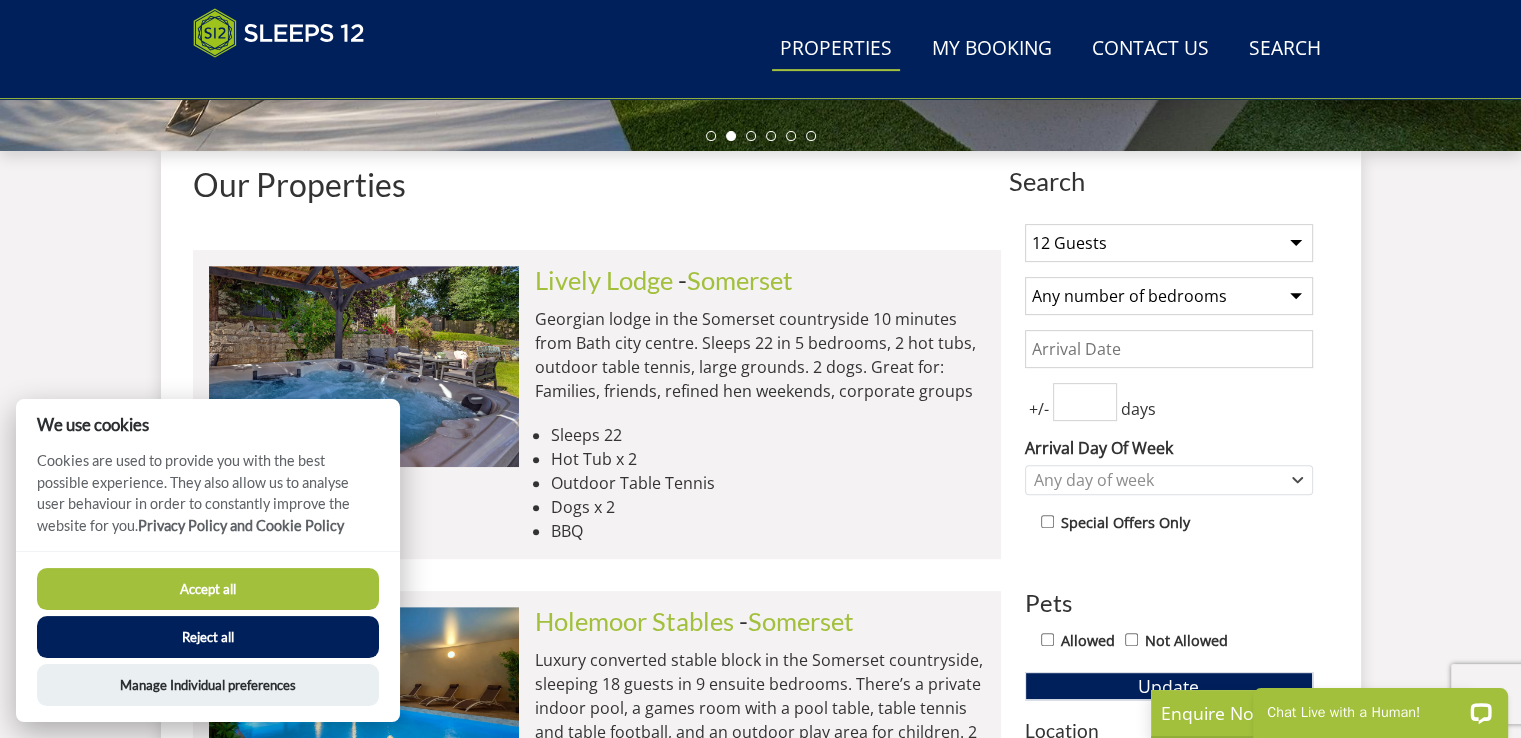click on "1 Guest
2 Guests
3 Guests
4 Guests
5 Guests
6 Guests
7 Guests
8 Guests
9 Guests
10 Guests
11 Guests
12 Guests
13 Guests
14 Guests
15 Guests
16 Guests
17 Guests
18 Guests
19 Guests
20 Guests
21 Guests
22 Guests
23 Guests
24 Guests
25 Guests
26 Guests
27 Guests
28 Guests
29 Guests
30 Guests
31 Guests
32 Guests
33 Guests
34 Guests
35 Guests
36 Guests
37 Guests
38 Guests
39 Guests
40 Guests
41 Guests
42 Guests
43 Guests
44 Guests
45 Guests
46 Guests
47 Guests
48 Guests
49 Guests
50 Guests" at bounding box center (1169, 243) 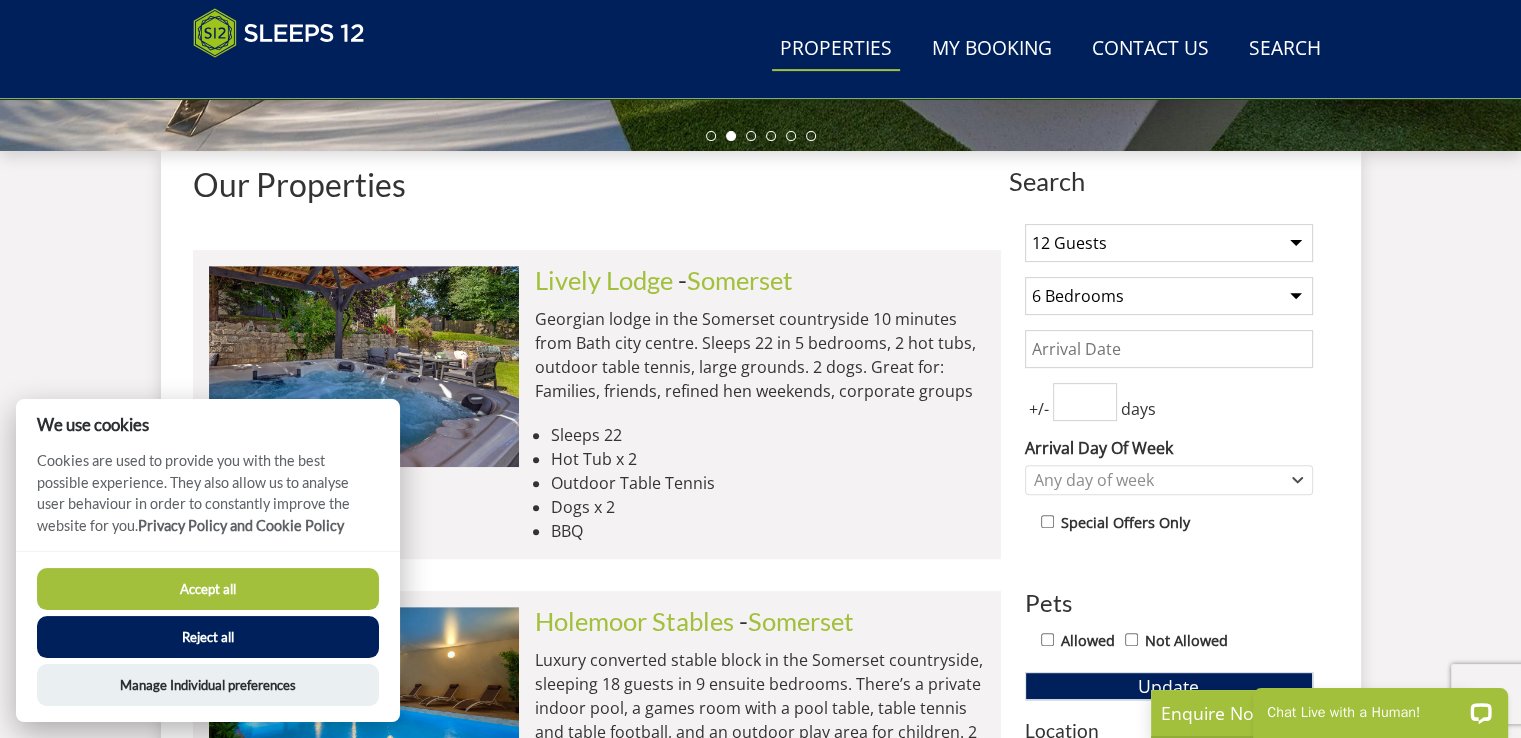 click on "Any number of bedrooms
3 Bedrooms
4 Bedrooms
5 Bedrooms
6 Bedrooms
7 Bedrooms
8 Bedrooms
9 Bedrooms
10 Bedrooms
11 Bedrooms
12 Bedrooms
13 Bedrooms
14 Bedrooms
15 Bedrooms
16 Bedrooms" at bounding box center (1169, 296) 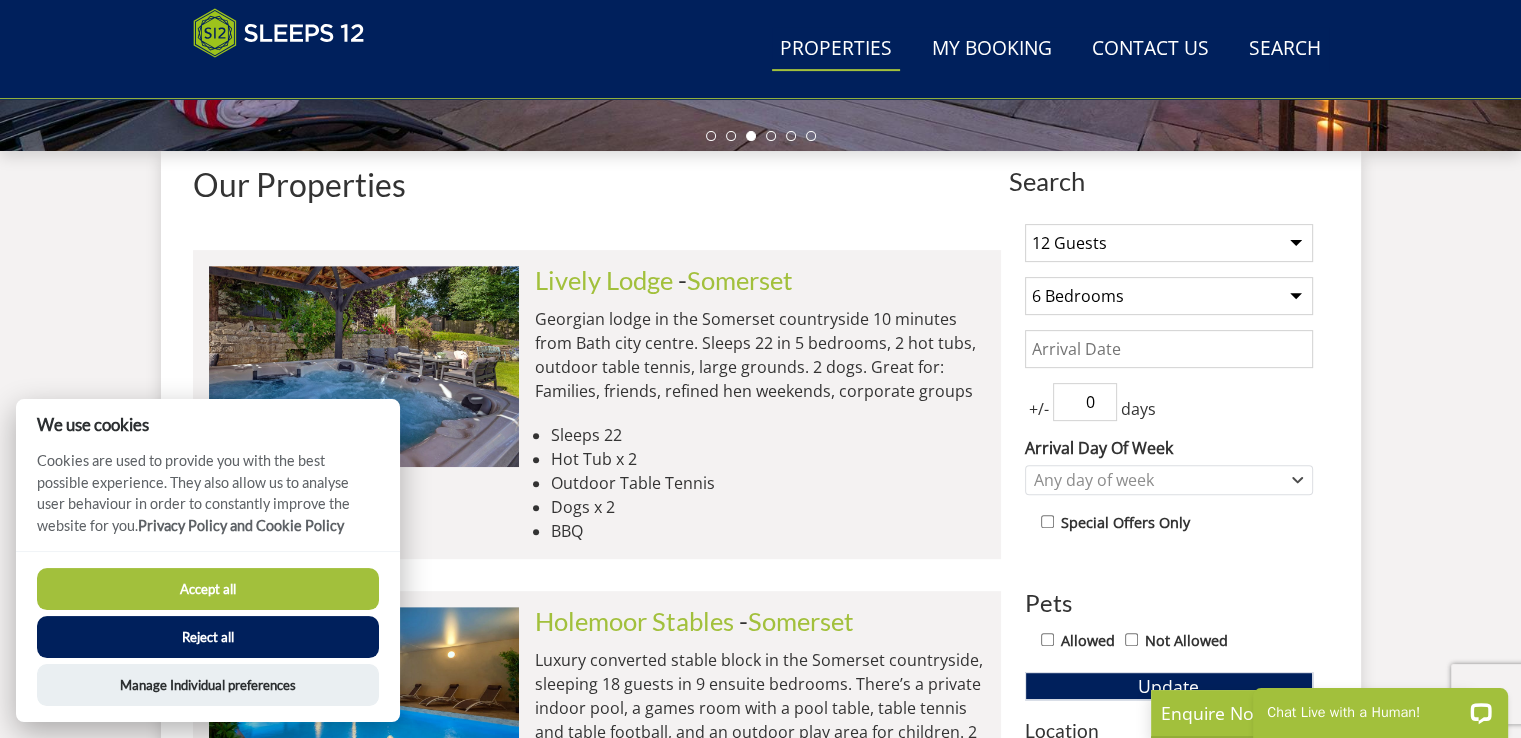 click on "0" at bounding box center [1085, 402] 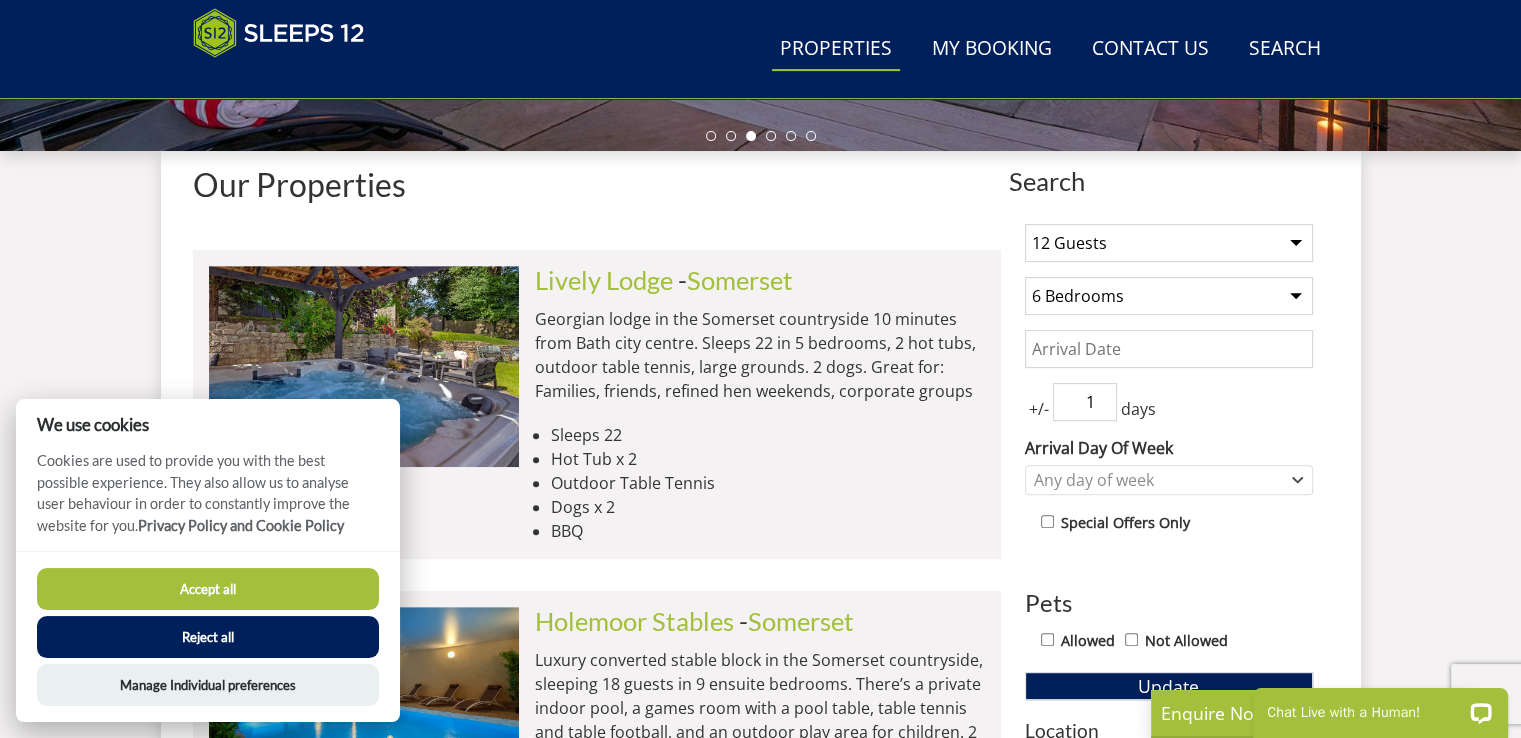 click on "1" at bounding box center [1085, 402] 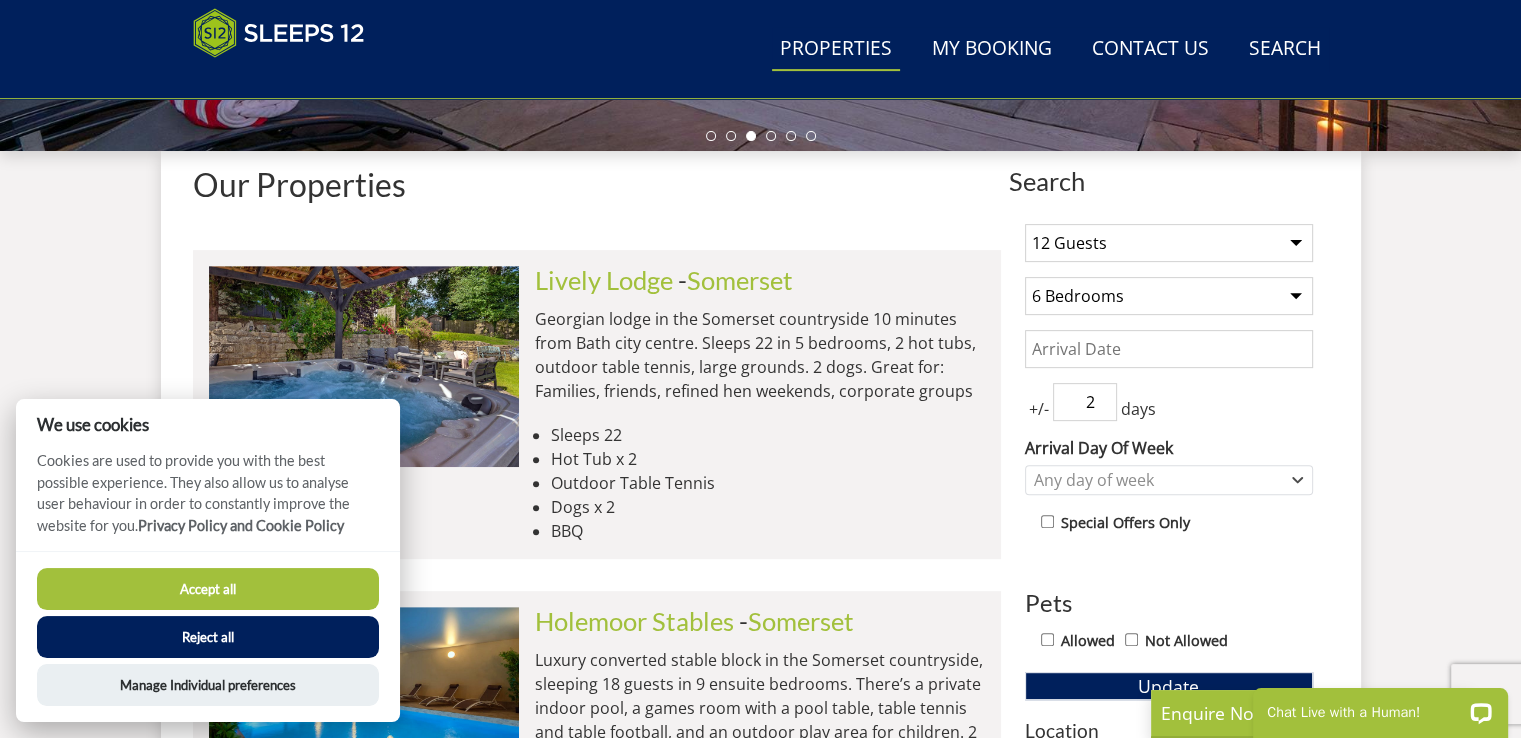 click on "2" at bounding box center [1085, 402] 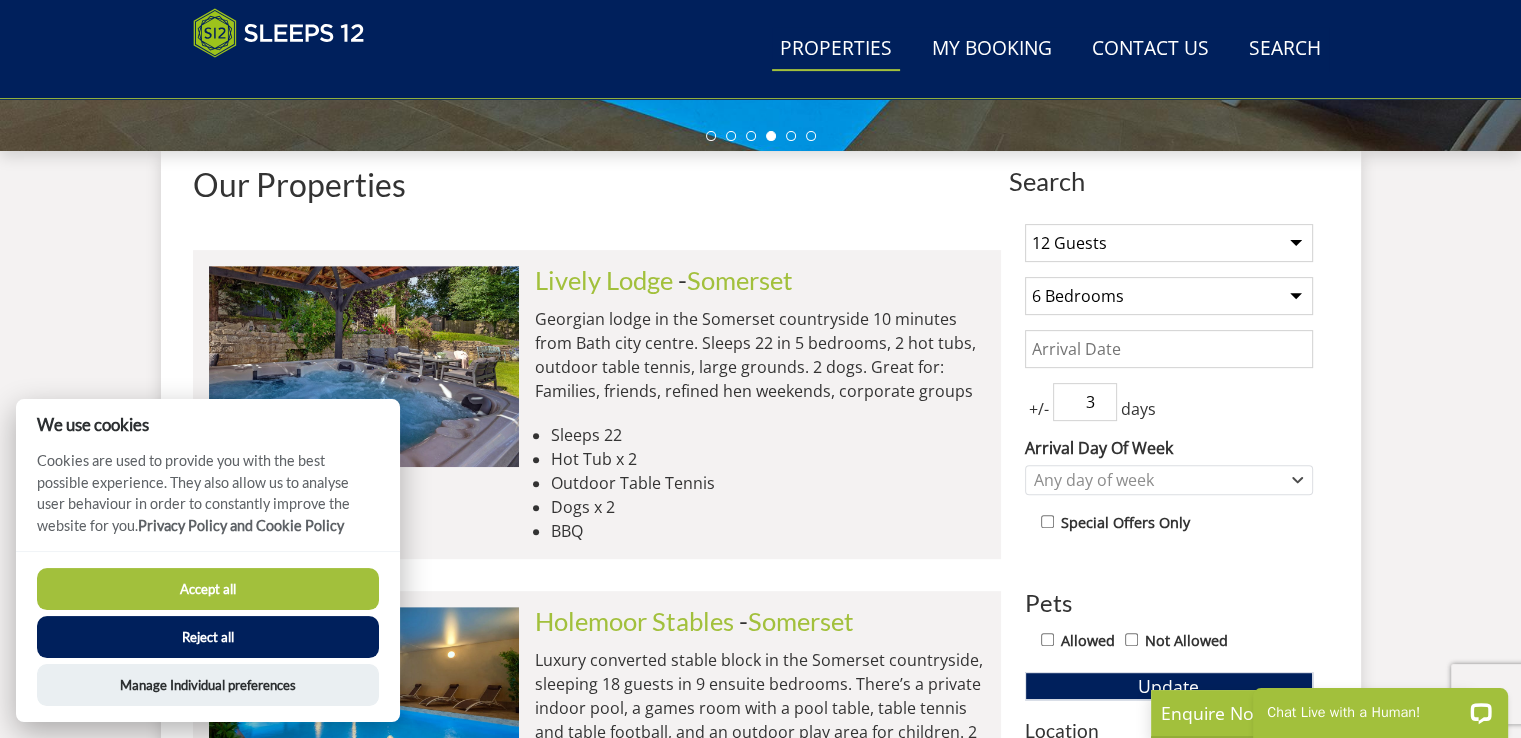 click on "3" at bounding box center (1085, 402) 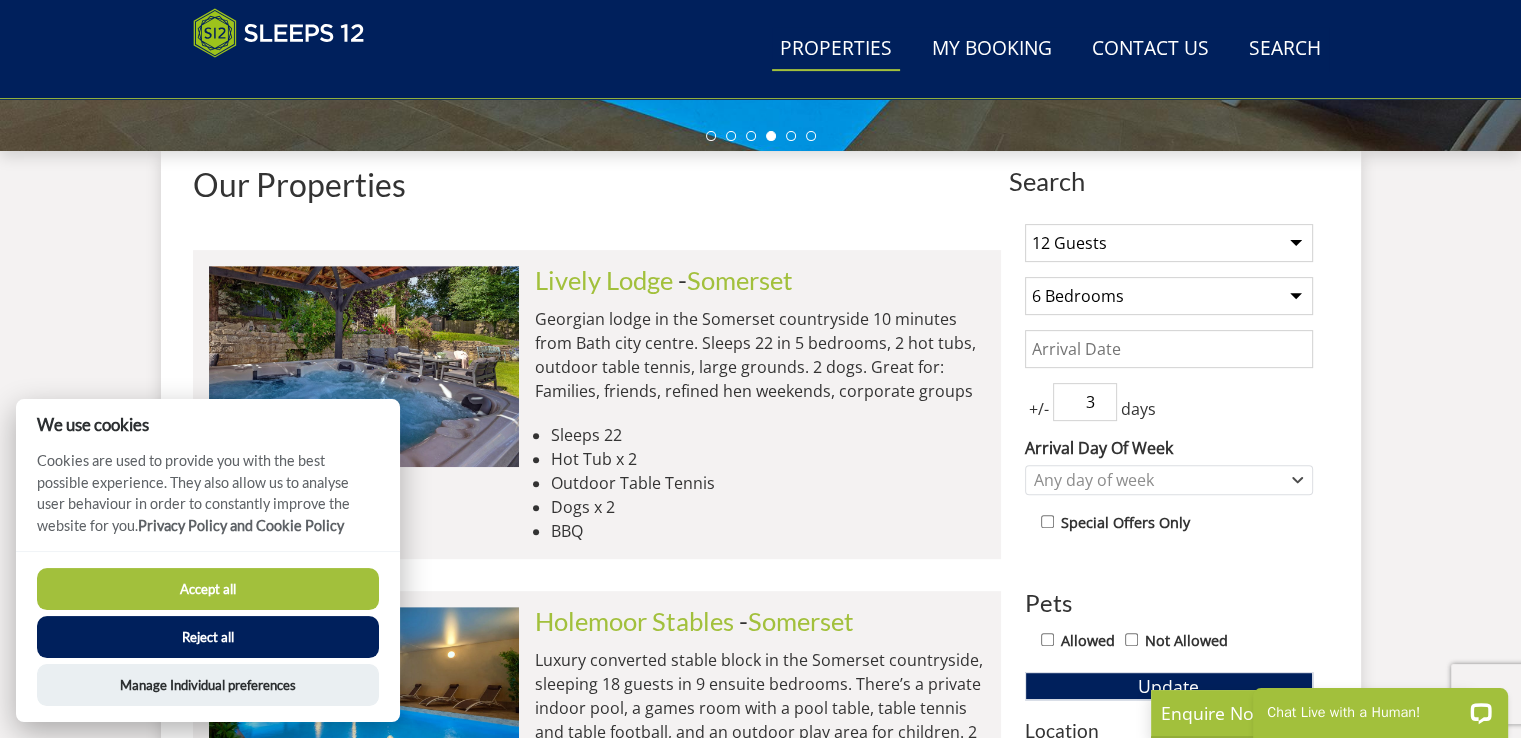 type on "3" 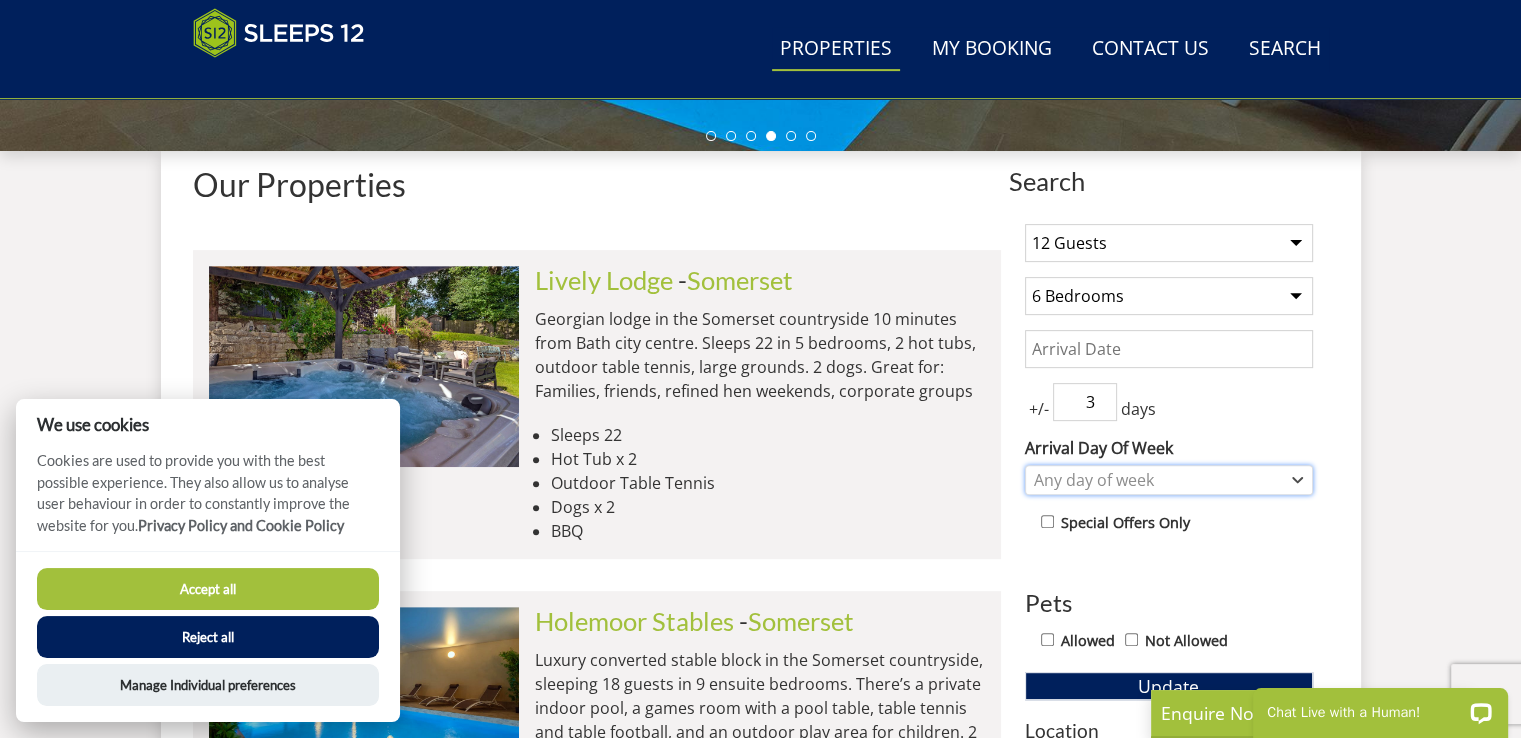 click on "Any day of week" at bounding box center [1158, 480] 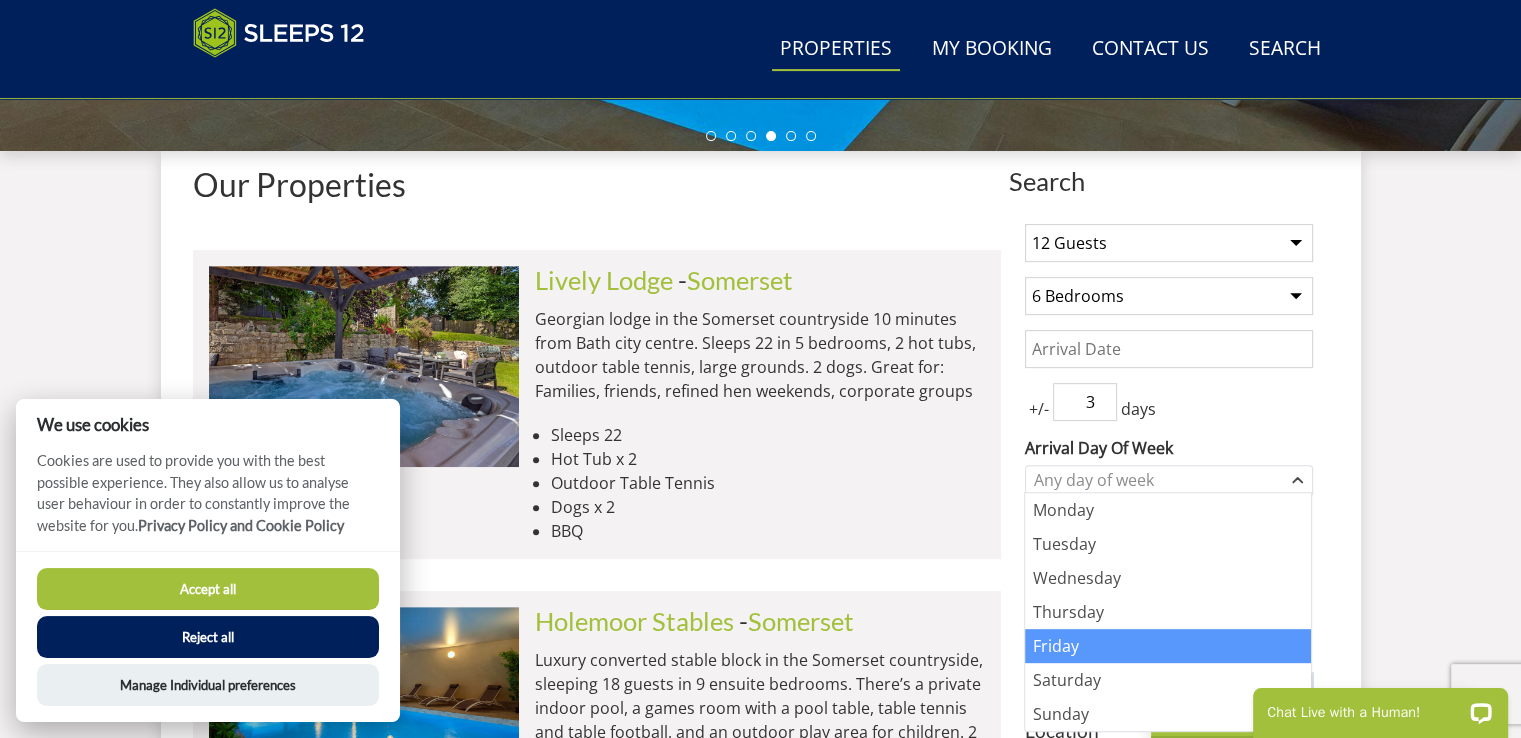 click on "Friday" at bounding box center [1168, 646] 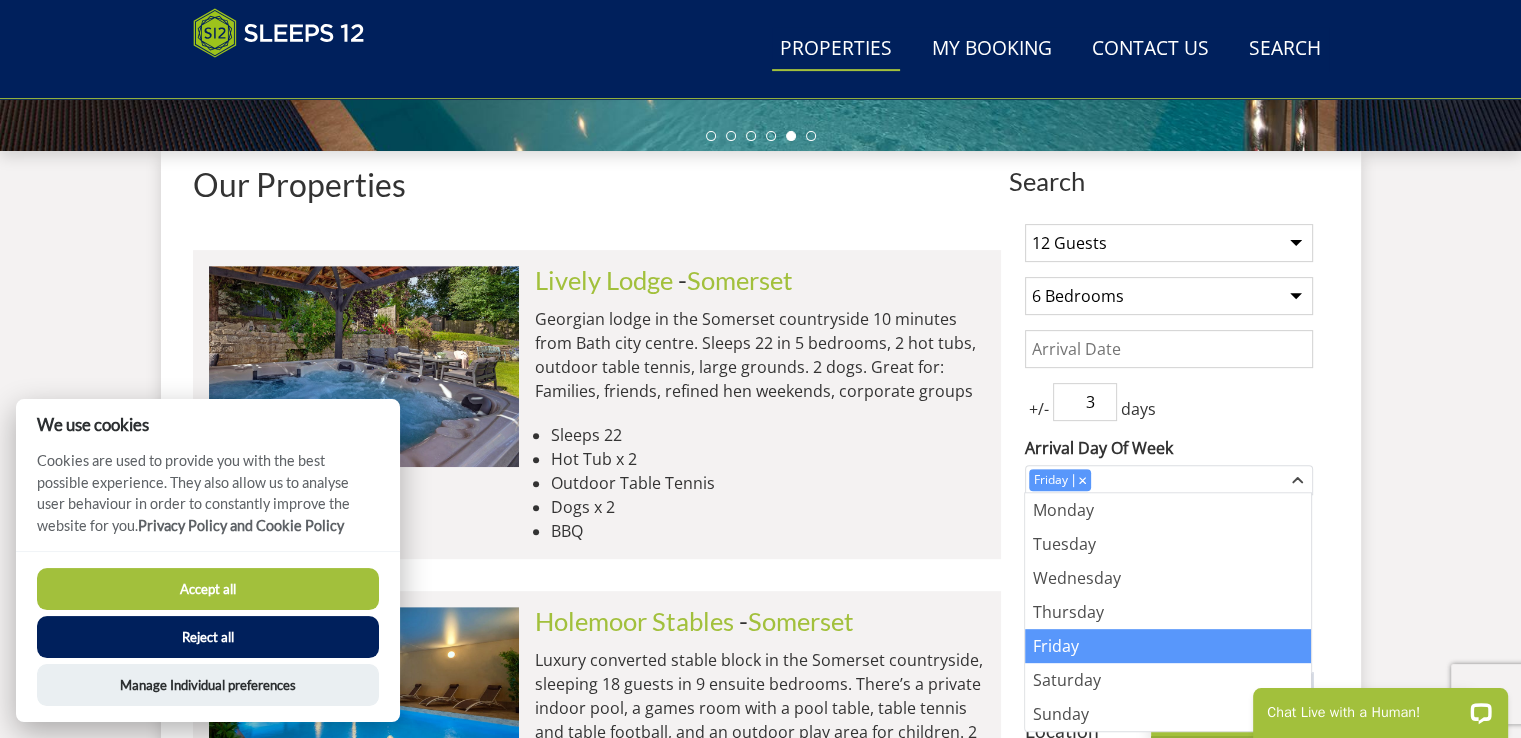 click on "1 Guest
2 Guests
3 Guests
4 Guests
5 Guests
6 Guests
7 Guests
8 Guests
9 Guests
10 Guests
11 Guests
12 Guests
13 Guests
14 Guests
15 Guests
16 Guests
17 Guests
18 Guests
19 Guests
20 Guests
21 Guests
22 Guests
23 Guests
24 Guests
25 Guests
26 Guests
27 Guests
28 Guests
29 Guests
30 Guests
31 Guests
32 Guests
33 Guests
34 Guests
35 Guests
36 Guests
37 Guests
38 Guests
39 Guests
40 Guests
41 Guests
42 Guests
43 Guests
44 Guests
45 Guests
46 Guests
47 Guests
48 Guests
49 Guests
50 Guests
Any number of bedrooms
3 Bedrooms
4 Bedrooms
5 Bedrooms
6 Bedrooms
7 Bedrooms
8 Bedrooms
9 Bedrooms
10 Bedrooms
11 Bedrooms
12 Bedrooms
13 Bedrooms
14 Bedrooms
15 Bedrooms
16 Bedrooms
+/- 3" at bounding box center [1169, 753] 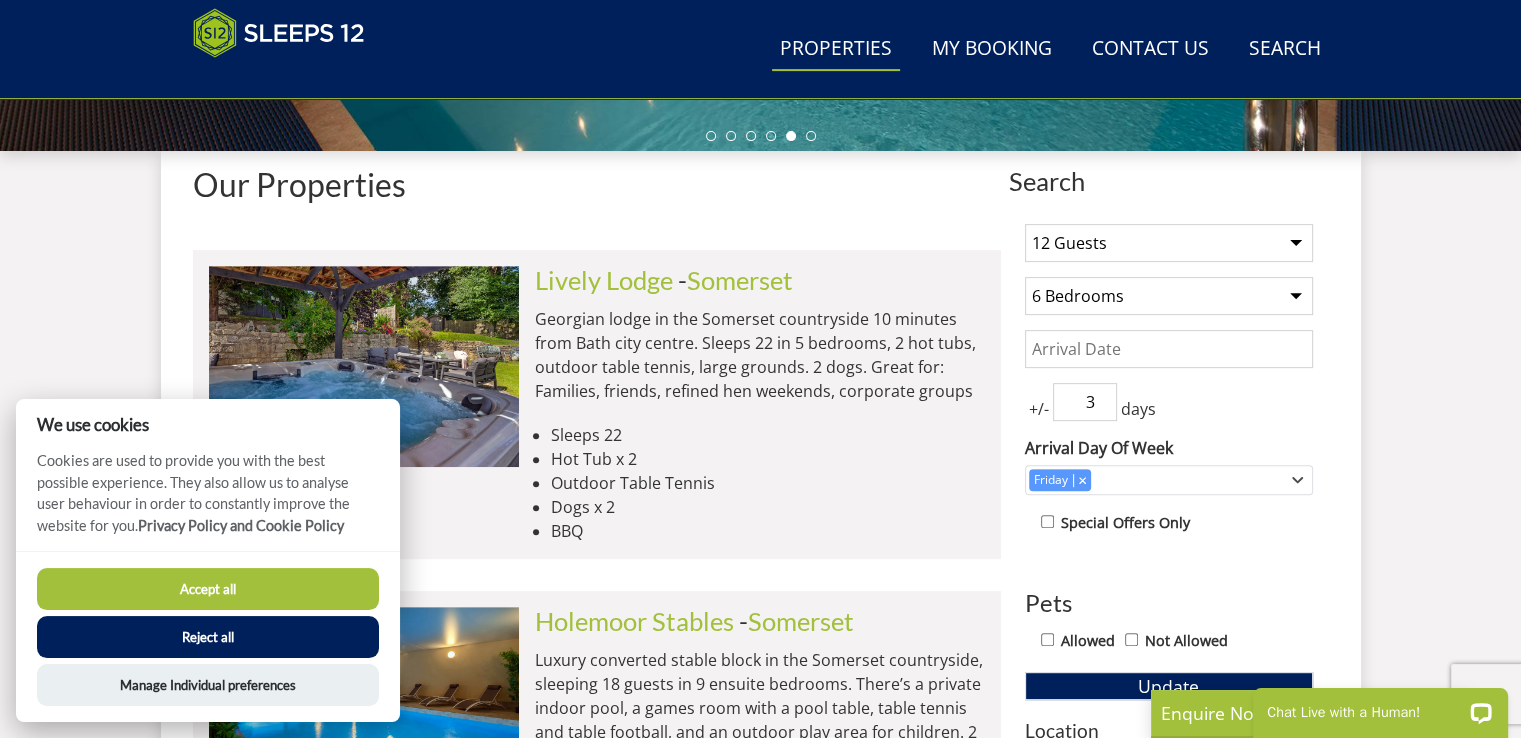 click on "Allowed" at bounding box center (1047, 639) 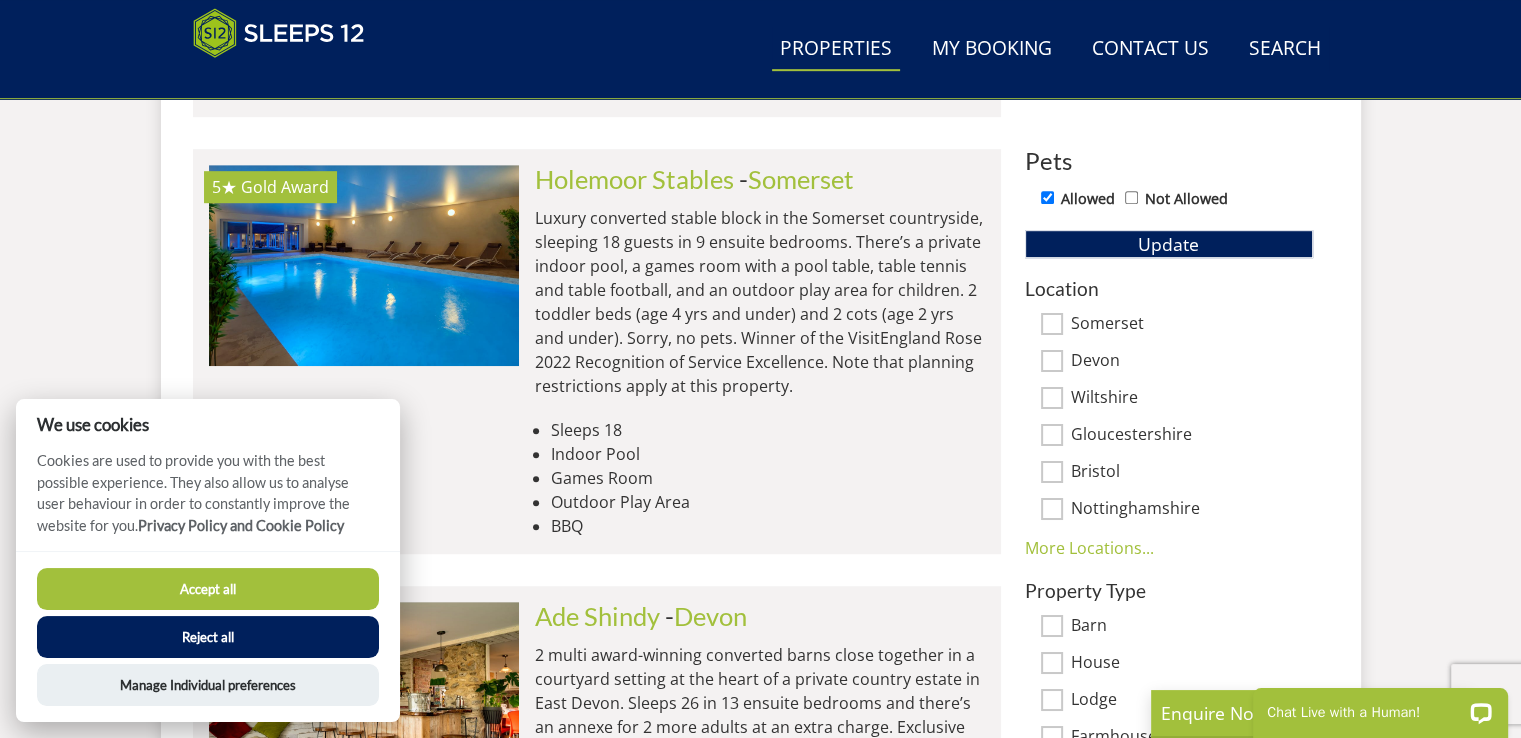 scroll, scrollTop: 1112, scrollLeft: 0, axis: vertical 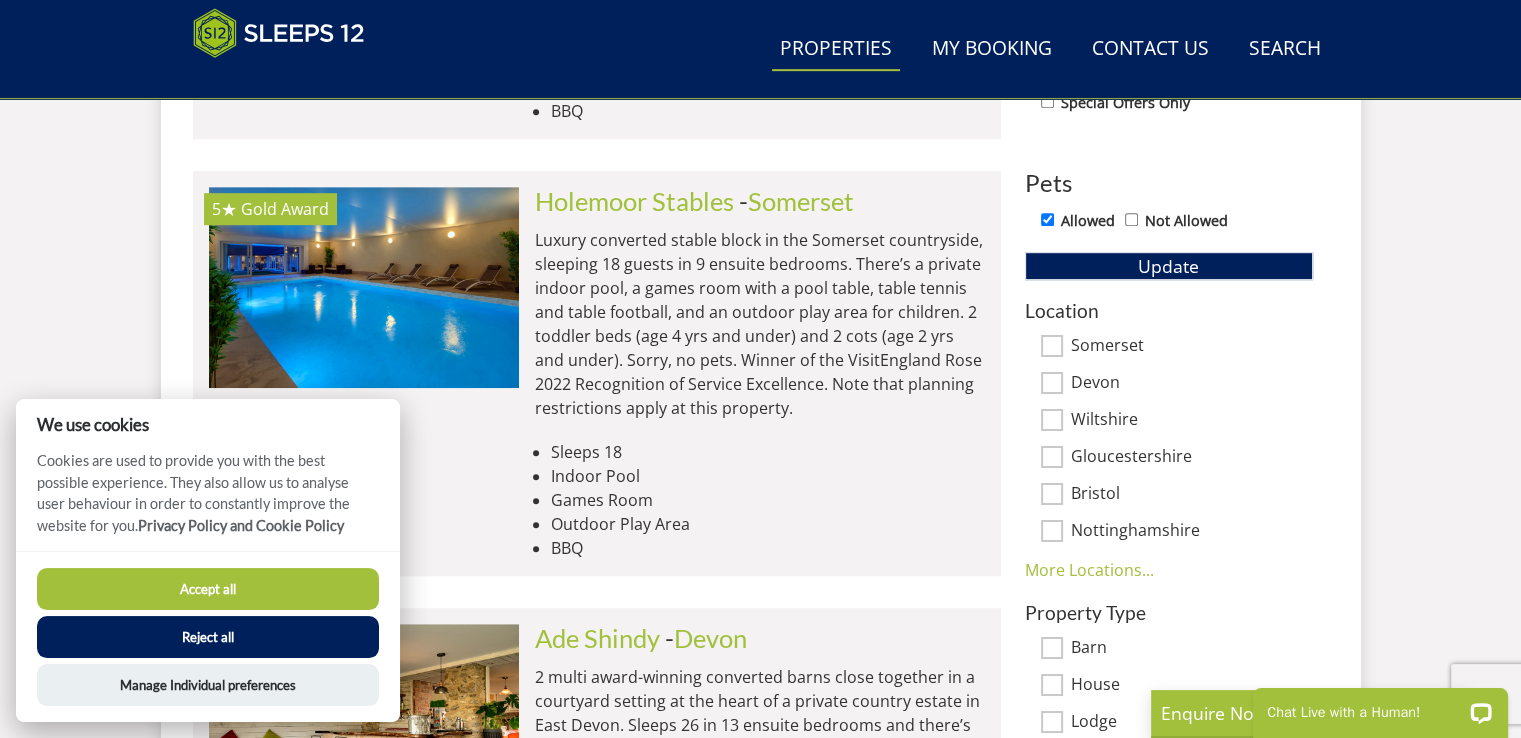 click on "Somerset" at bounding box center (1052, 346) 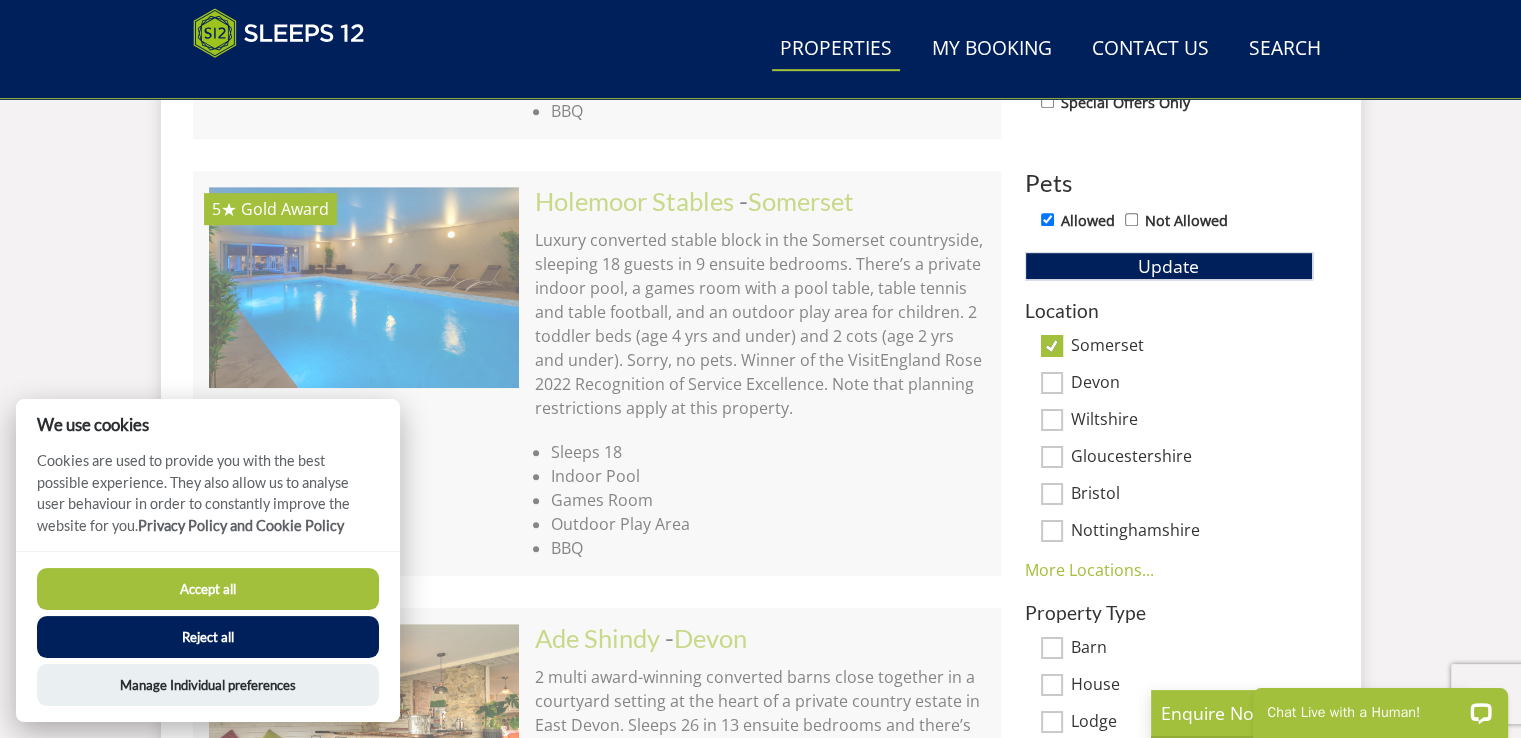 click on "Devon" at bounding box center (1052, 383) 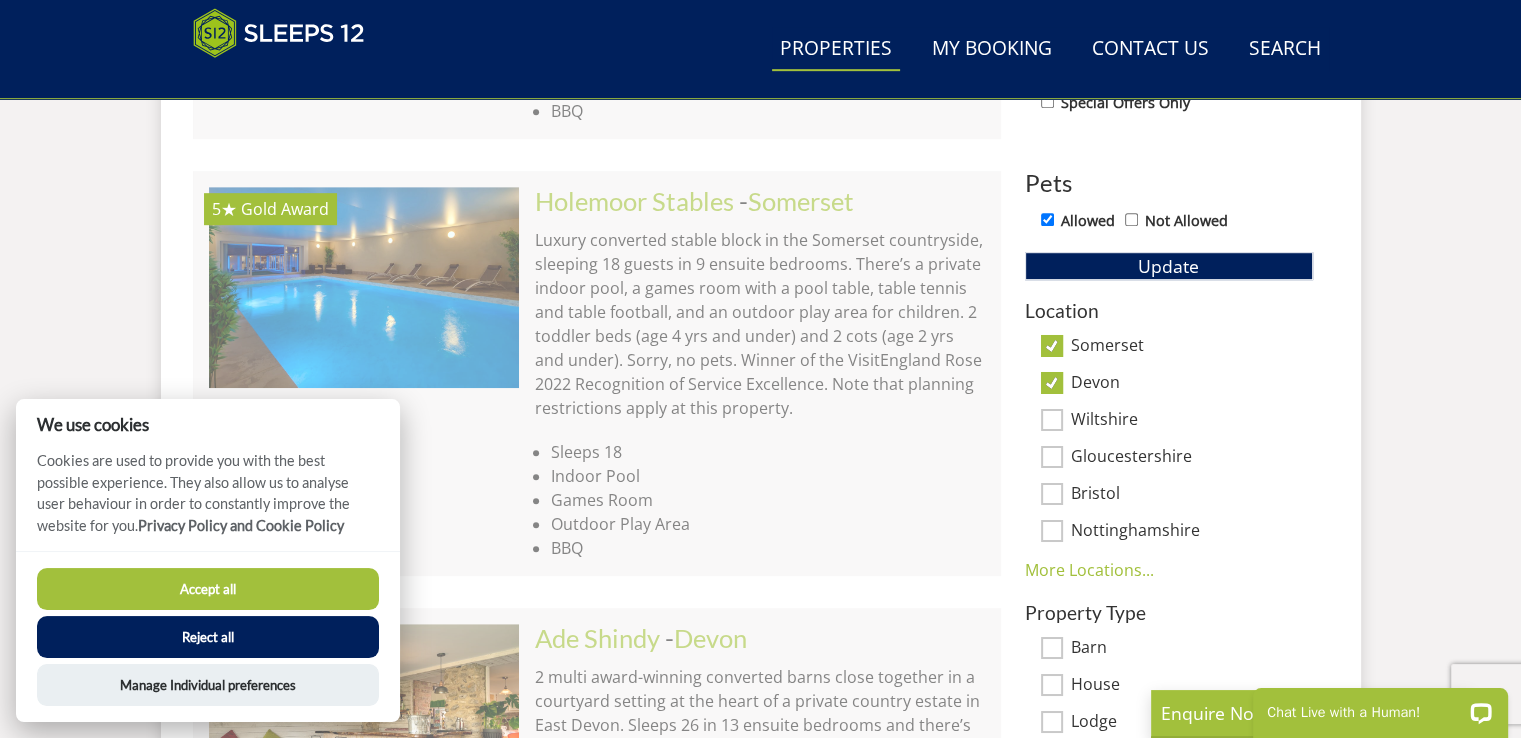 click on "Wiltshire" at bounding box center (1052, 420) 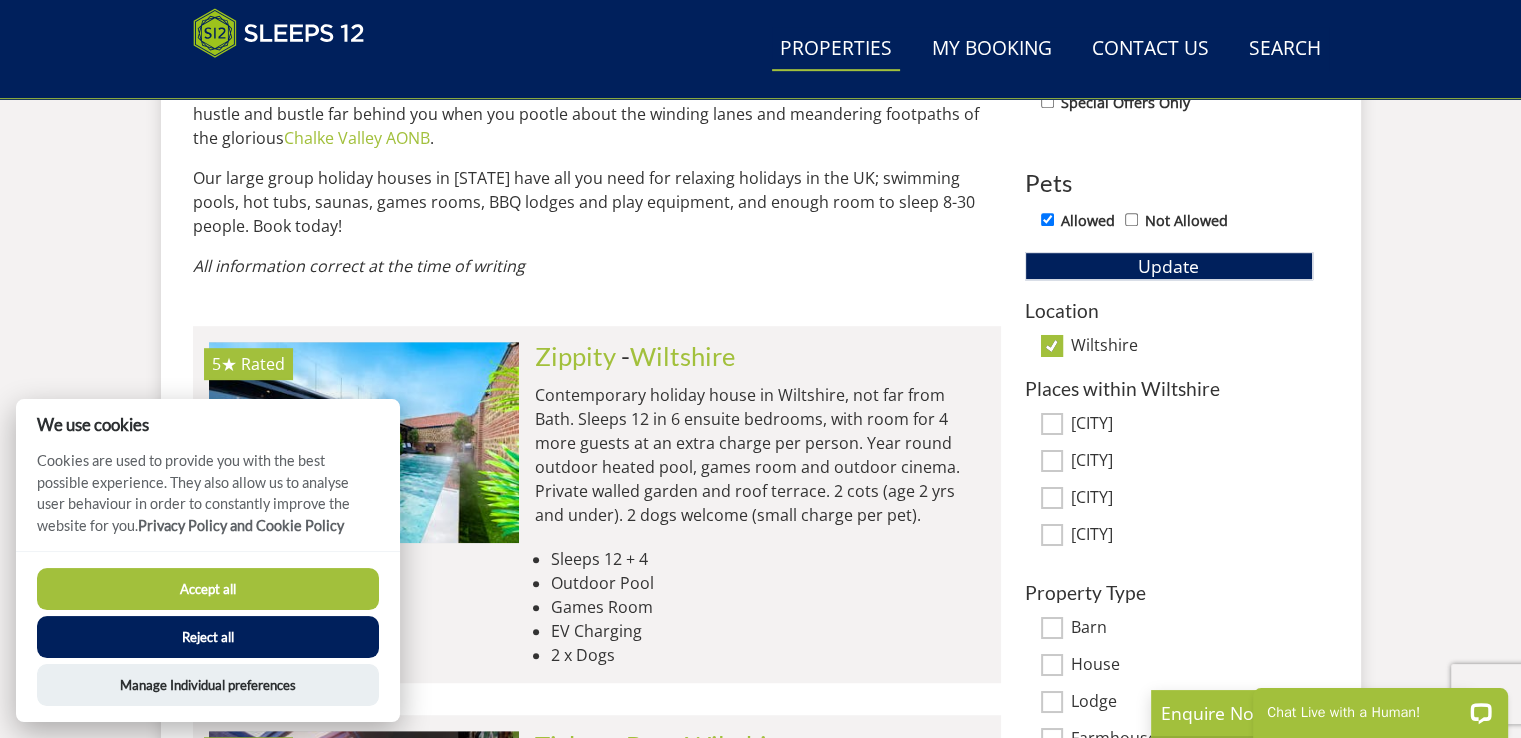 click on "Melksham" at bounding box center (1052, 461) 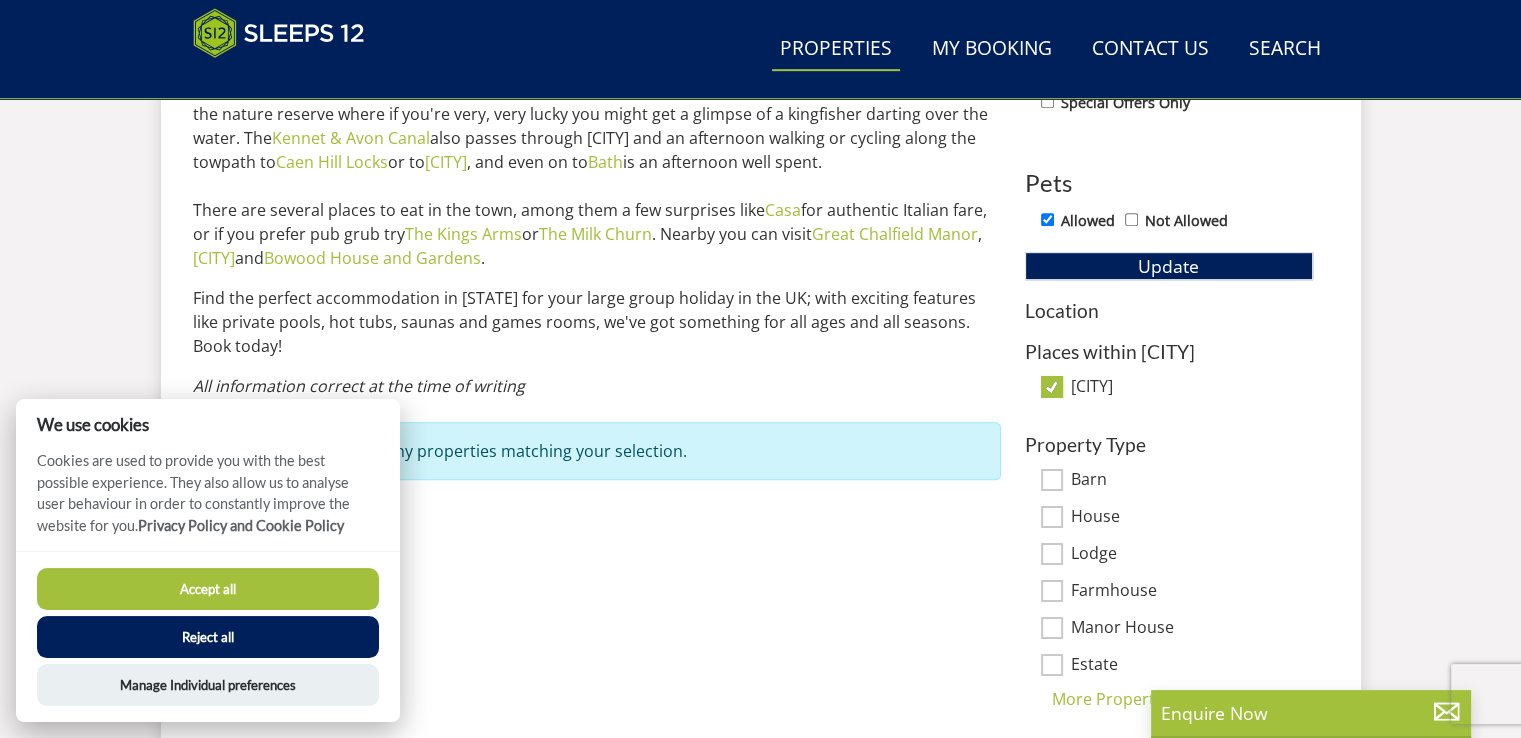 click on "Property Type
Barn
House
Lodge
Farmhouse
Manor House
Estate
Contemporary House
More Property Types..." at bounding box center [1169, 572] 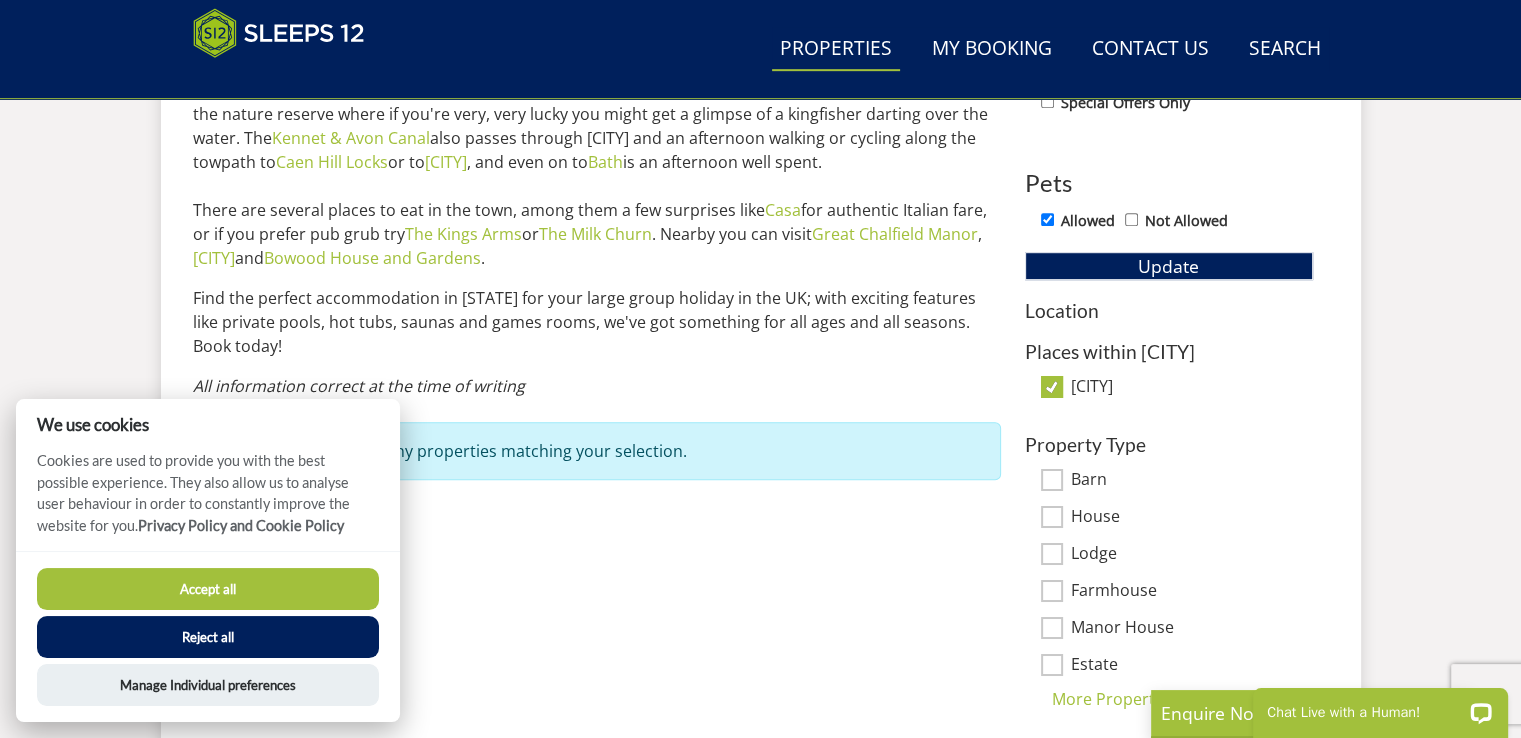 click on "Melksham" at bounding box center (1052, 387) 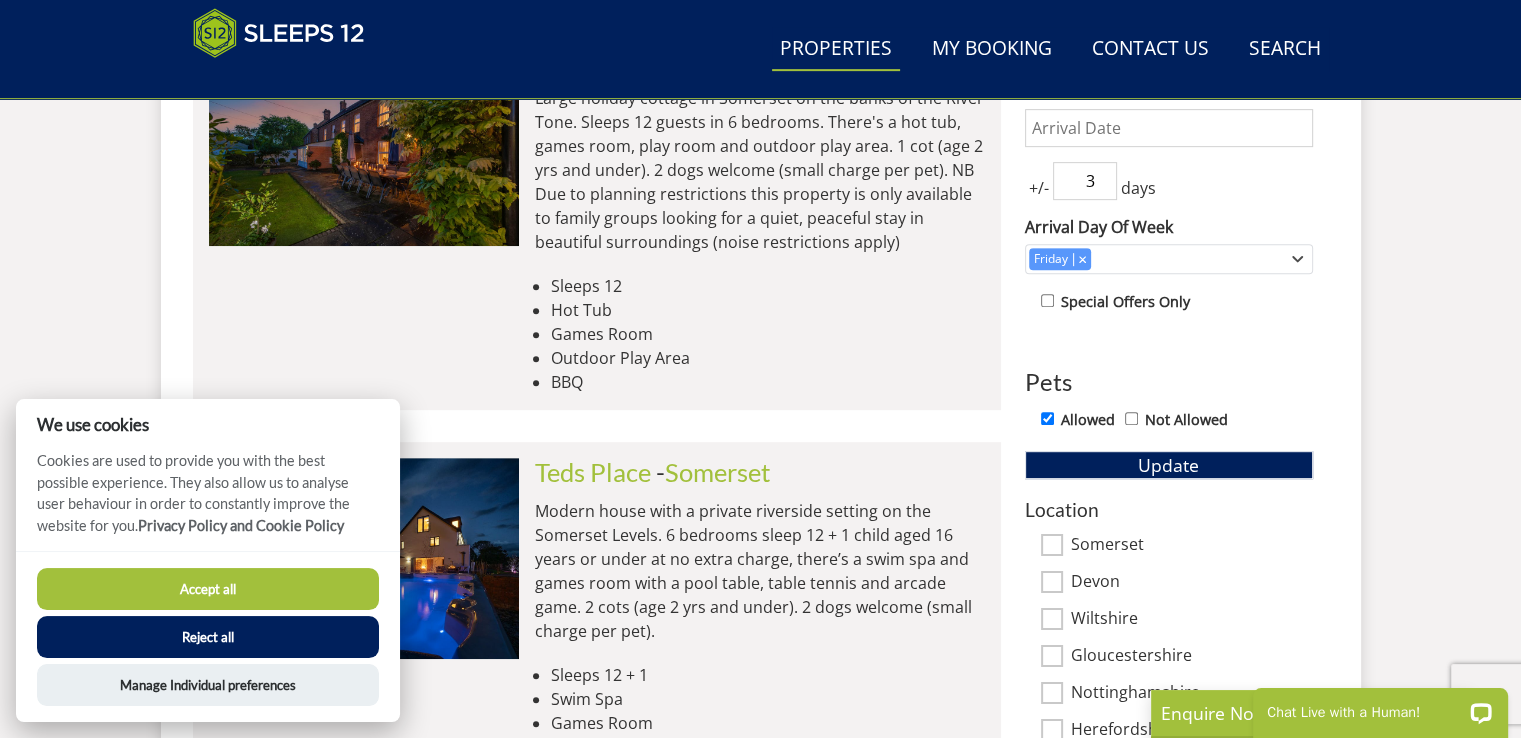scroll, scrollTop: 1094, scrollLeft: 0, axis: vertical 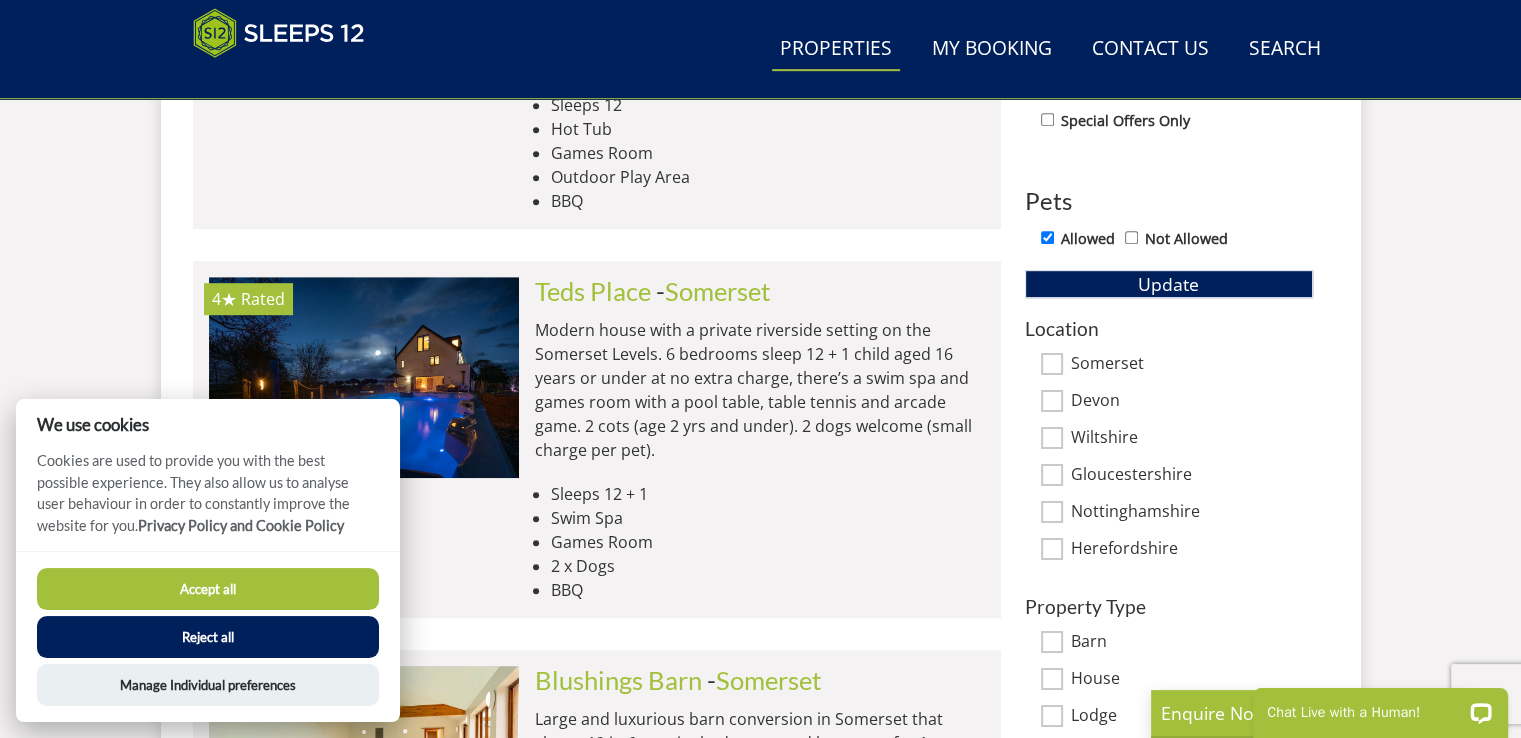 click on "Accept all" at bounding box center [208, 589] 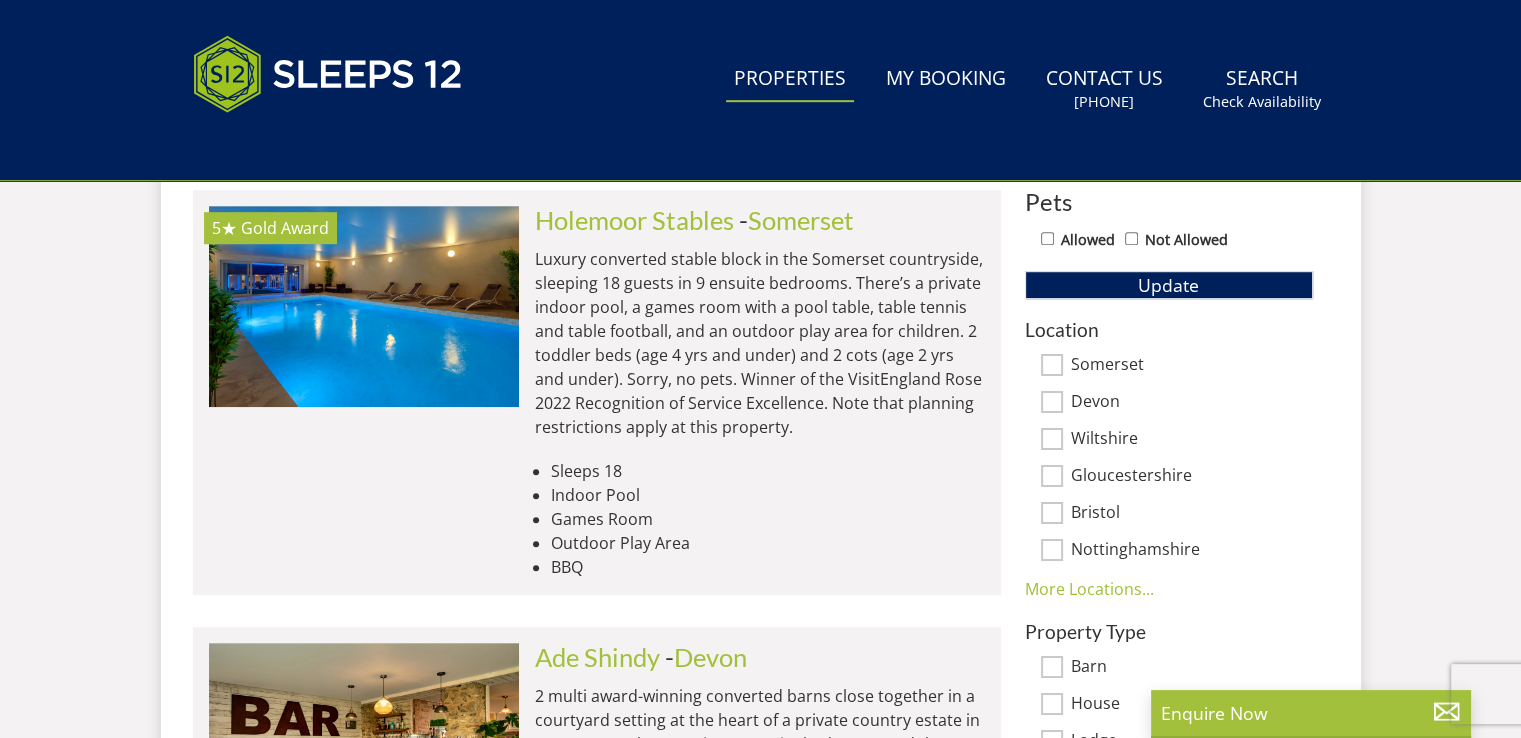 scroll, scrollTop: 1175, scrollLeft: 0, axis: vertical 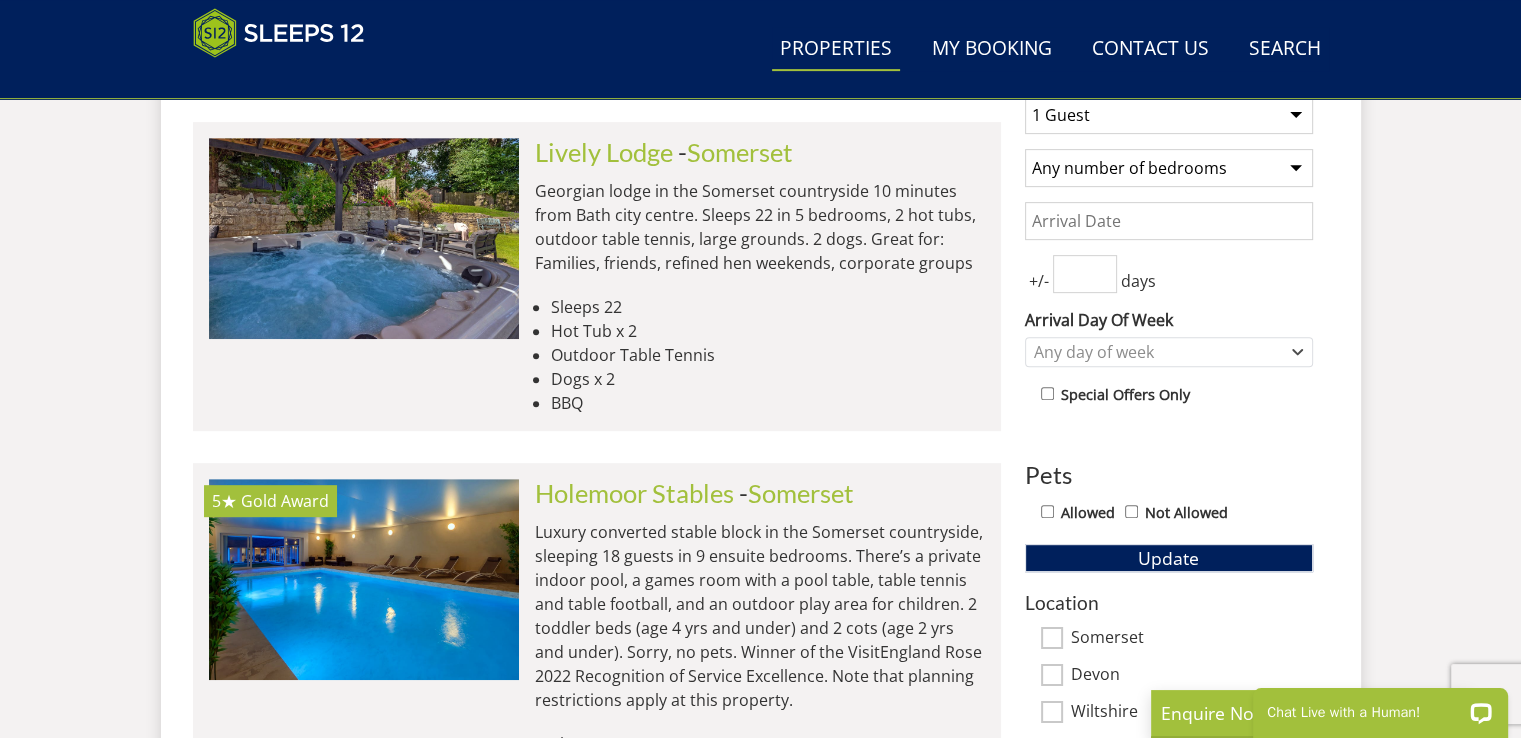 click on "Date" at bounding box center [1169, 221] 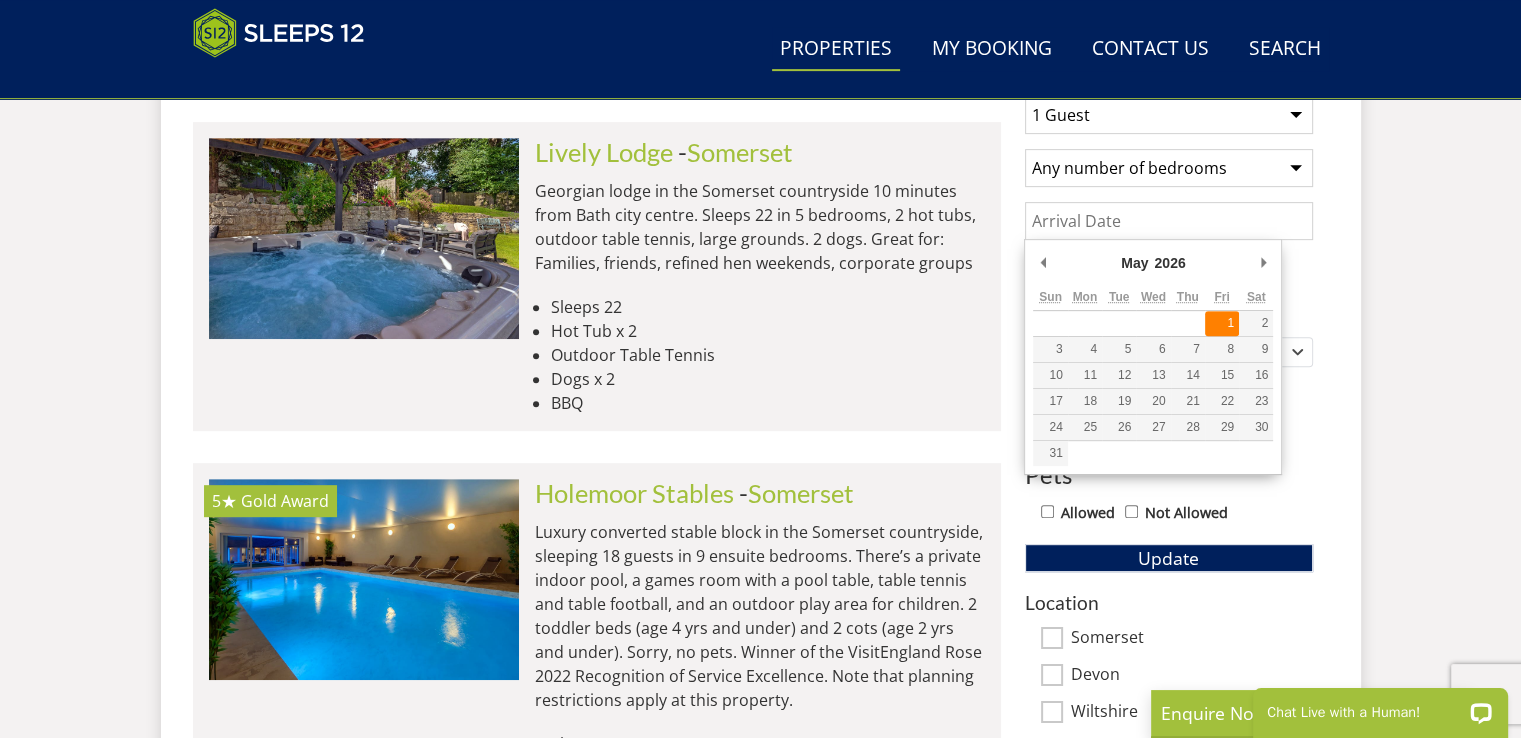 type on "[DATE]" 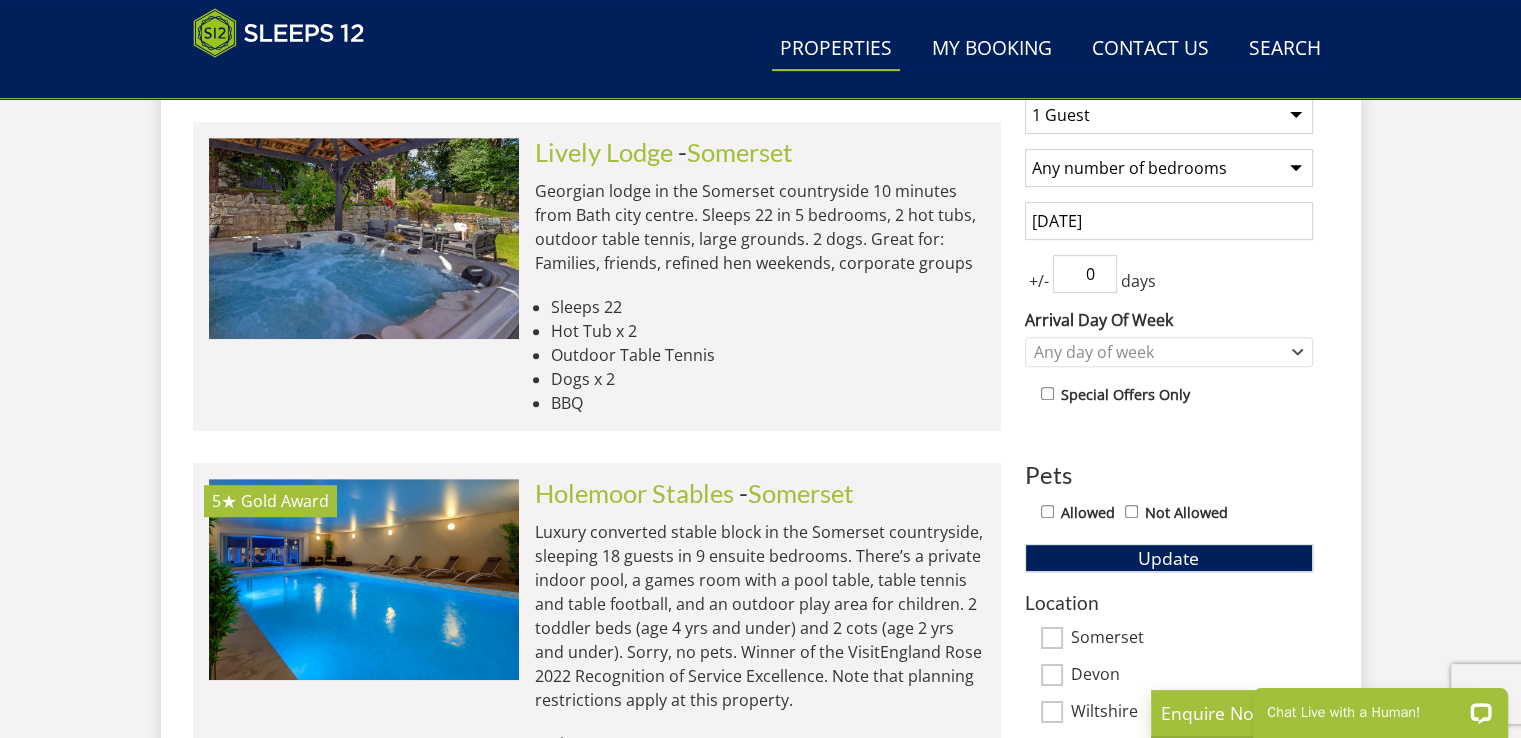 click on "0" at bounding box center (1085, 274) 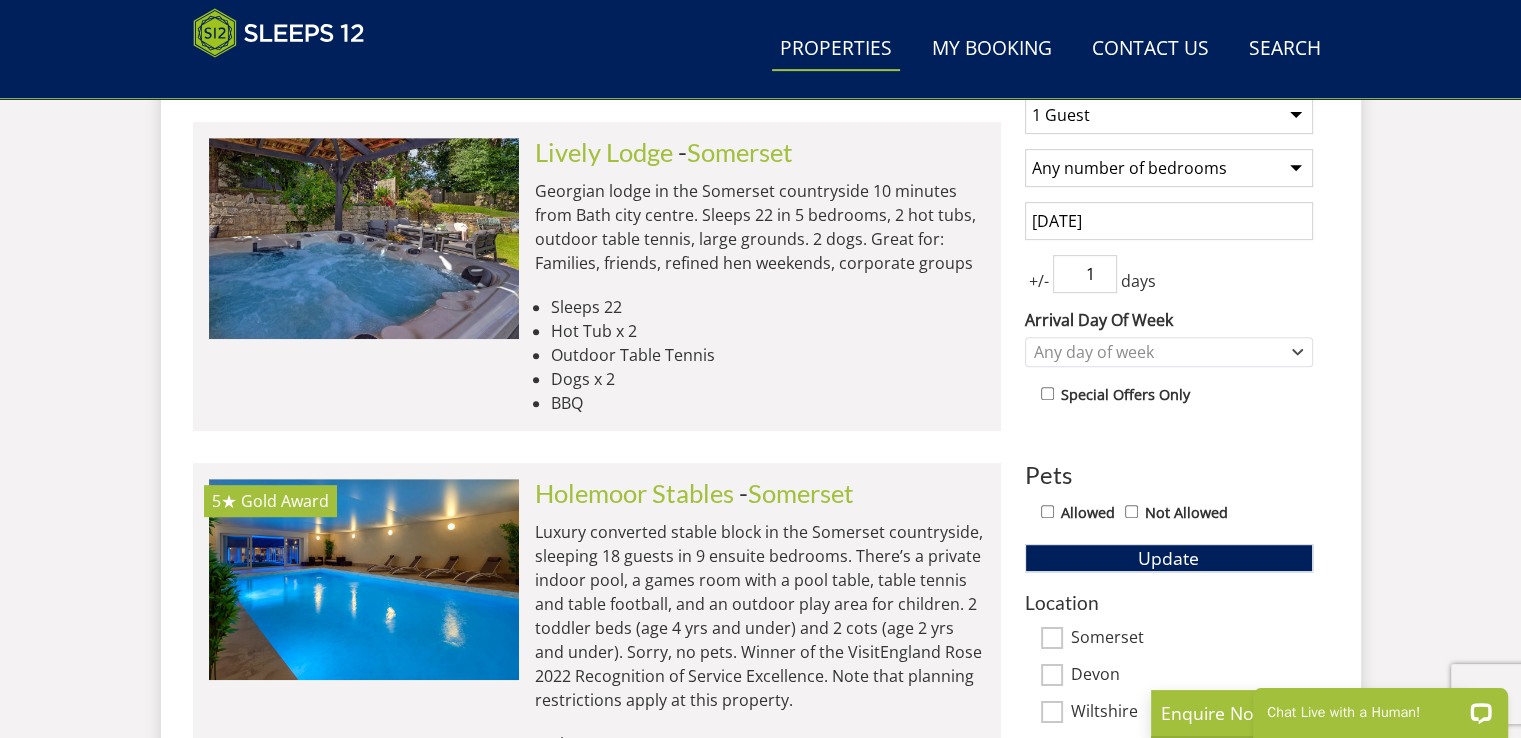 click on "1" at bounding box center [1085, 274] 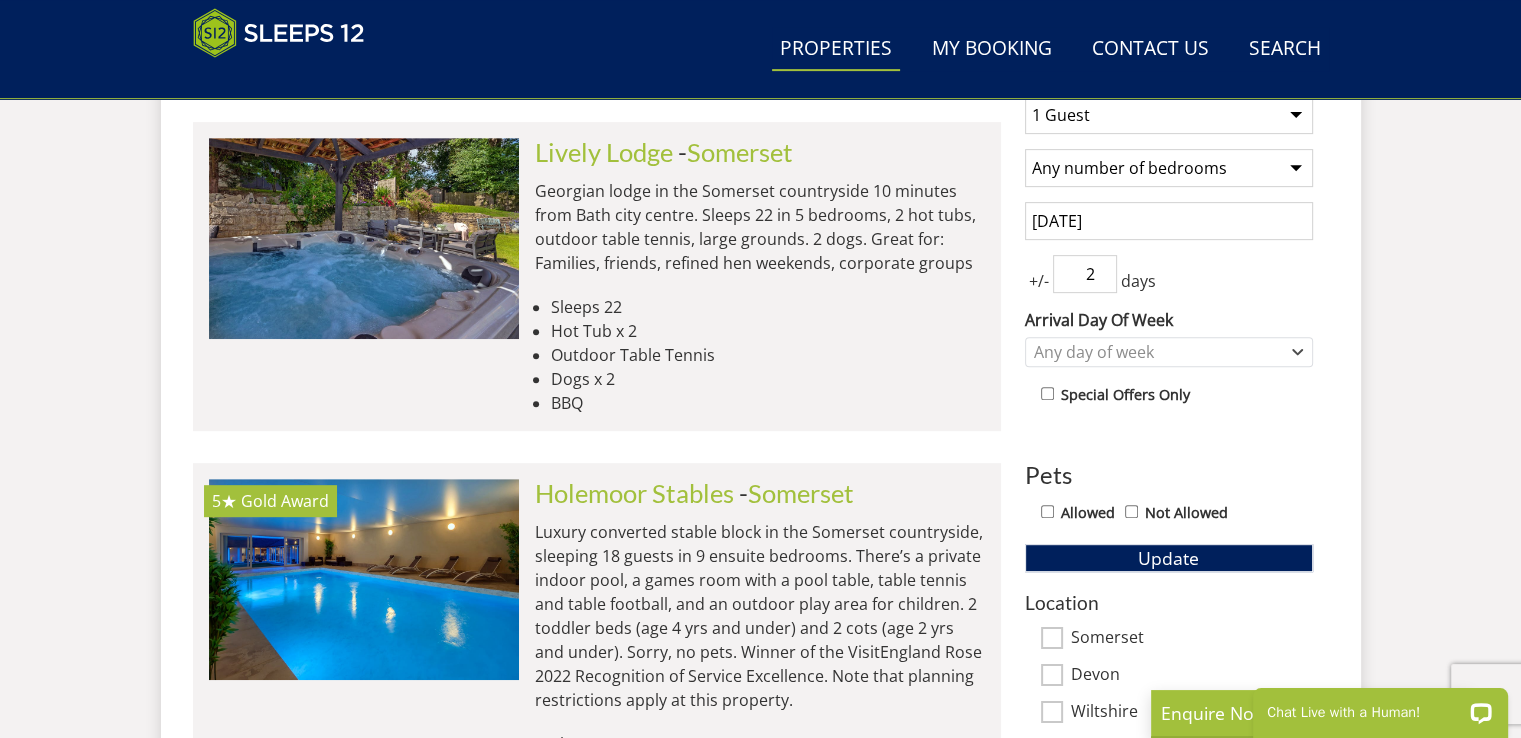click on "2" at bounding box center [1085, 274] 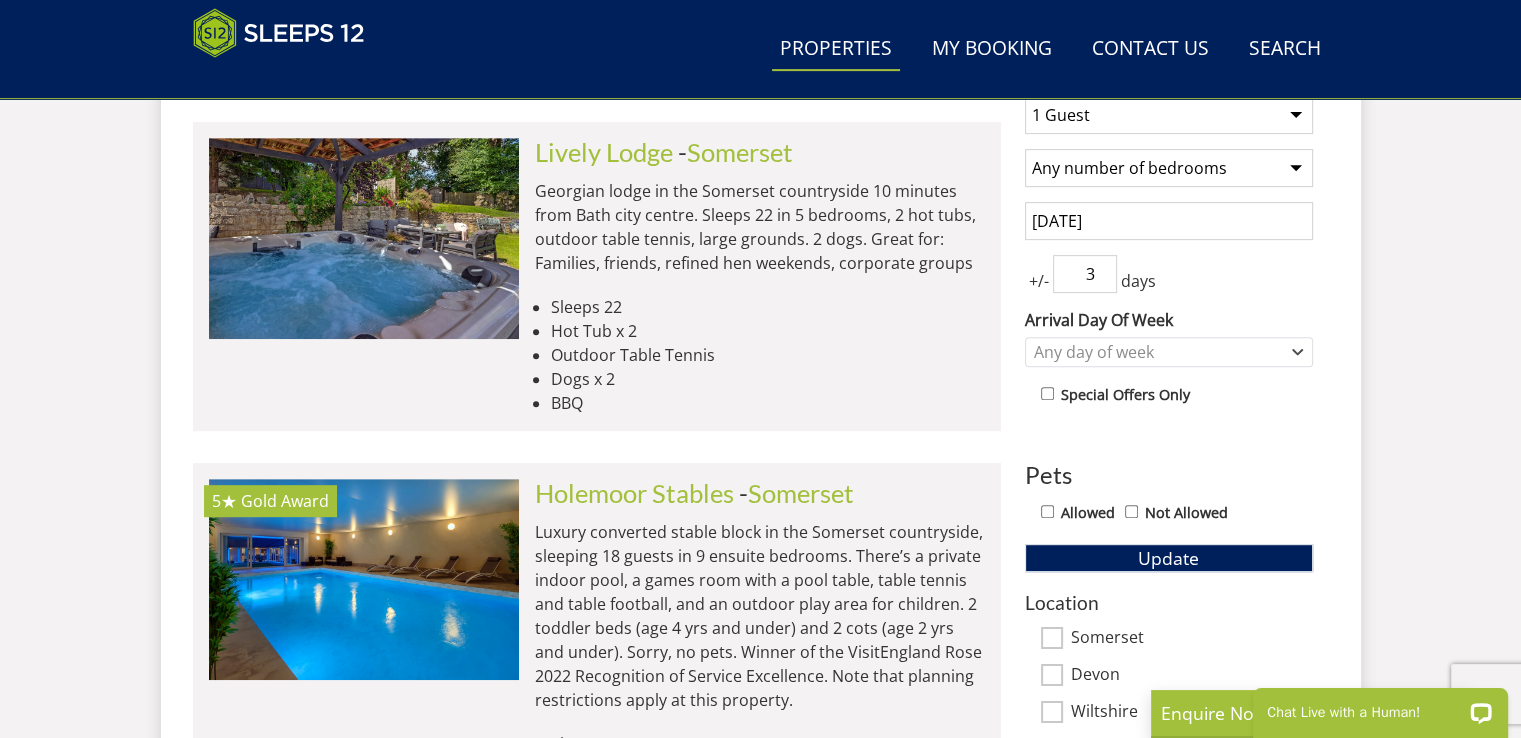 type on "3" 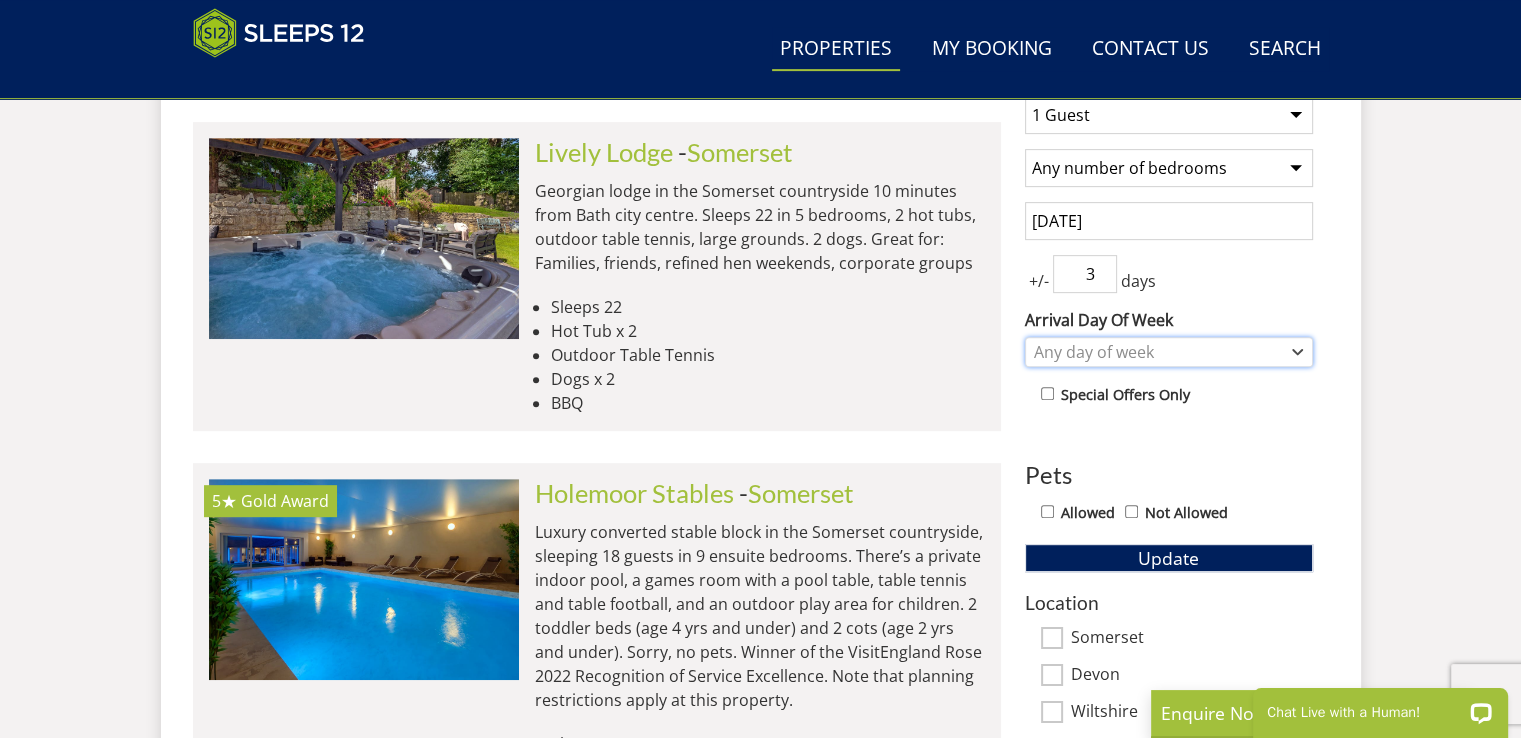 click on "Any day of week" at bounding box center [1158, 352] 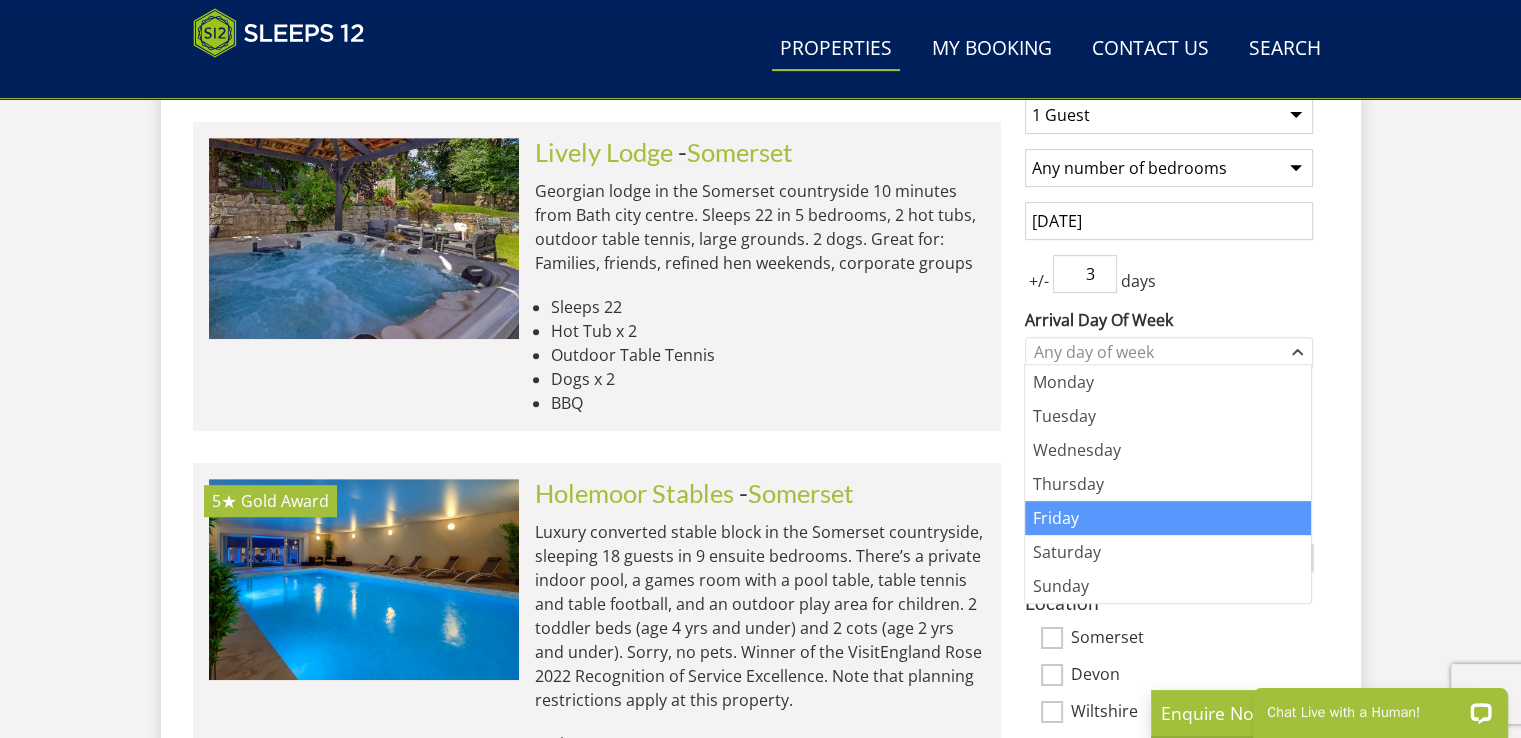 click on "Friday" at bounding box center (1168, 518) 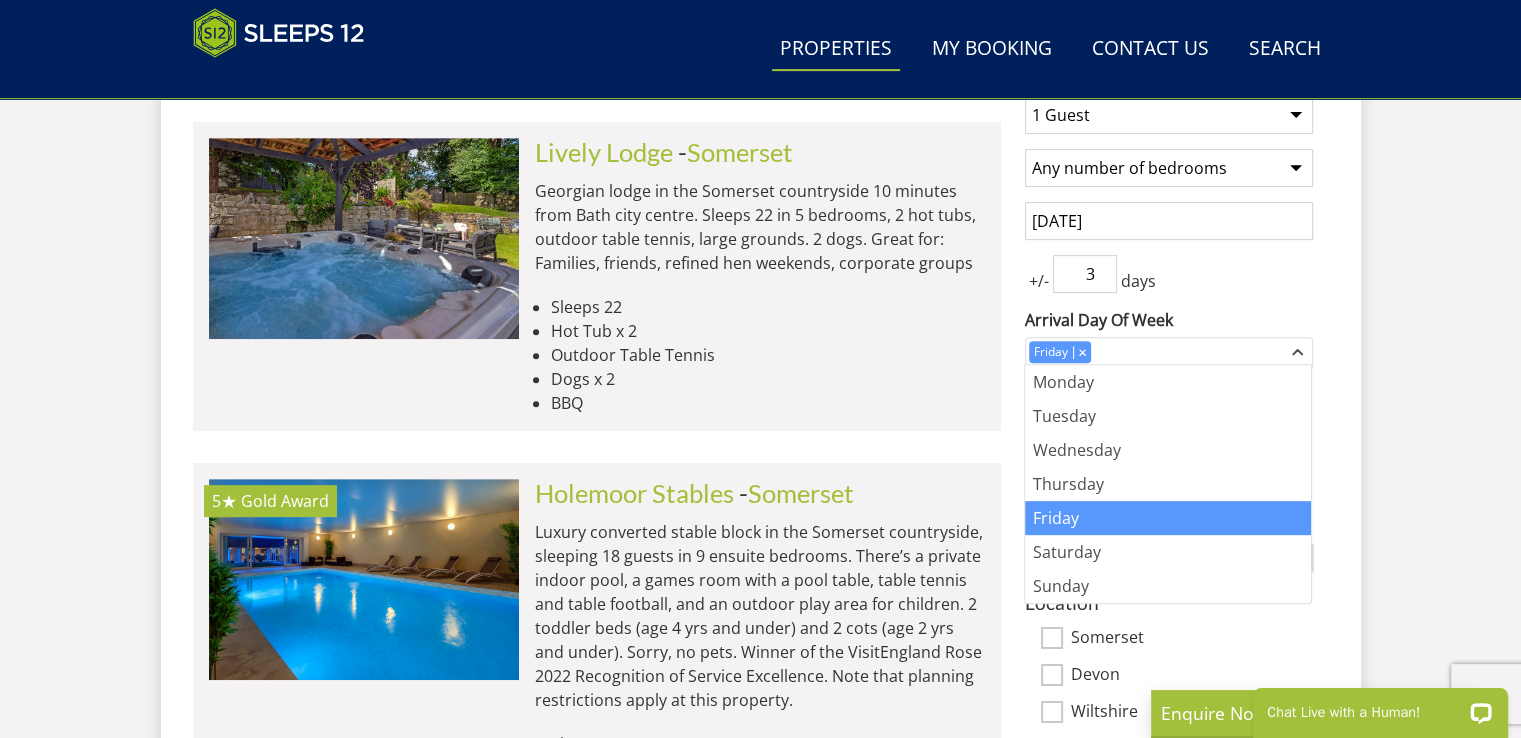 click on "Search
Search
1 Guest
2 Guests
3 Guests
4 Guests
5 Guests
6 Guests
7 Guests
8 Guests
9 Guests
10 Guests
11 Guests
12 Guests
13 Guests
14 Guests
15 Guests
16 Guests
17 Guests
18 Guests
19 Guests
20 Guests
21 Guests
22 Guests
23 Guests
24 Guests
25 Guests
26 Guests
27 Guests
28 Guests
29 Guests
30 Guests
31 Guests
32 Guests
33 Guests
34 Guests
35 Guests
36 Guests
37 Guests
38 Guests
39 Guests
40 Guests
41 Guests
42 Guests
43 Guests
44 Guests
45 Guests
46 Guests
47 Guests
48 Guests
49 Guests
50 Guests
Any number of bedrooms
3 Bedrooms
4 Bedrooms
5 Bedrooms
6 Bedrooms
7 Bedrooms
8 Bedrooms
9 Bedrooms
10 Bedrooms
11 Bedrooms
12 Bedrooms
13 Bedrooms
14 Bedrooms" at bounding box center [761, 4053] 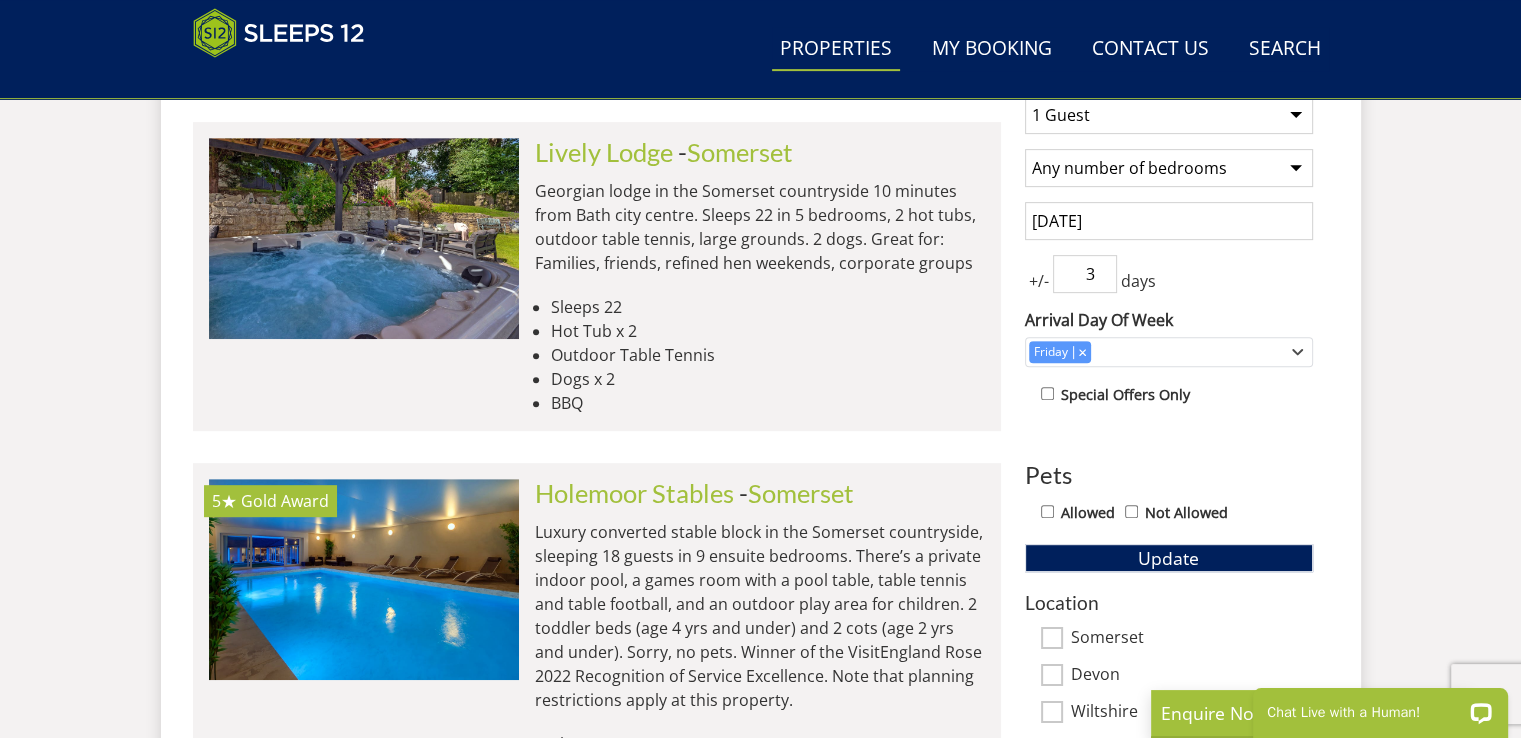 click on "Allowed" at bounding box center (1047, 511) 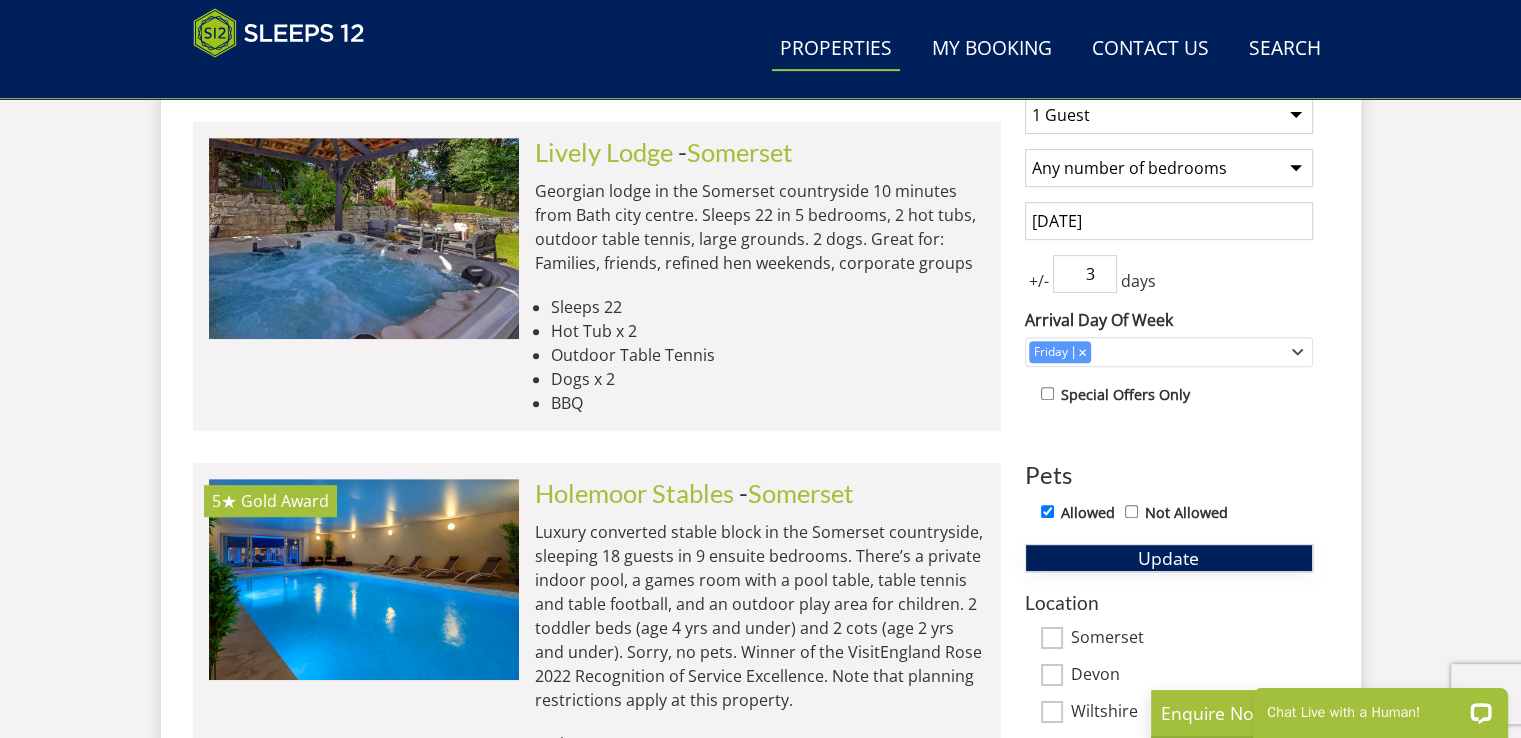 click on "Update" at bounding box center [1169, 558] 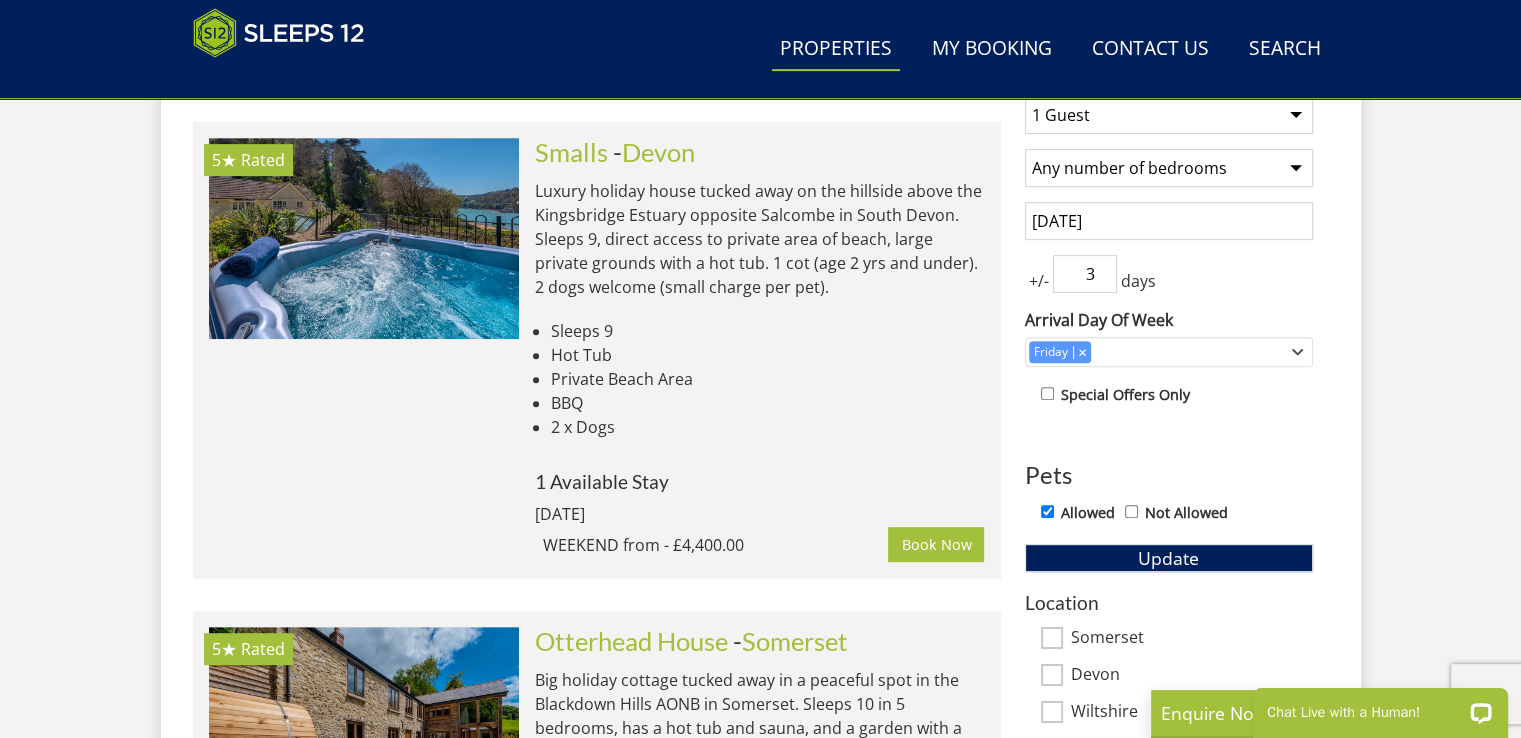 click on "1 Guest
2 Guests
3 Guests
4 Guests
5 Guests
6 Guests
7 Guests
8 Guests
9 Guests
10 Guests
11 Guests
12 Guests
13 Guests
14 Guests
15 Guests
16 Guests
17 Guests
18 Guests
19 Guests
20 Guests
21 Guests
22 Guests
23 Guests
24 Guests
25 Guests
26 Guests
27 Guests
28 Guests
29 Guests
30 Guests
31 Guests
32 Guests
33 Guests
34 Guests
35 Guests
36 Guests
37 Guests
38 Guests
39 Guests
40 Guests
41 Guests
42 Guests
43 Guests
44 Guests
45 Guests
46 Guests
47 Guests
48 Guests
49 Guests
50 Guests" at bounding box center [1169, 115] 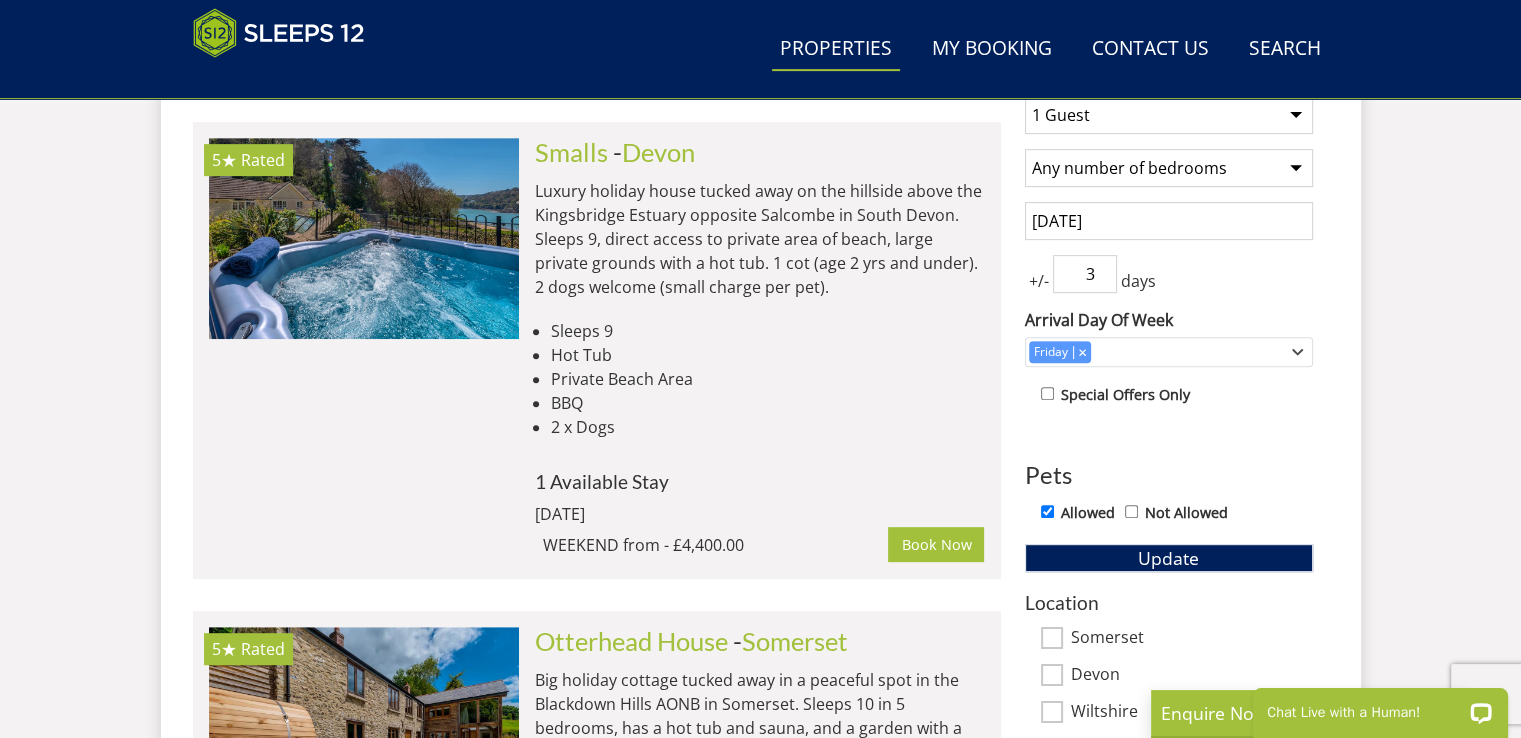 select on "12" 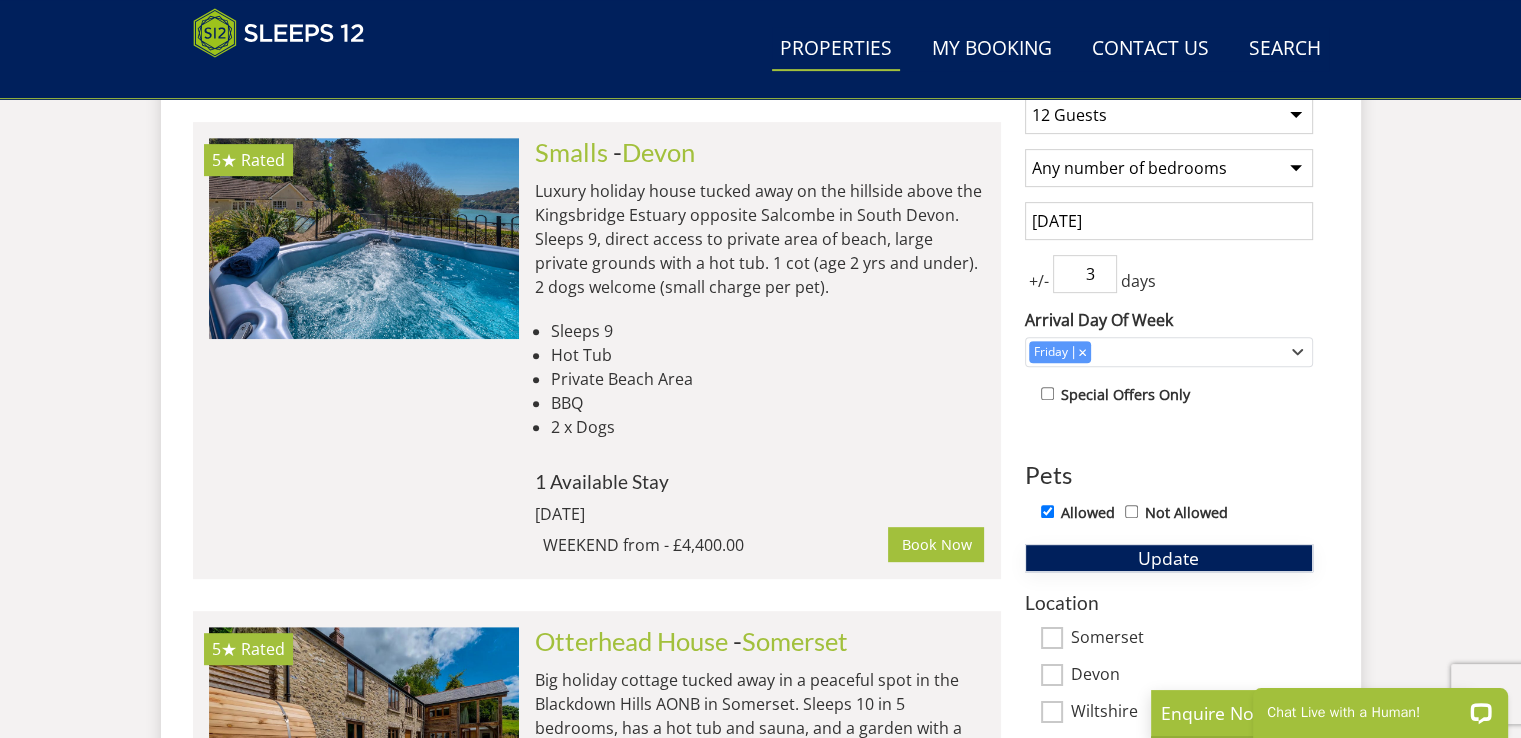 click on "Update" at bounding box center [1168, 558] 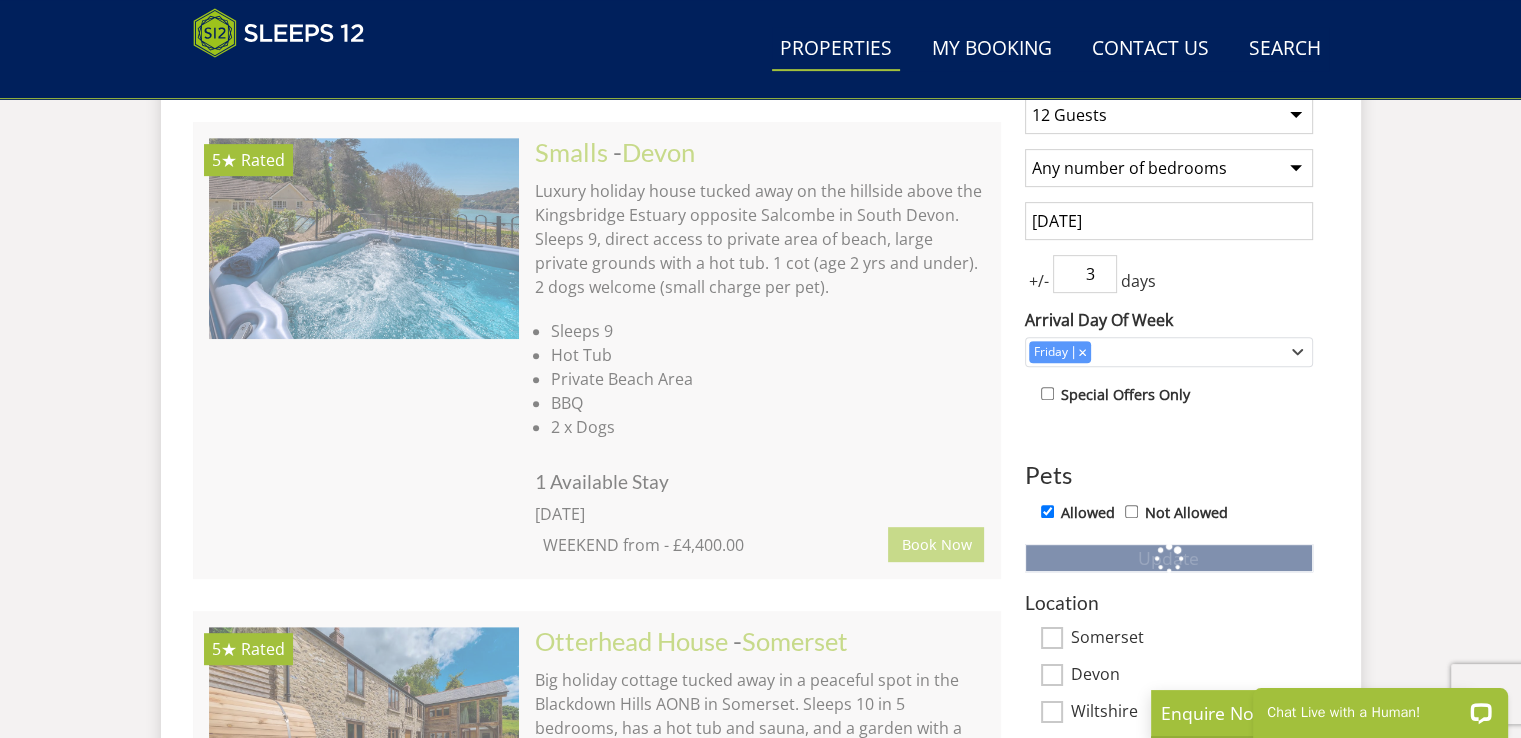 click on "Any number of bedrooms
3 Bedrooms
4 Bedrooms
5 Bedrooms
6 Bedrooms
7 Bedrooms
8 Bedrooms
9 Bedrooms
10 Bedrooms
11 Bedrooms
12 Bedrooms
13 Bedrooms
14 Bedrooms
15 Bedrooms
16 Bedrooms" at bounding box center (1169, 168) 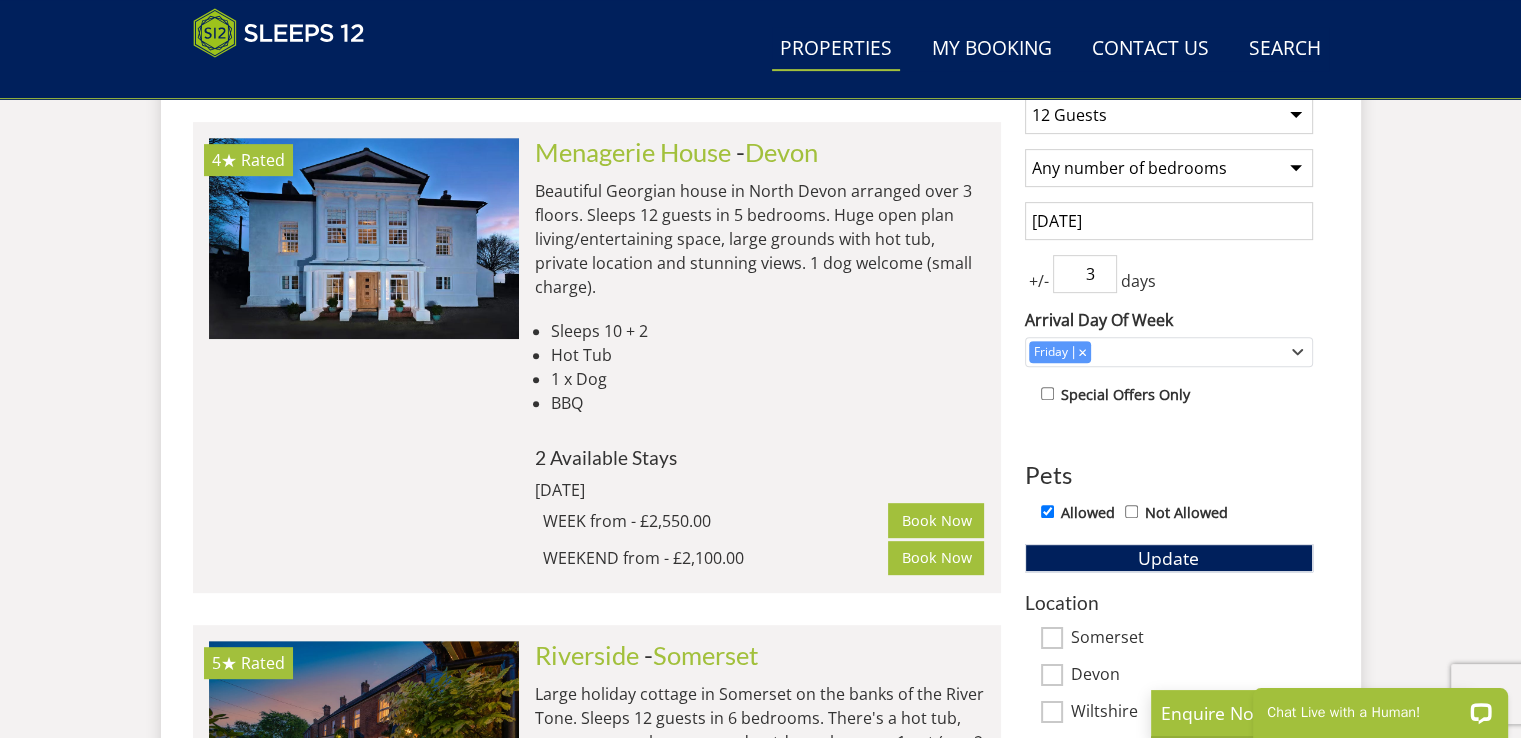 select on "6" 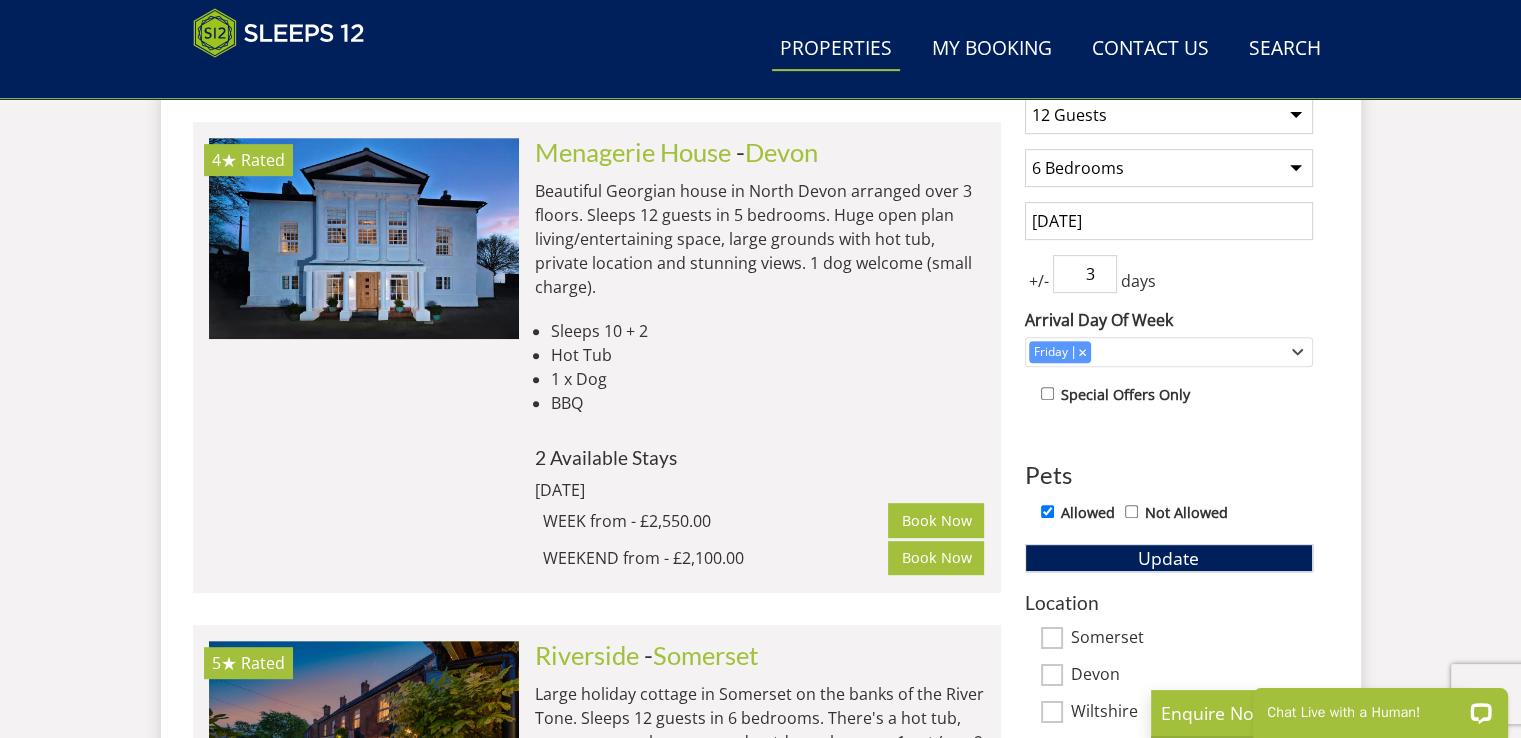 click on "Any number of bedrooms
3 Bedrooms
4 Bedrooms
5 Bedrooms
6 Bedrooms
7 Bedrooms
8 Bedrooms
9 Bedrooms
10 Bedrooms
11 Bedrooms
12 Bedrooms
13 Bedrooms
14 Bedrooms
15 Bedrooms
16 Bedrooms" at bounding box center (1169, 168) 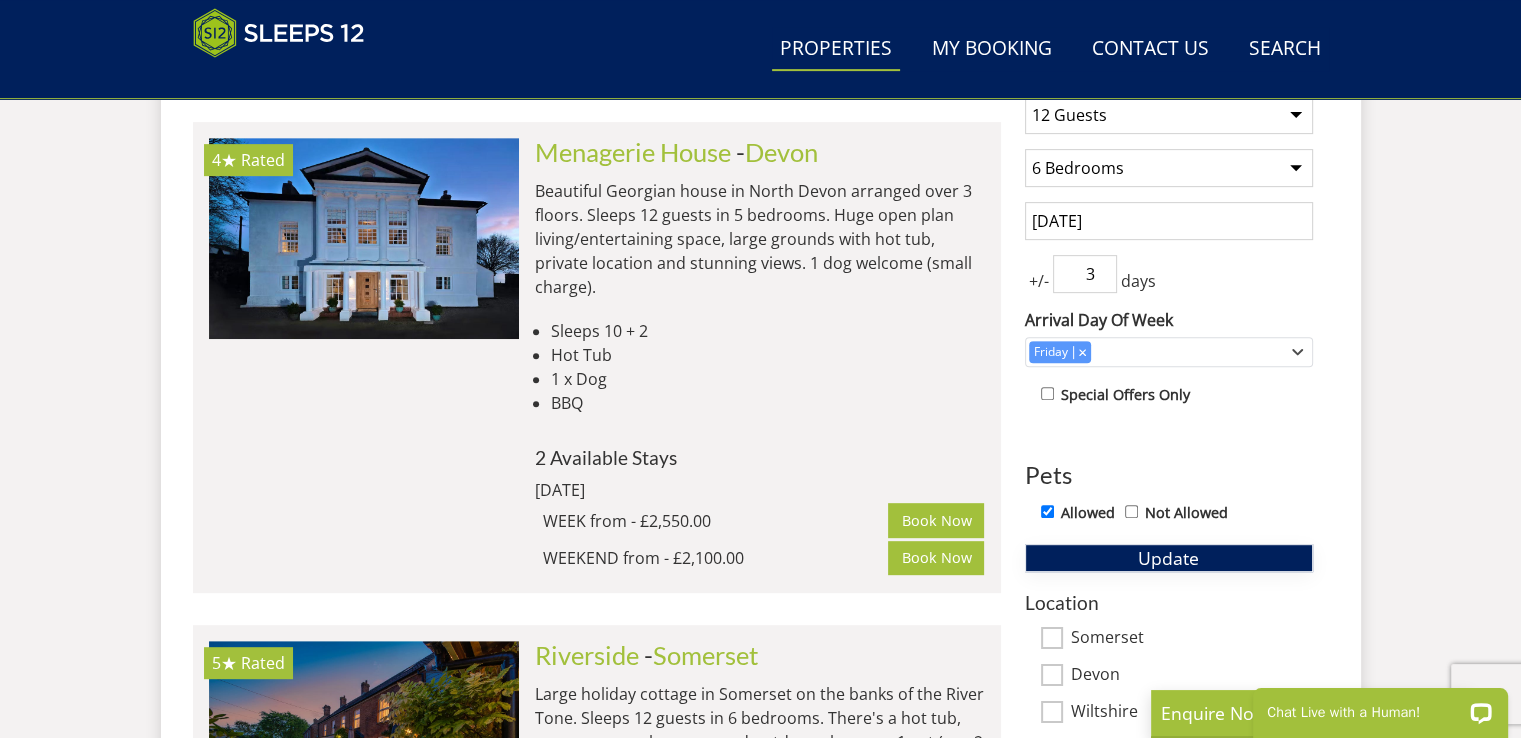click on "Update" at bounding box center (1169, 558) 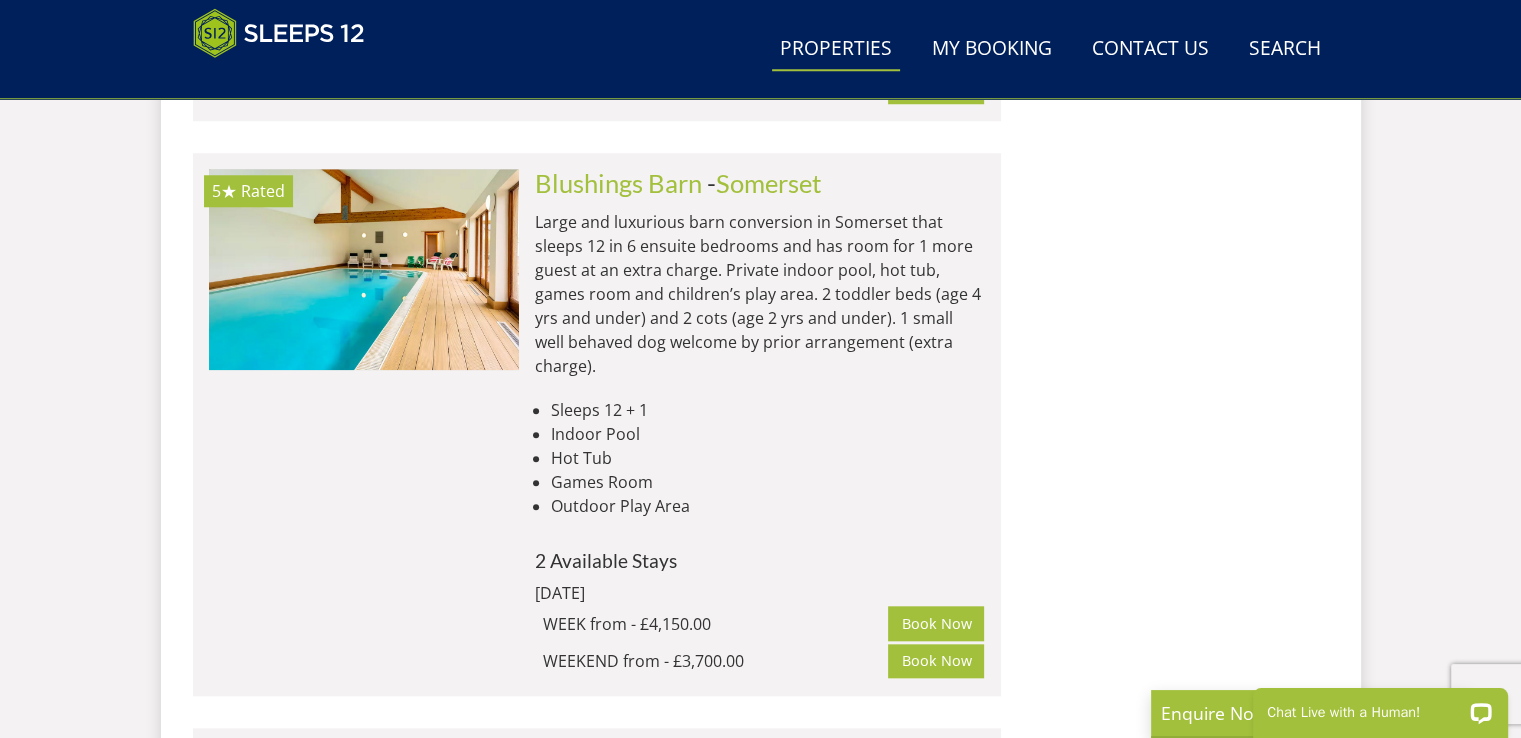 scroll, scrollTop: 1904, scrollLeft: 0, axis: vertical 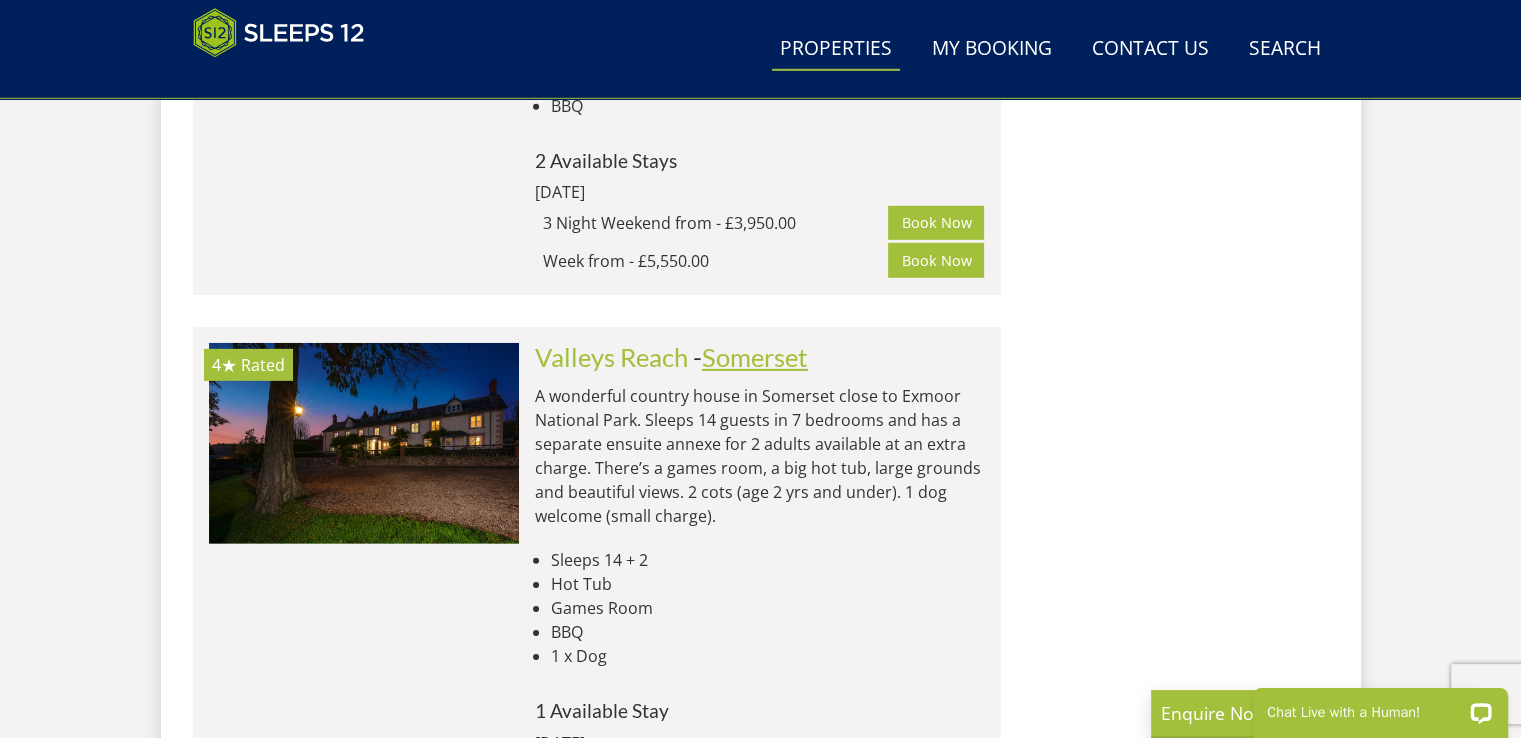click on "Somerset" at bounding box center [755, 357] 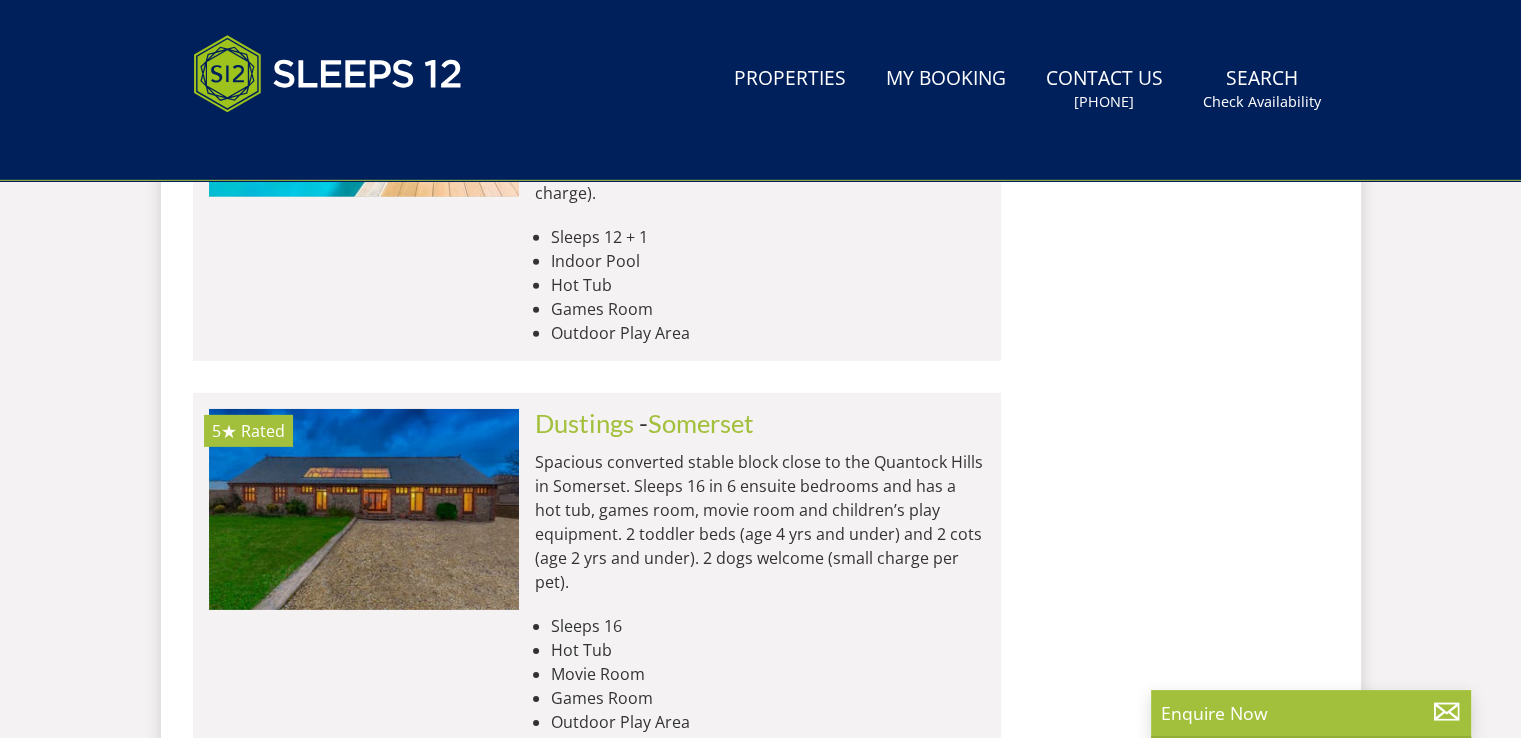 scroll, scrollTop: 0, scrollLeft: 0, axis: both 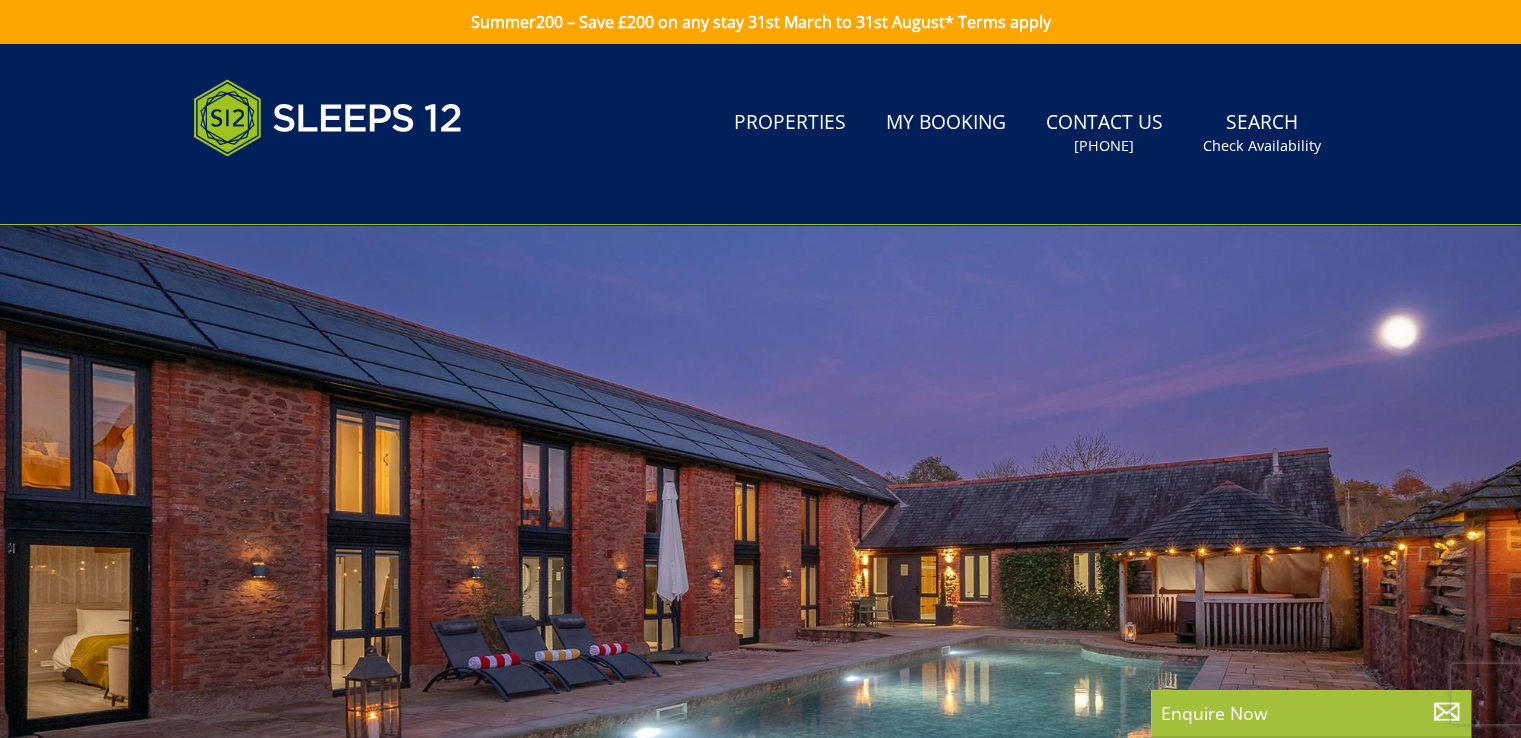 click at bounding box center [760, 575] 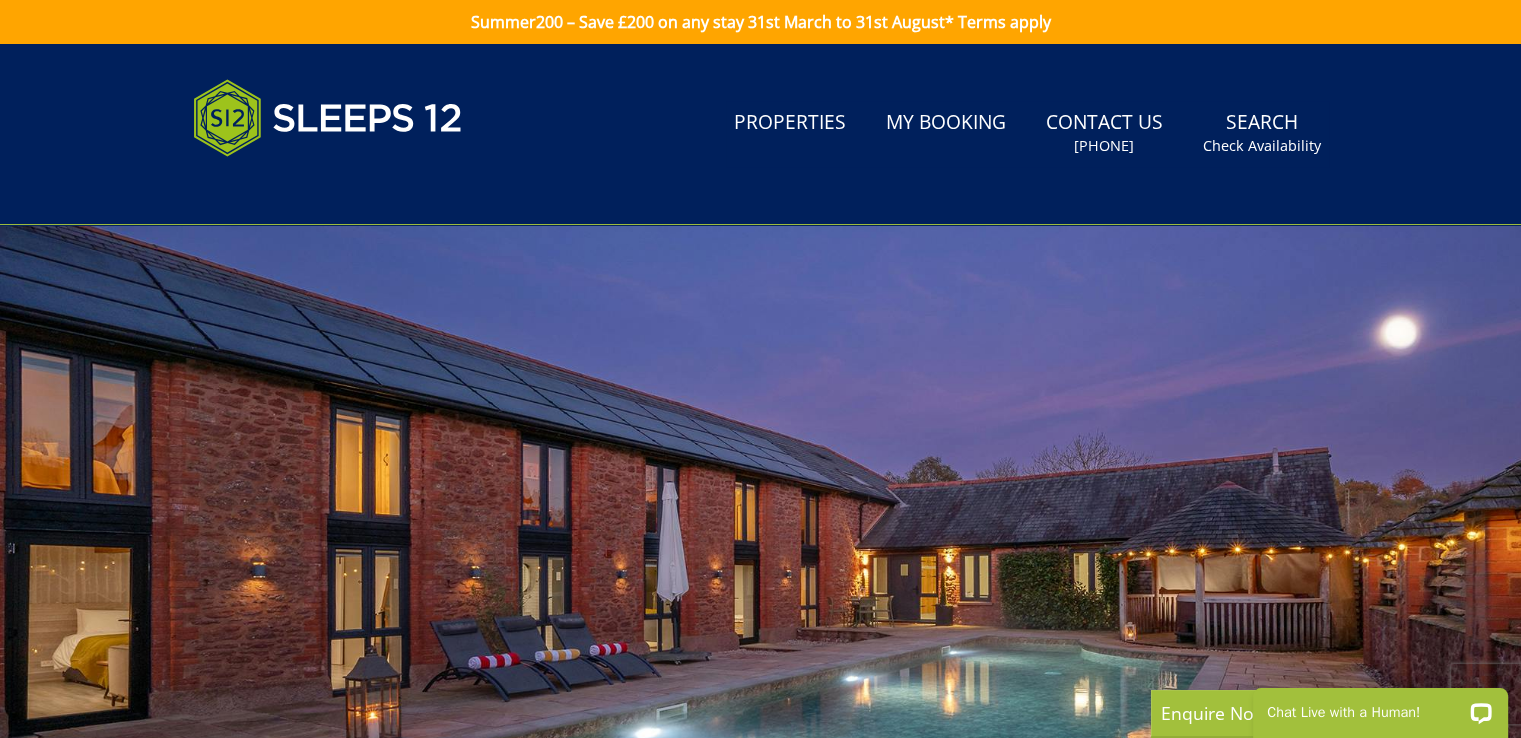 scroll, scrollTop: 0, scrollLeft: 0, axis: both 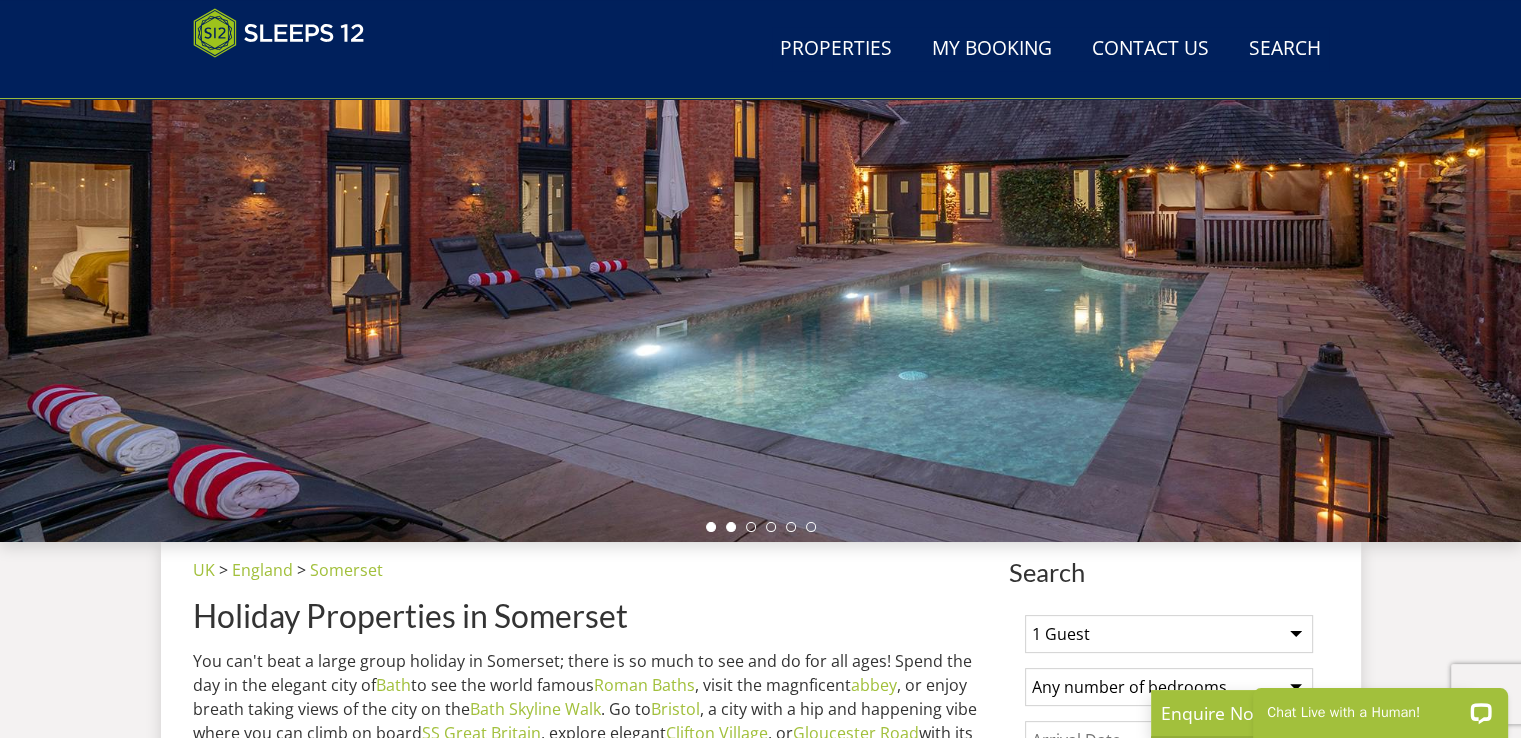 click at bounding box center [731, 527] 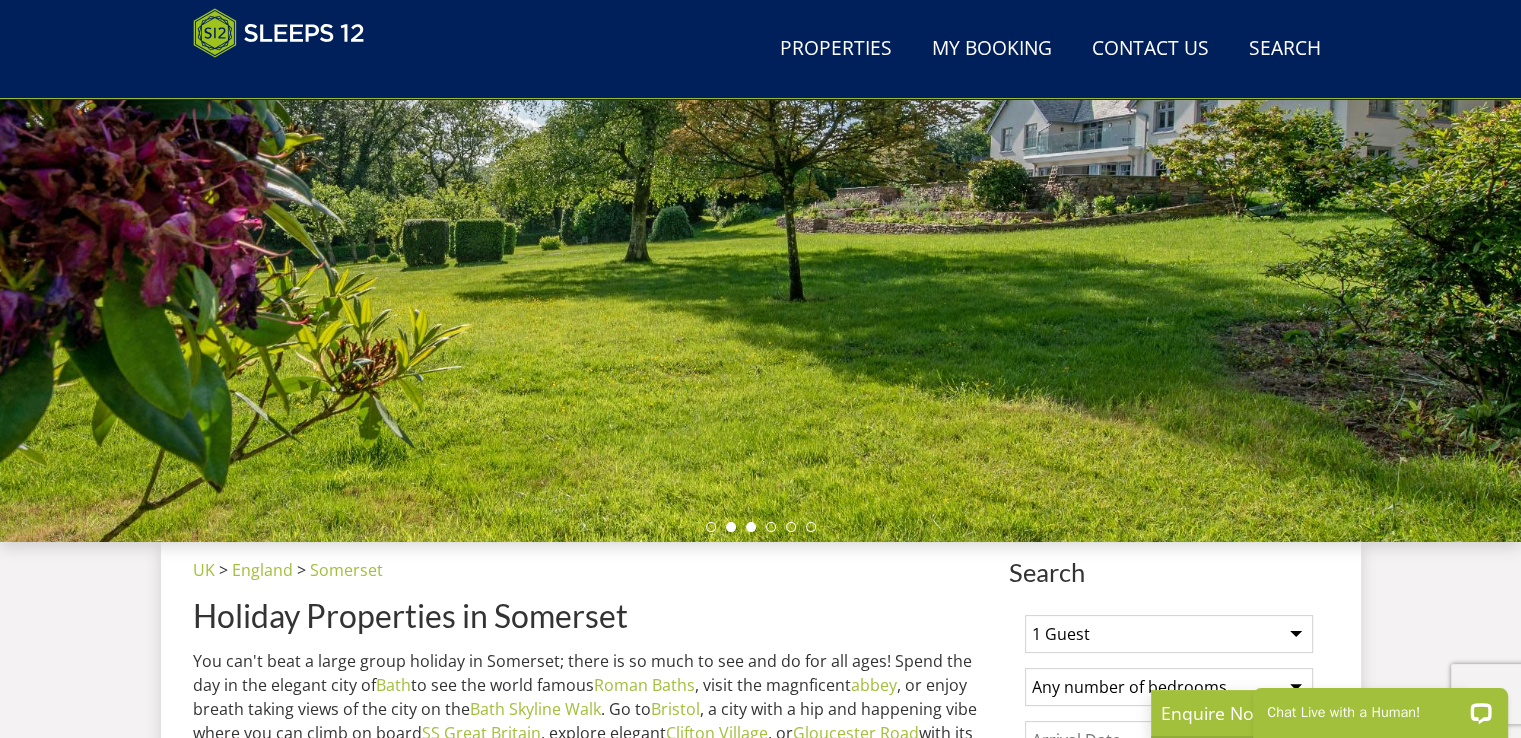 click at bounding box center [751, 527] 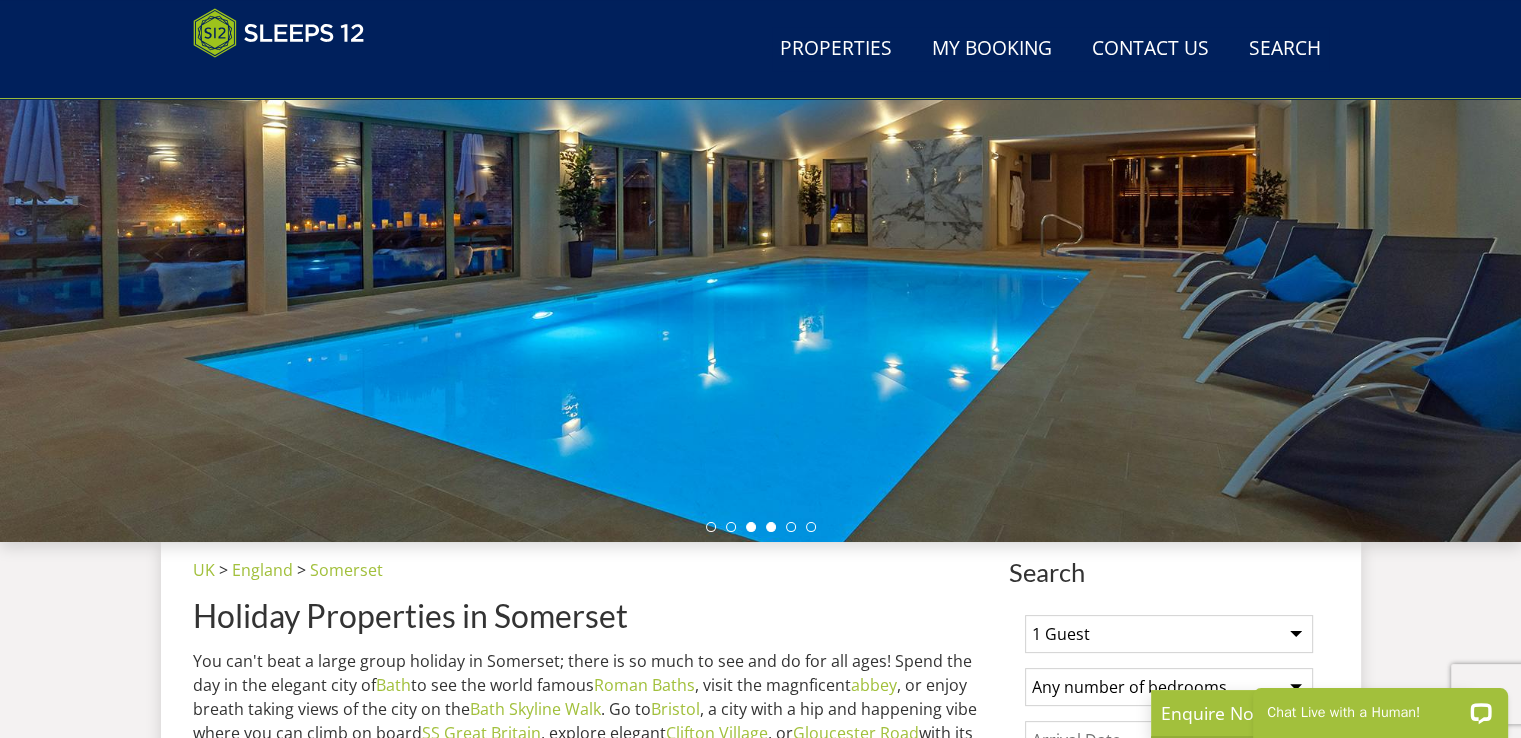 click at bounding box center [771, 527] 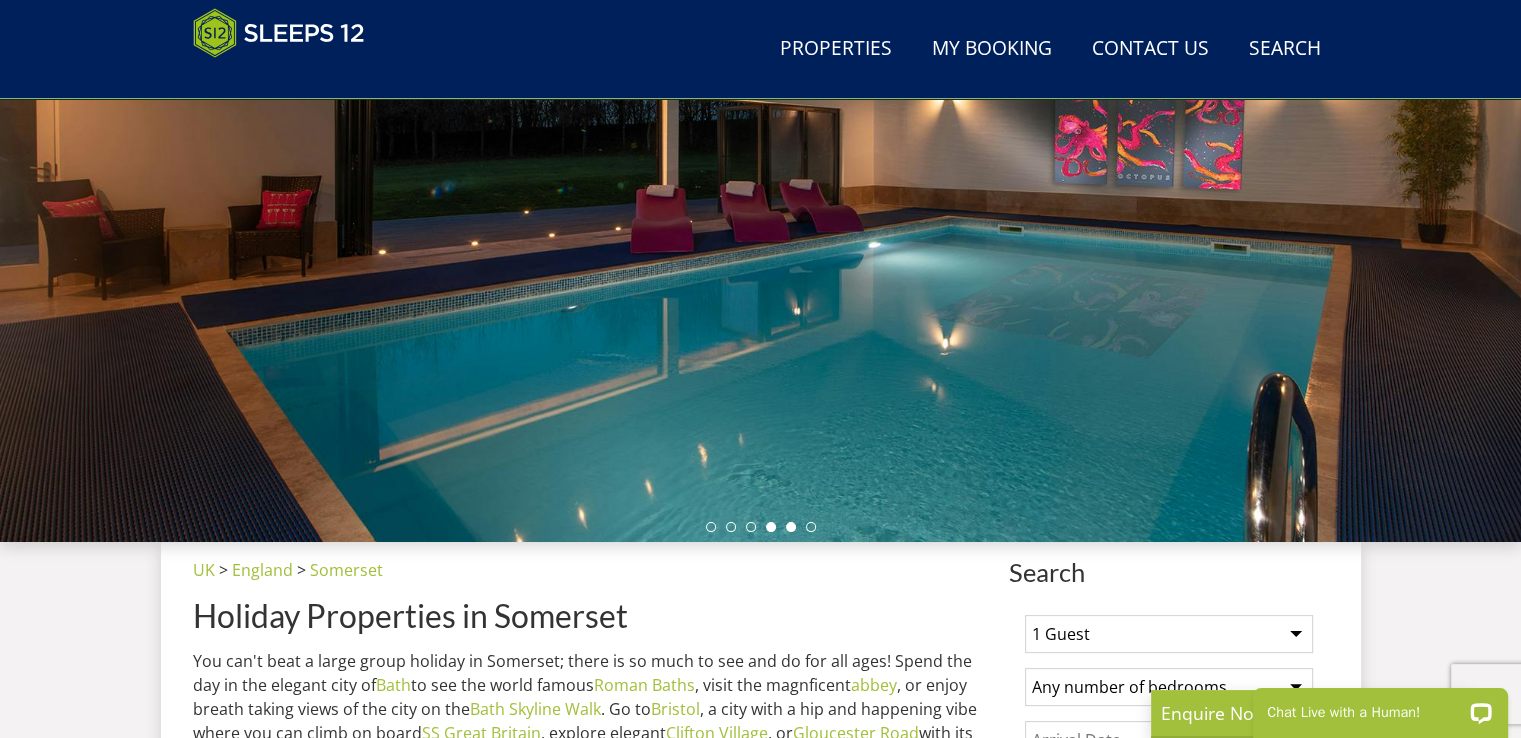 click at bounding box center [791, 527] 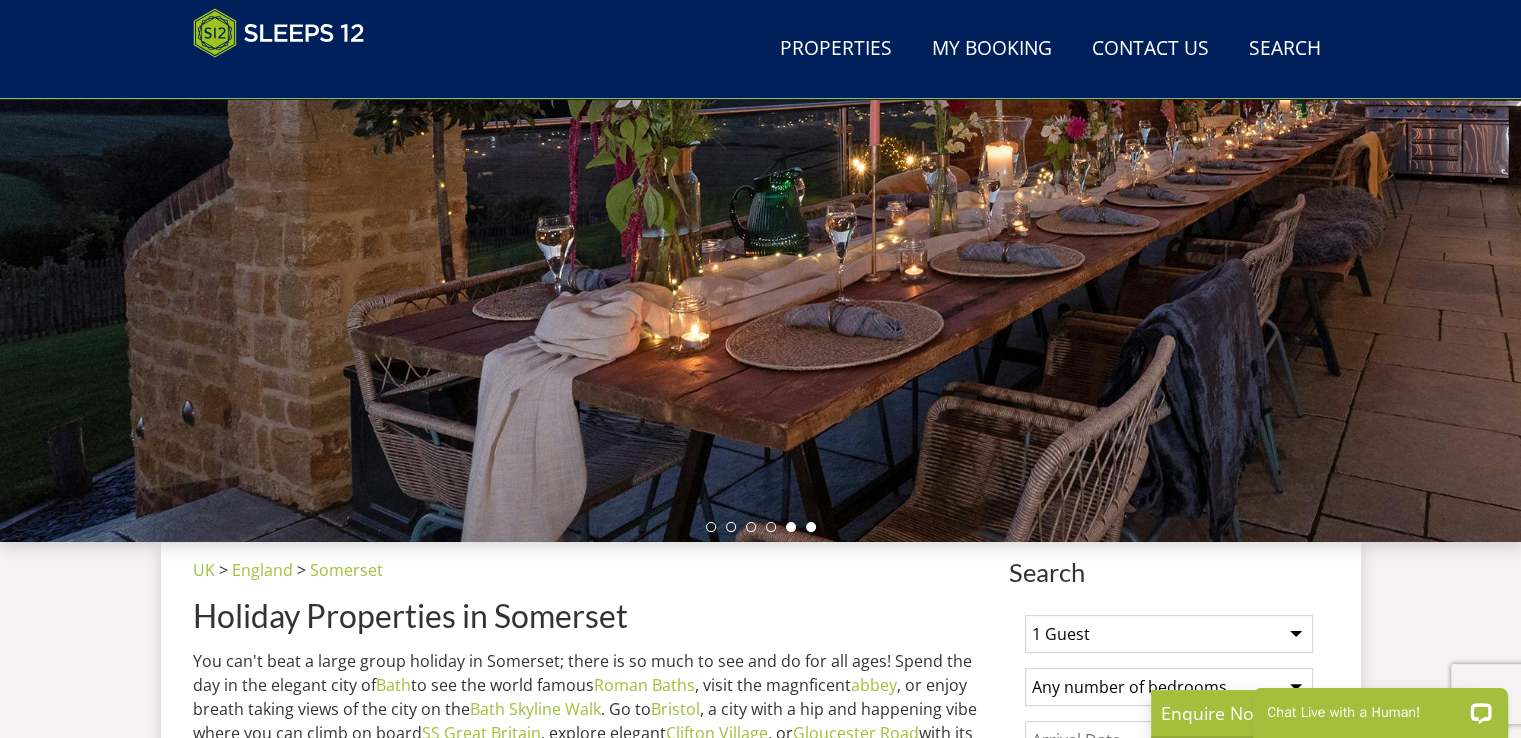 click at bounding box center [811, 527] 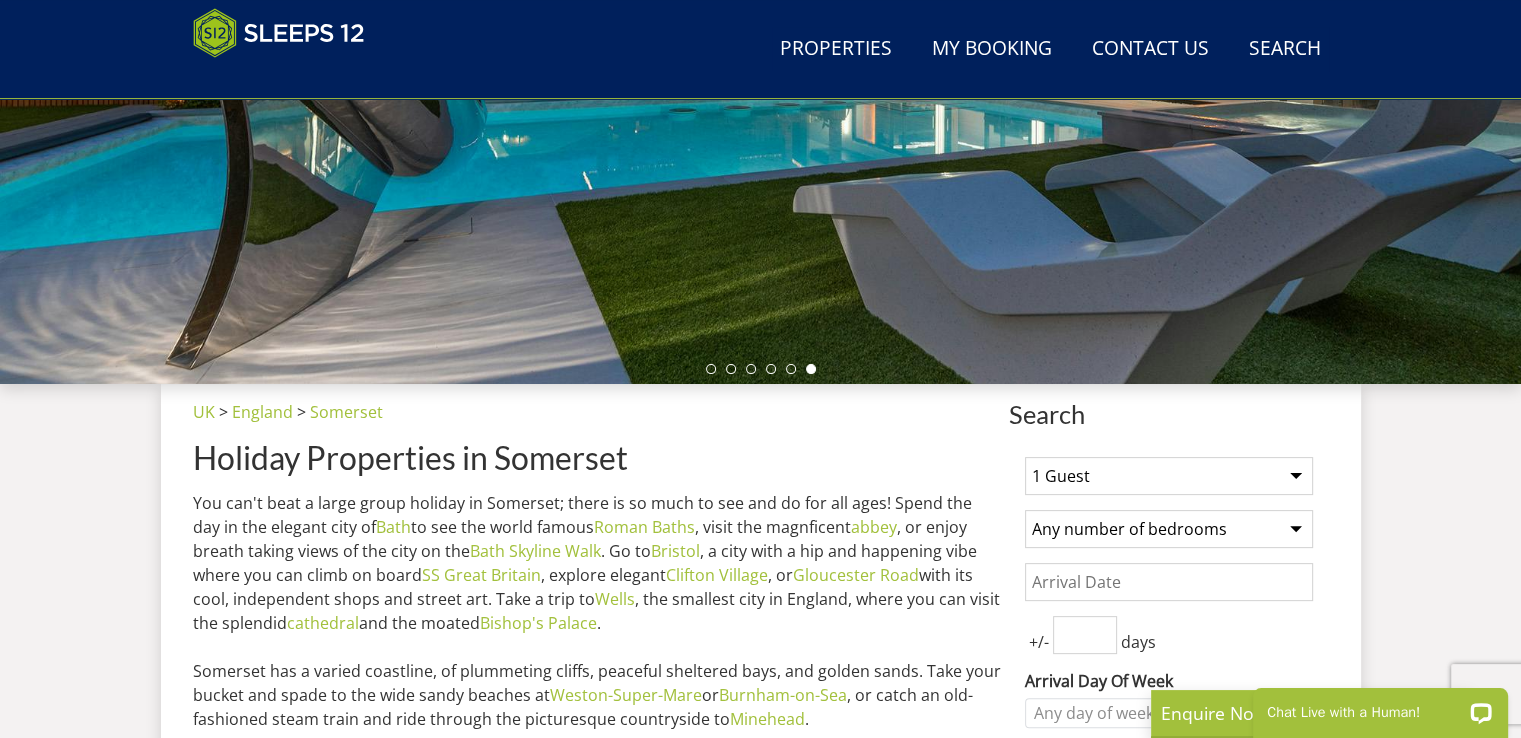 scroll, scrollTop: 482, scrollLeft: 0, axis: vertical 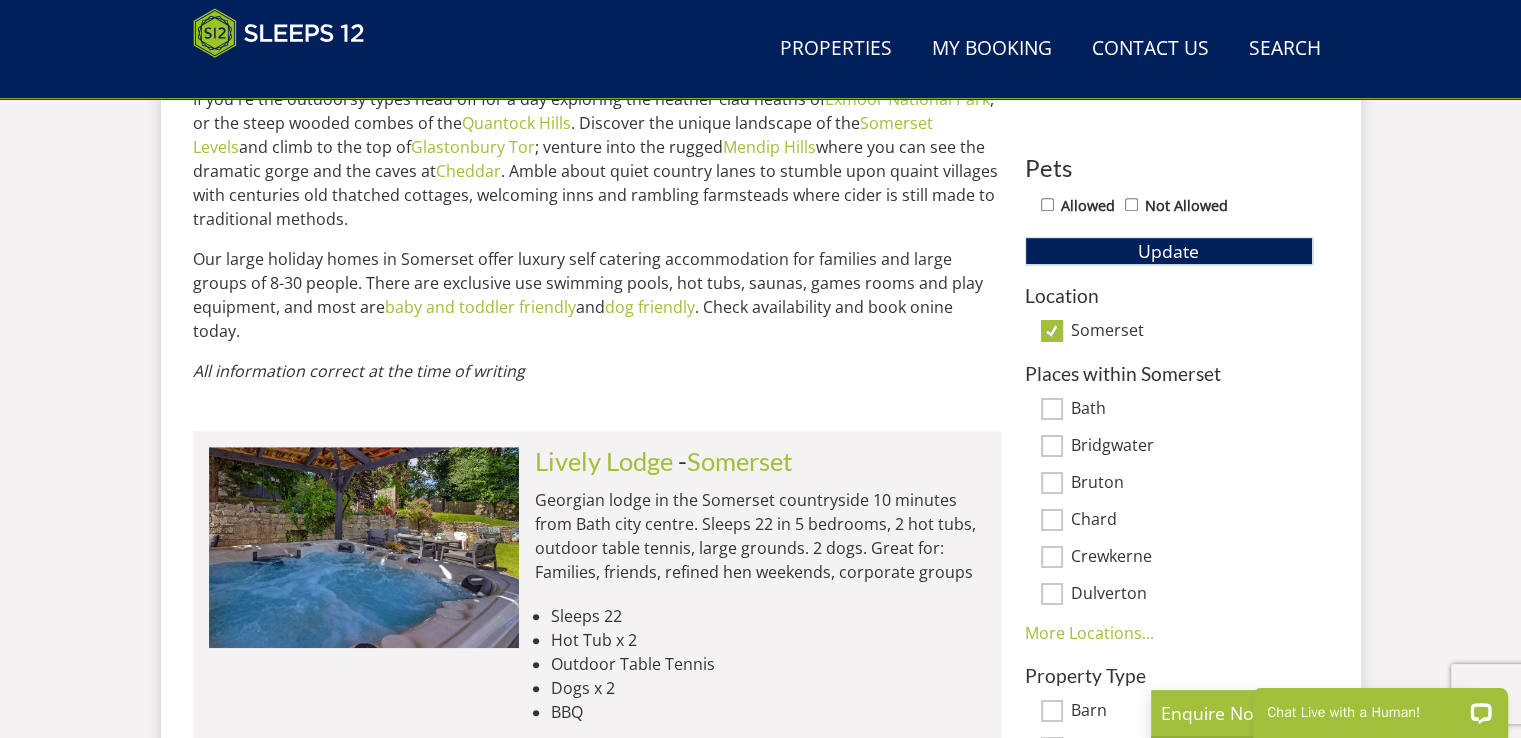 select on "12" 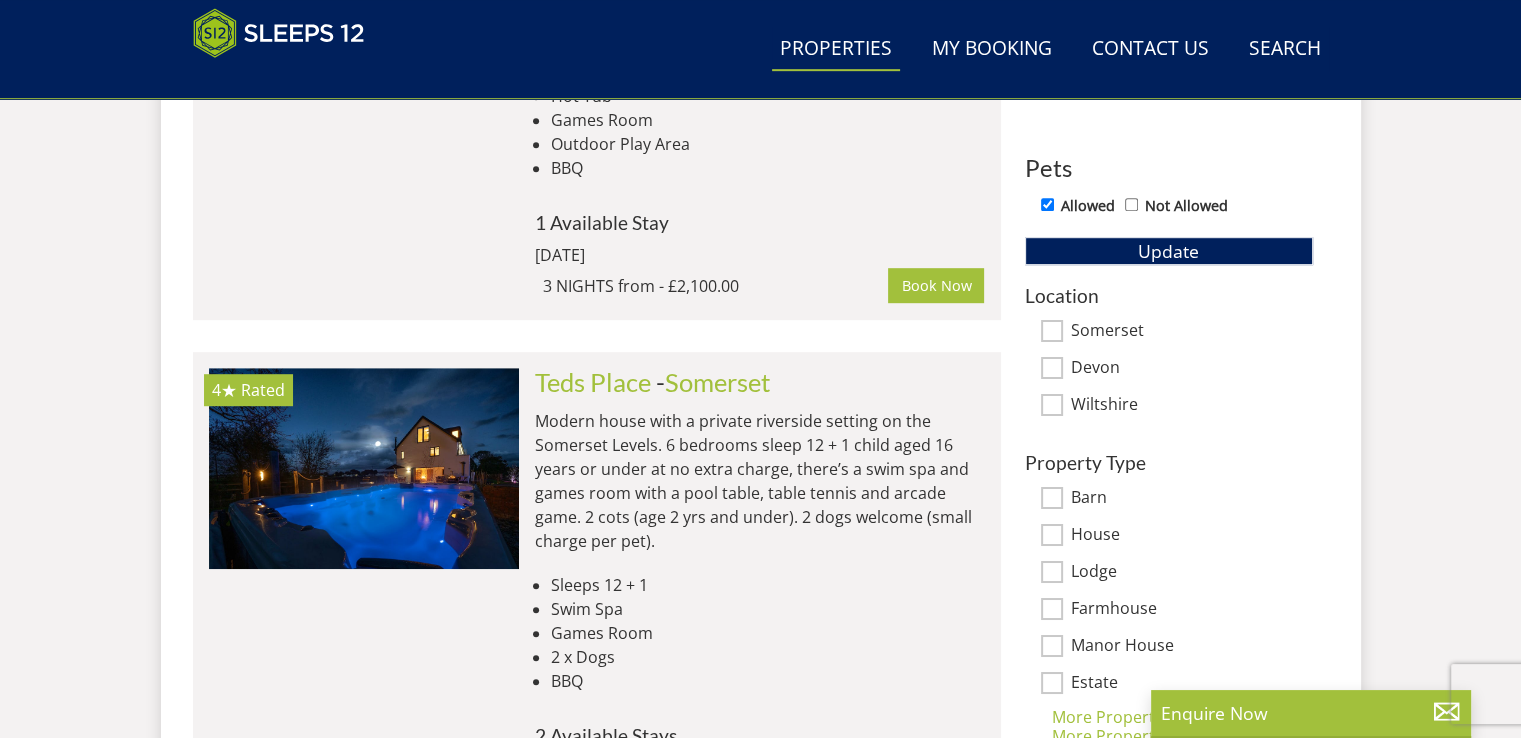 scroll, scrollTop: 6082, scrollLeft: 0, axis: vertical 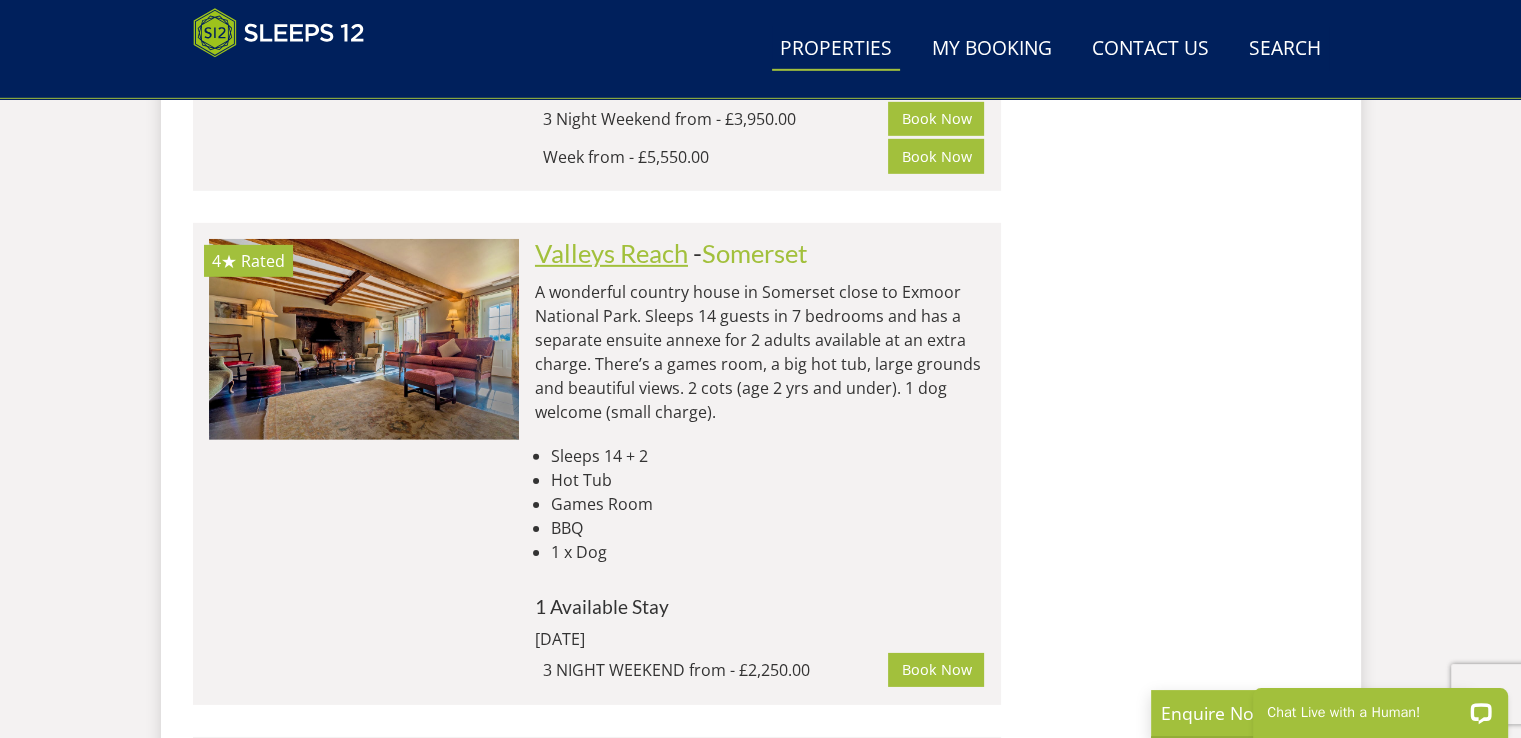 click on "Valleys Reach" at bounding box center (611, 253) 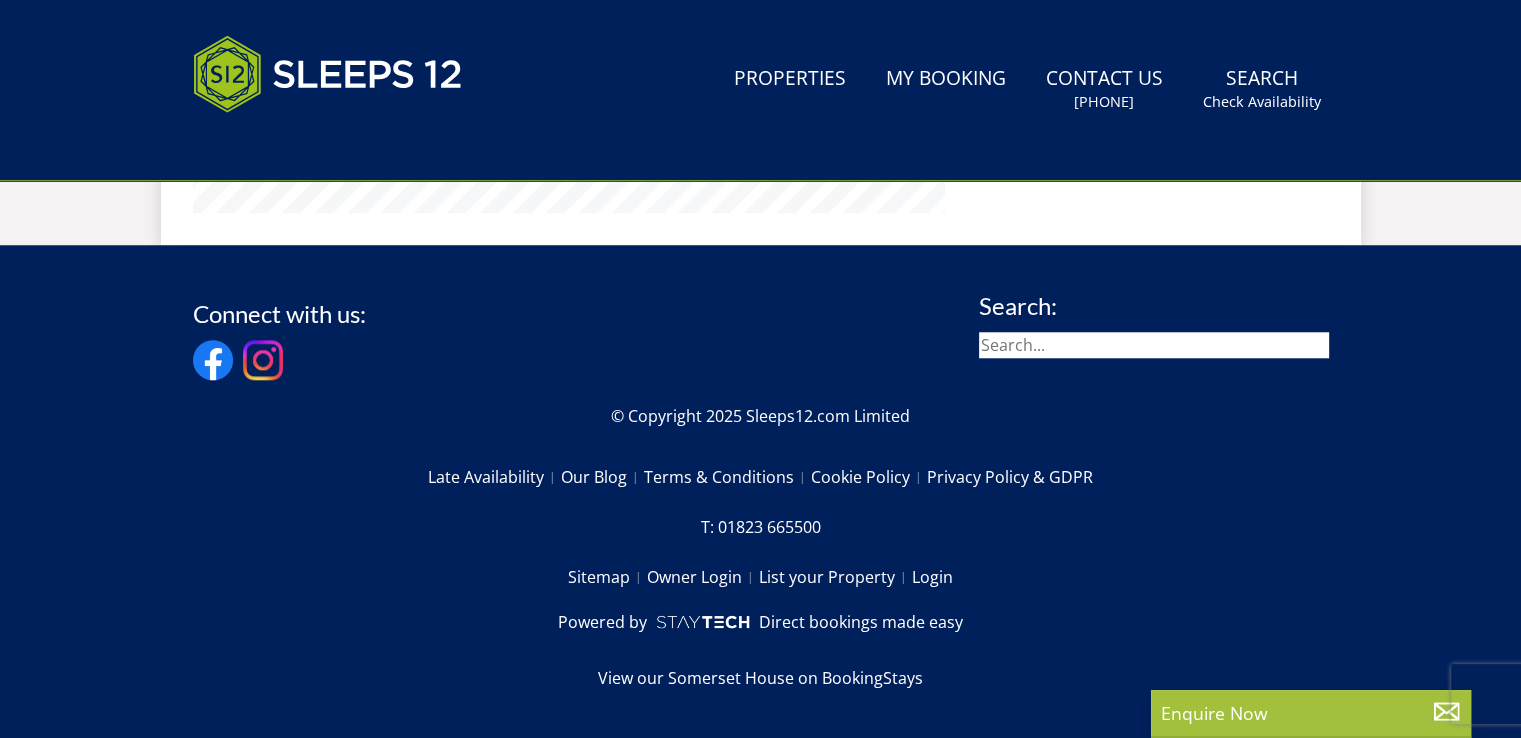 scroll, scrollTop: 0, scrollLeft: 0, axis: both 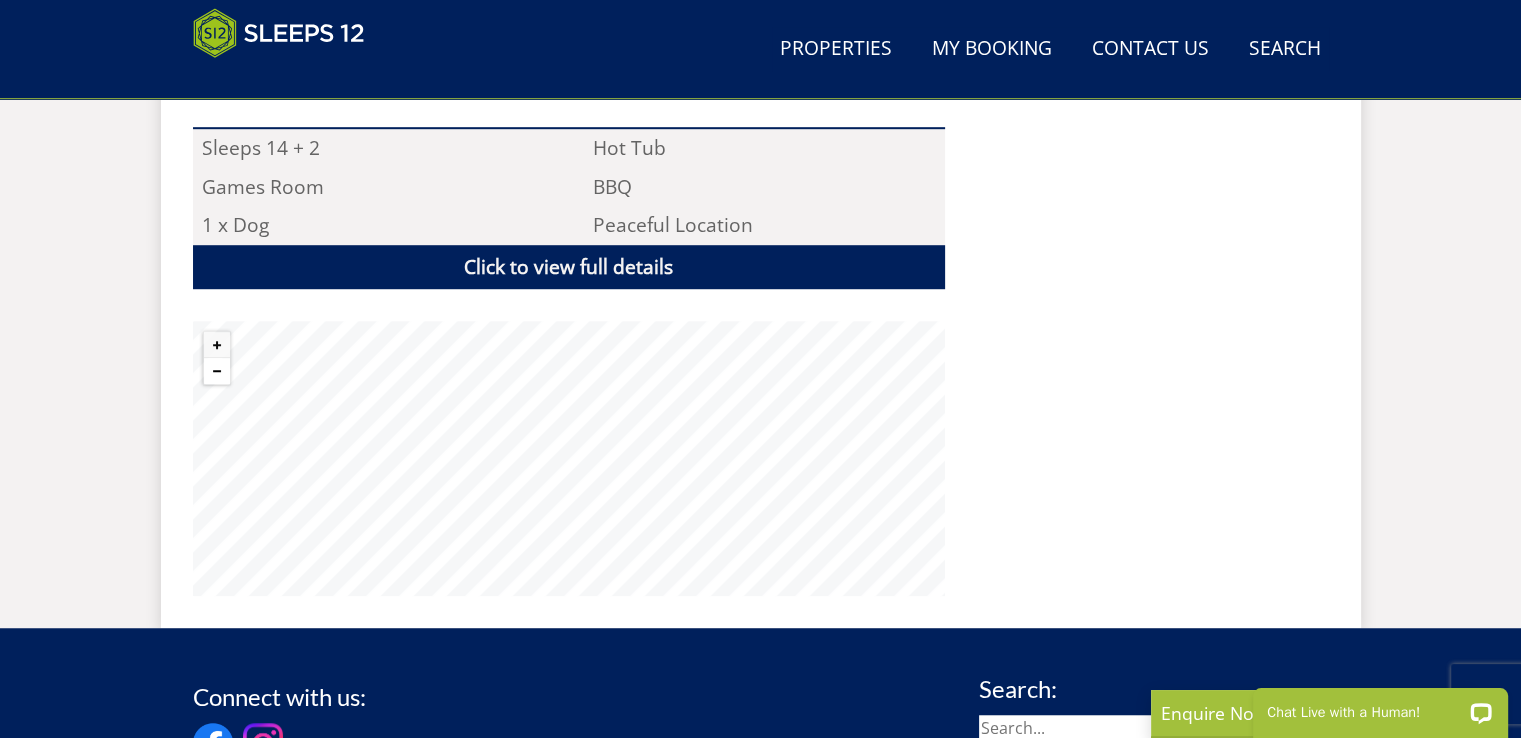 click at bounding box center (217, 371) 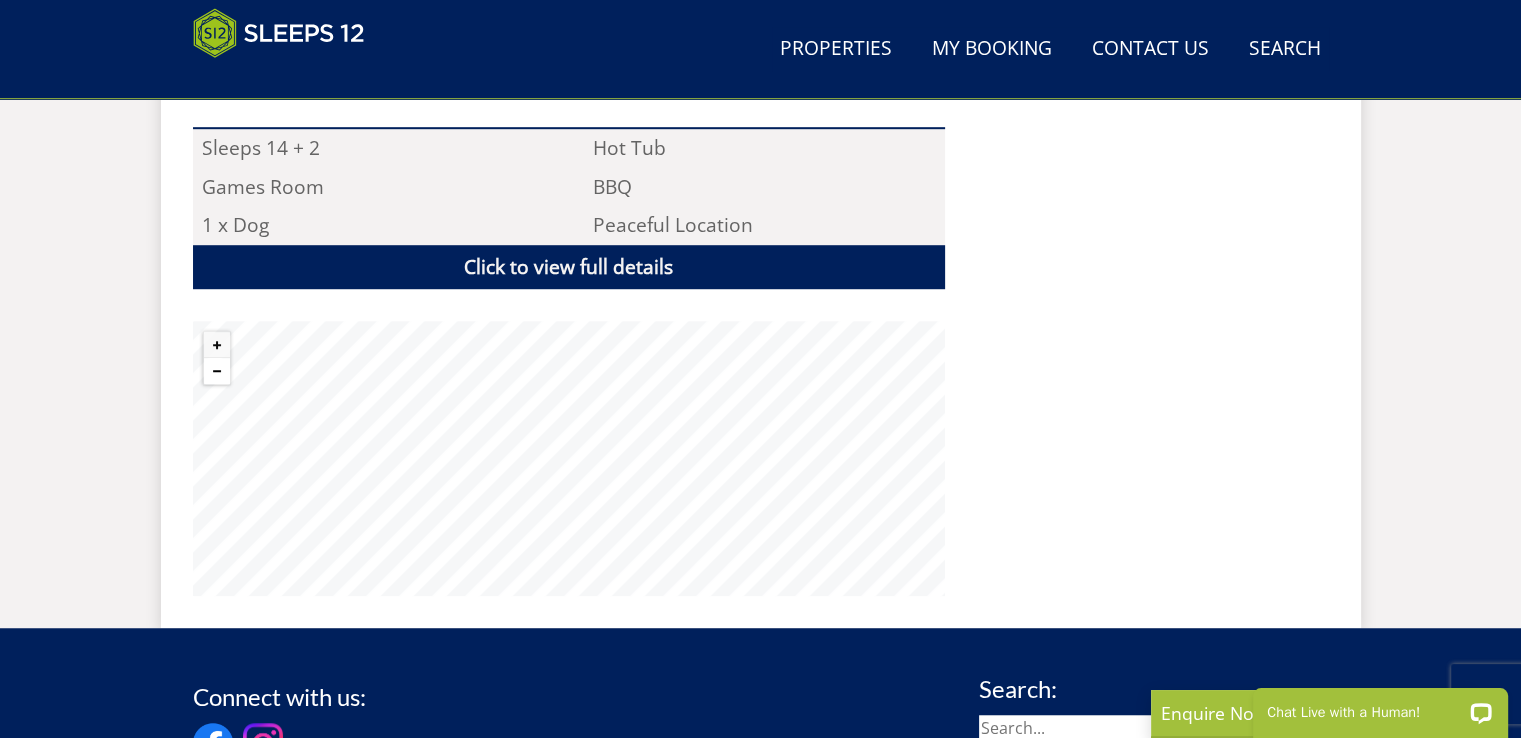 click at bounding box center [217, 371] 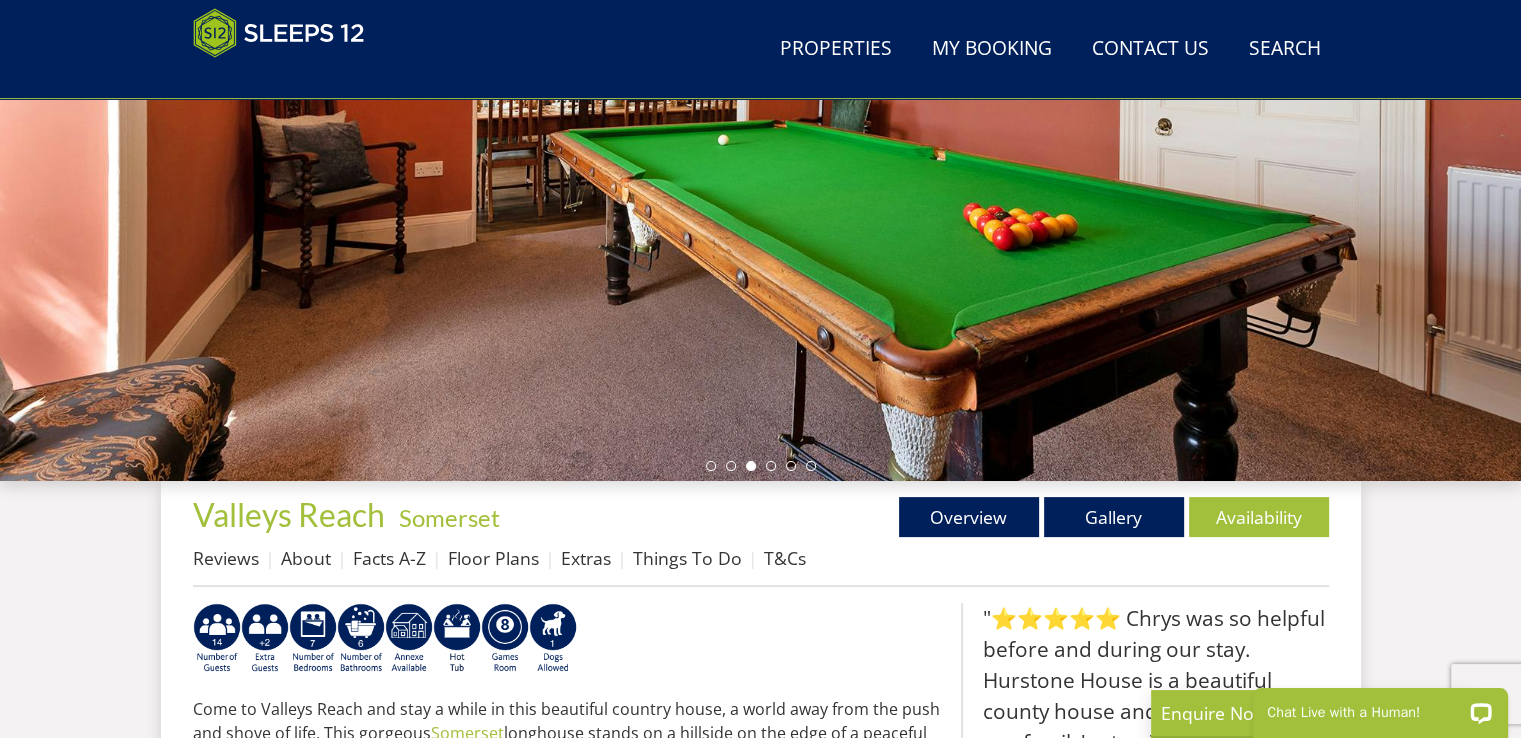 scroll, scrollTop: 340, scrollLeft: 0, axis: vertical 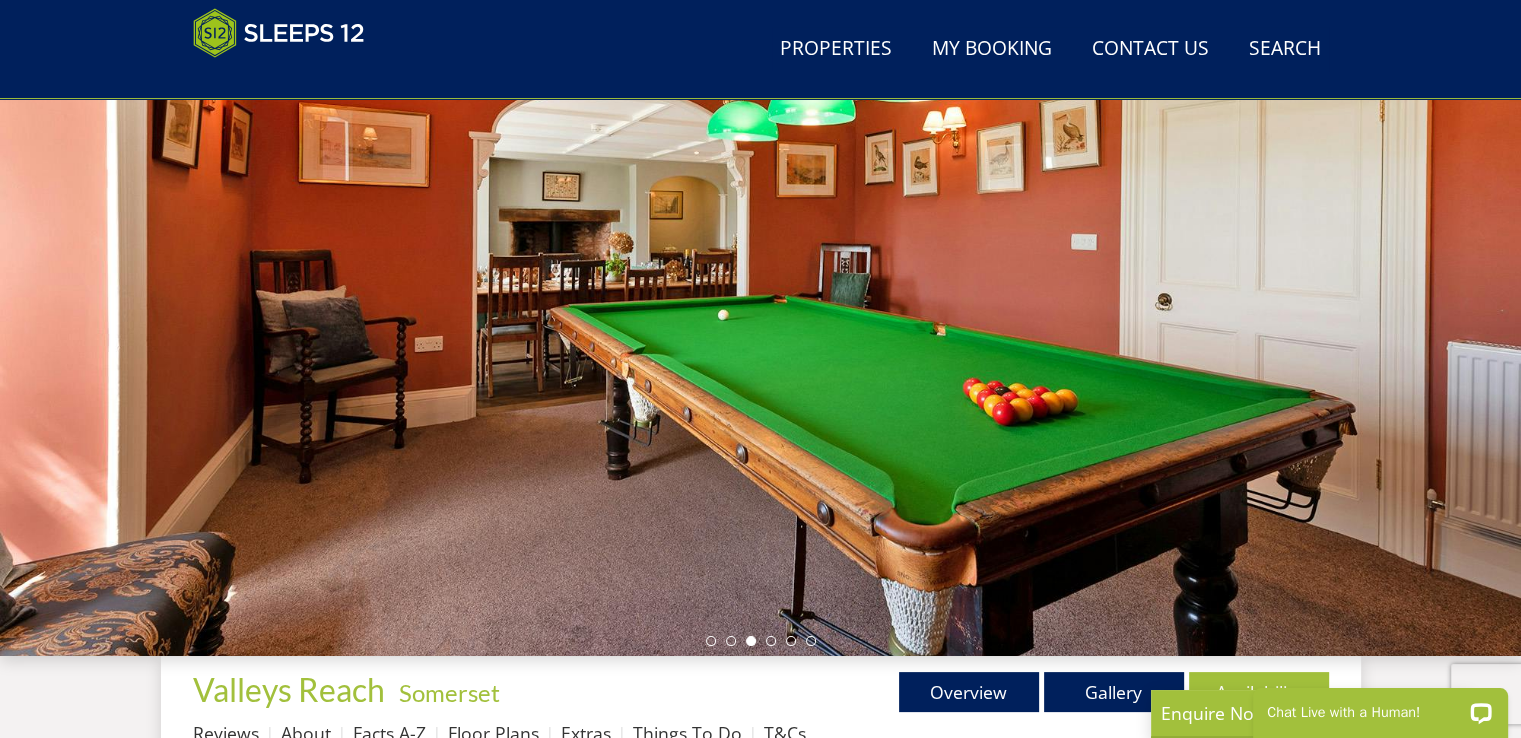 click at bounding box center [760, 306] 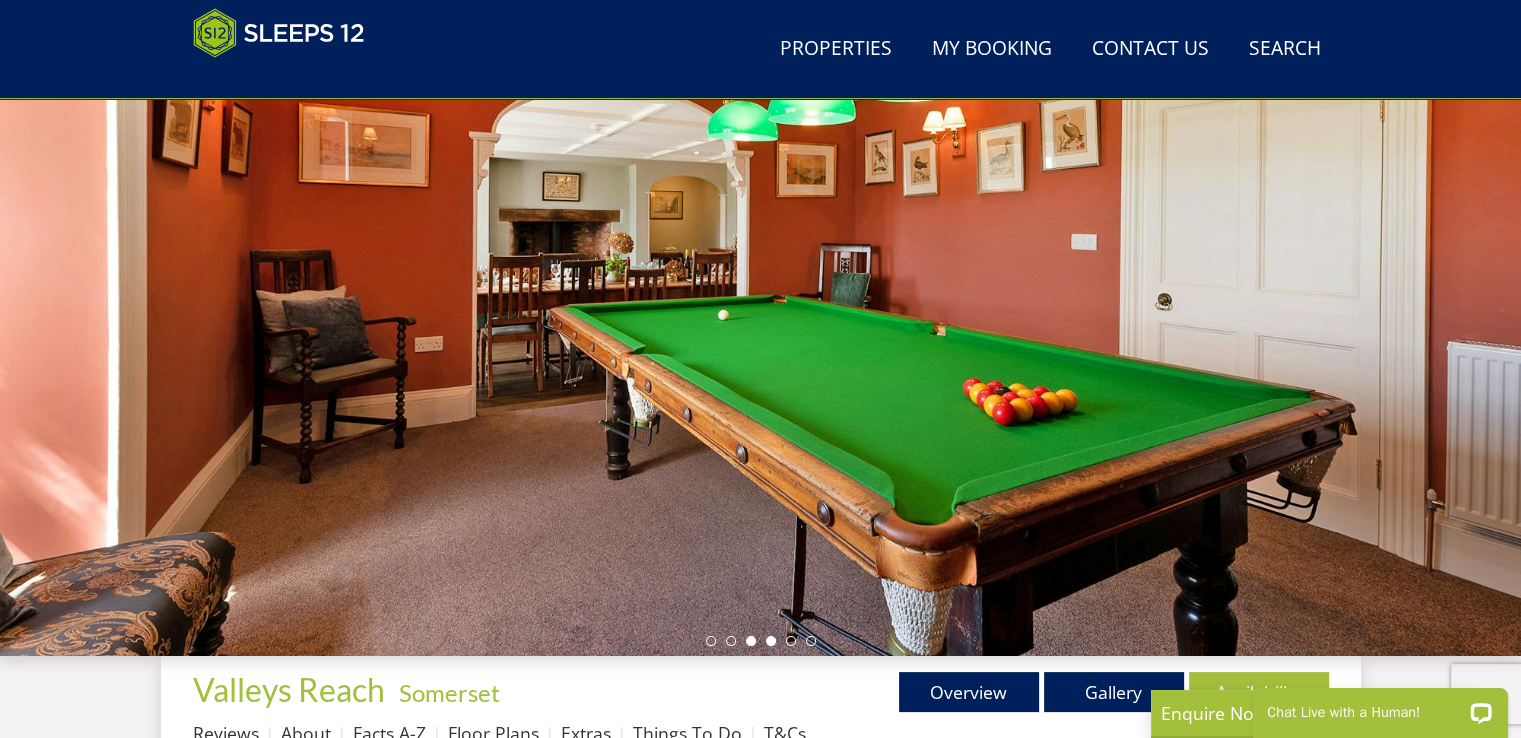 click at bounding box center [771, 641] 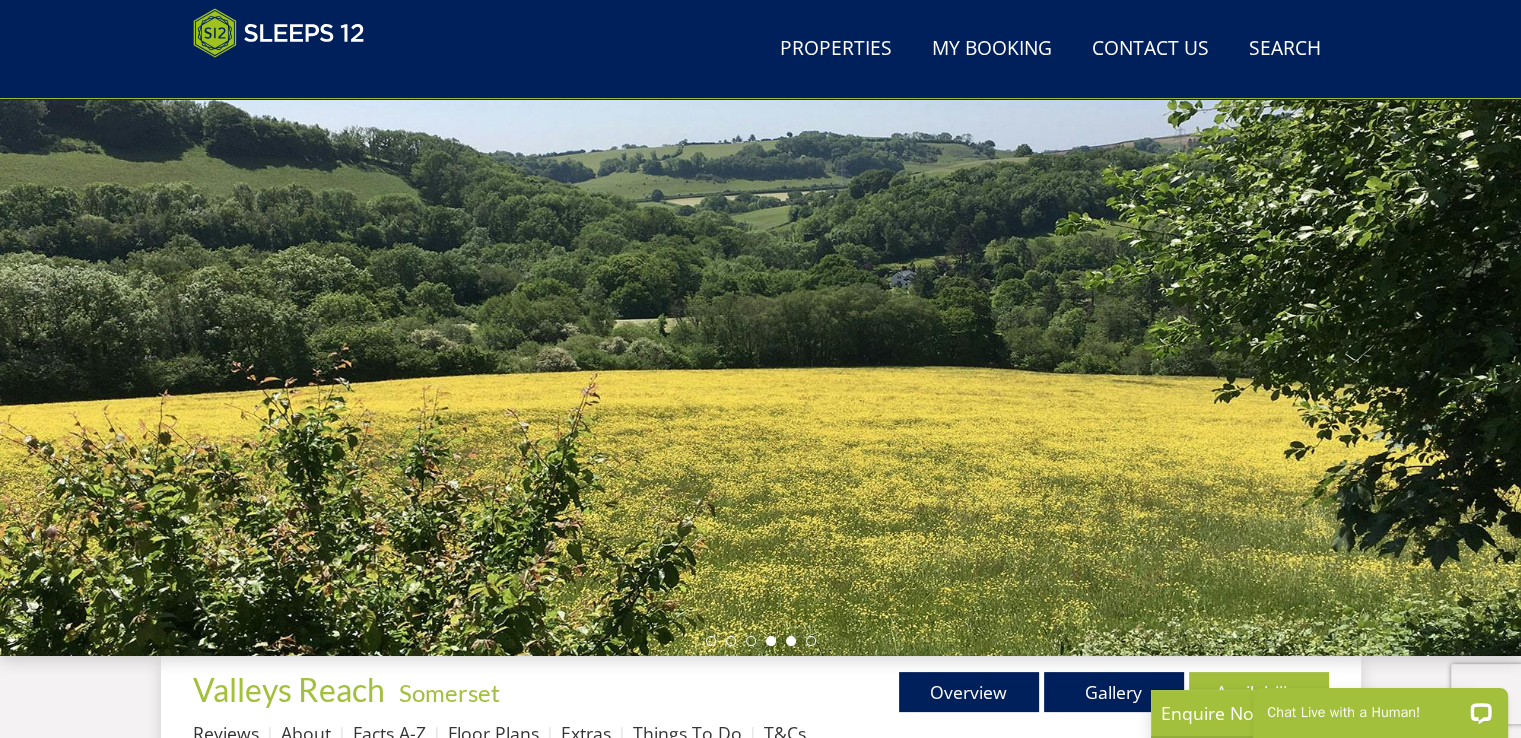 click at bounding box center [791, 641] 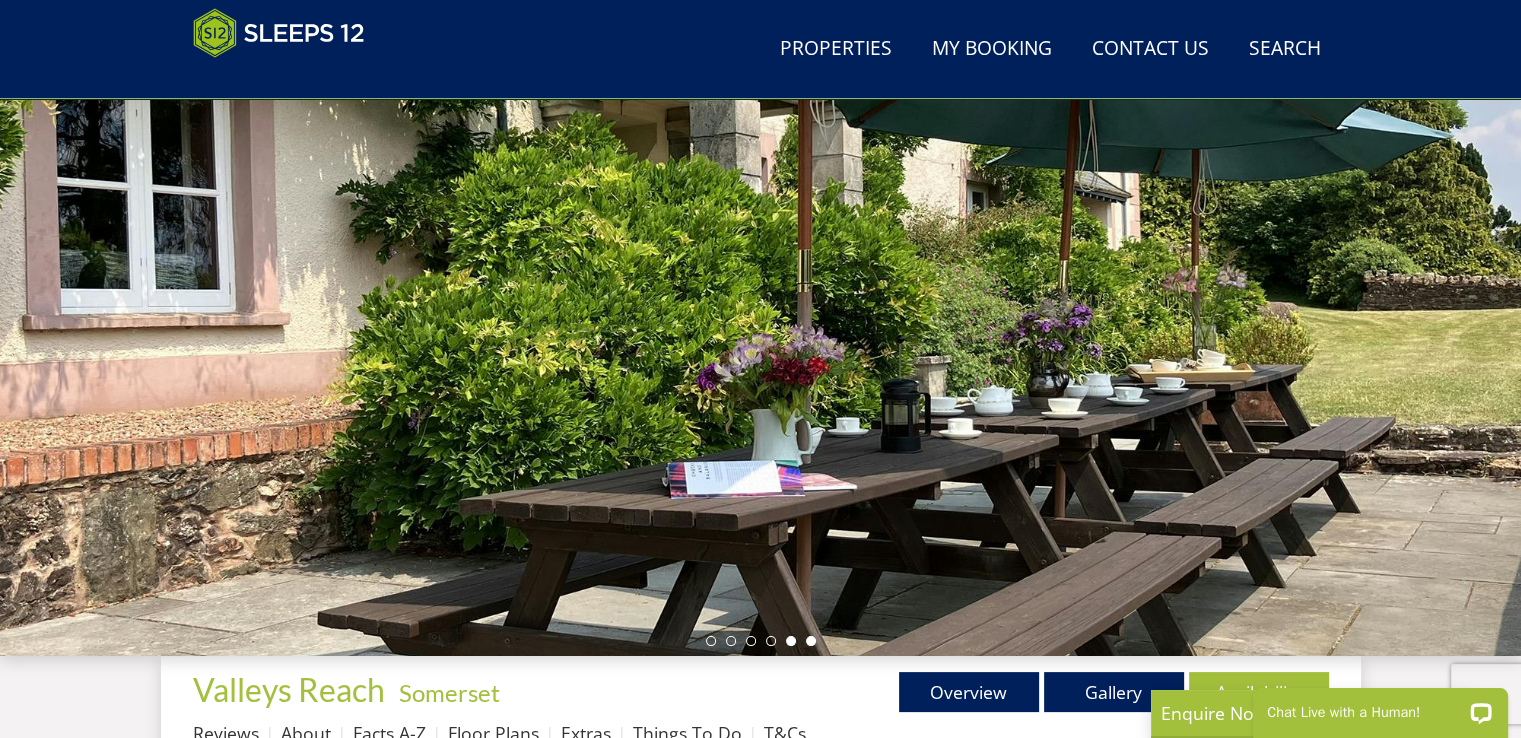 click at bounding box center [811, 641] 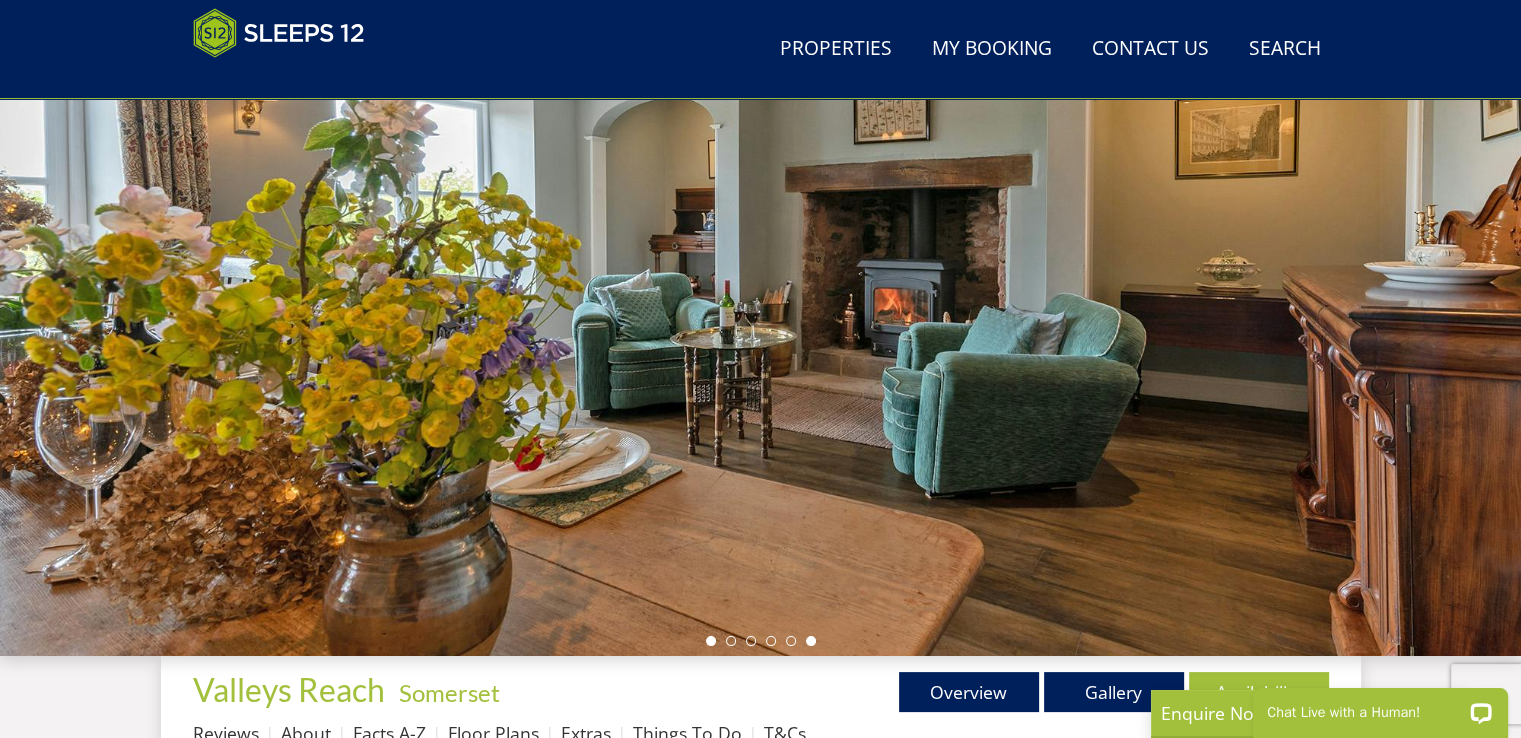 click at bounding box center (711, 641) 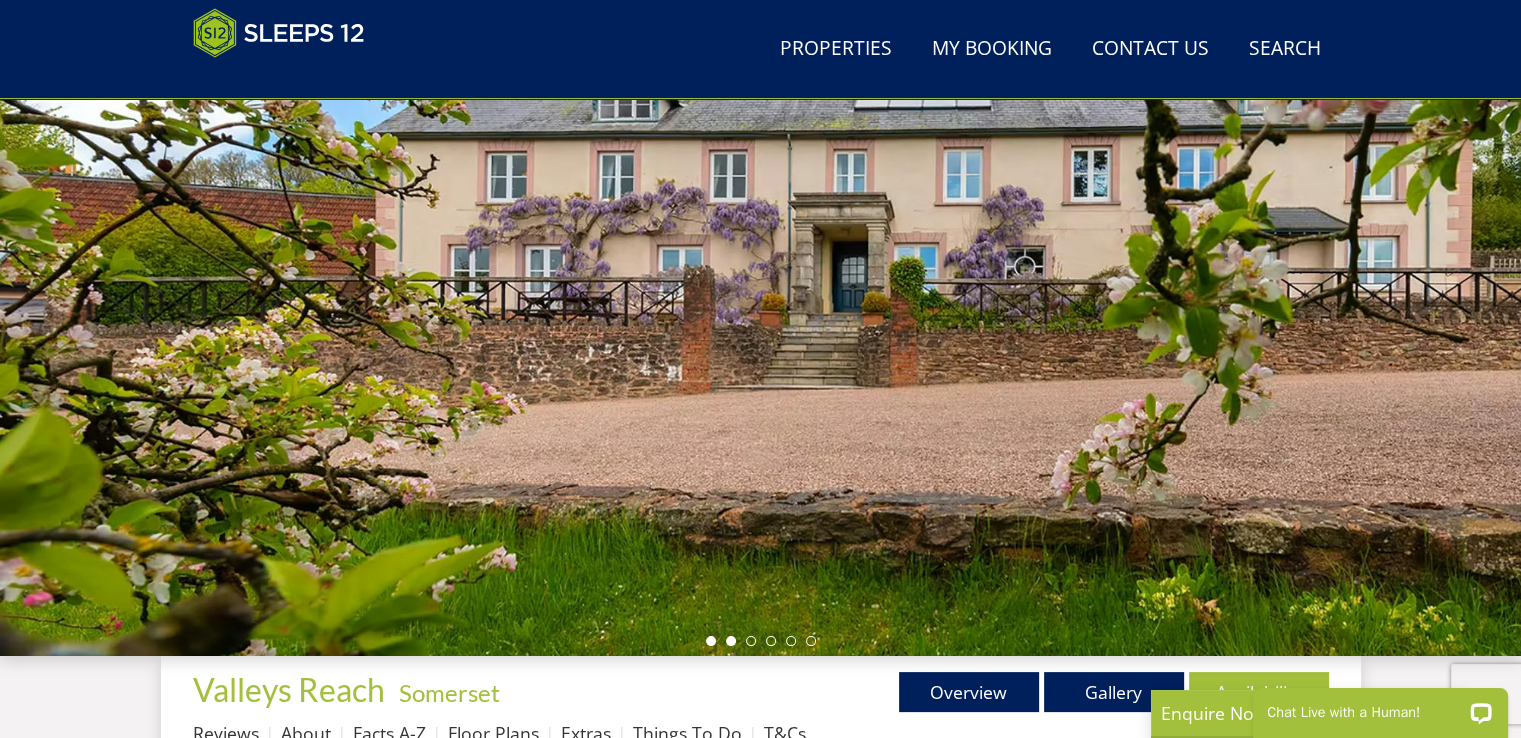 click at bounding box center [731, 641] 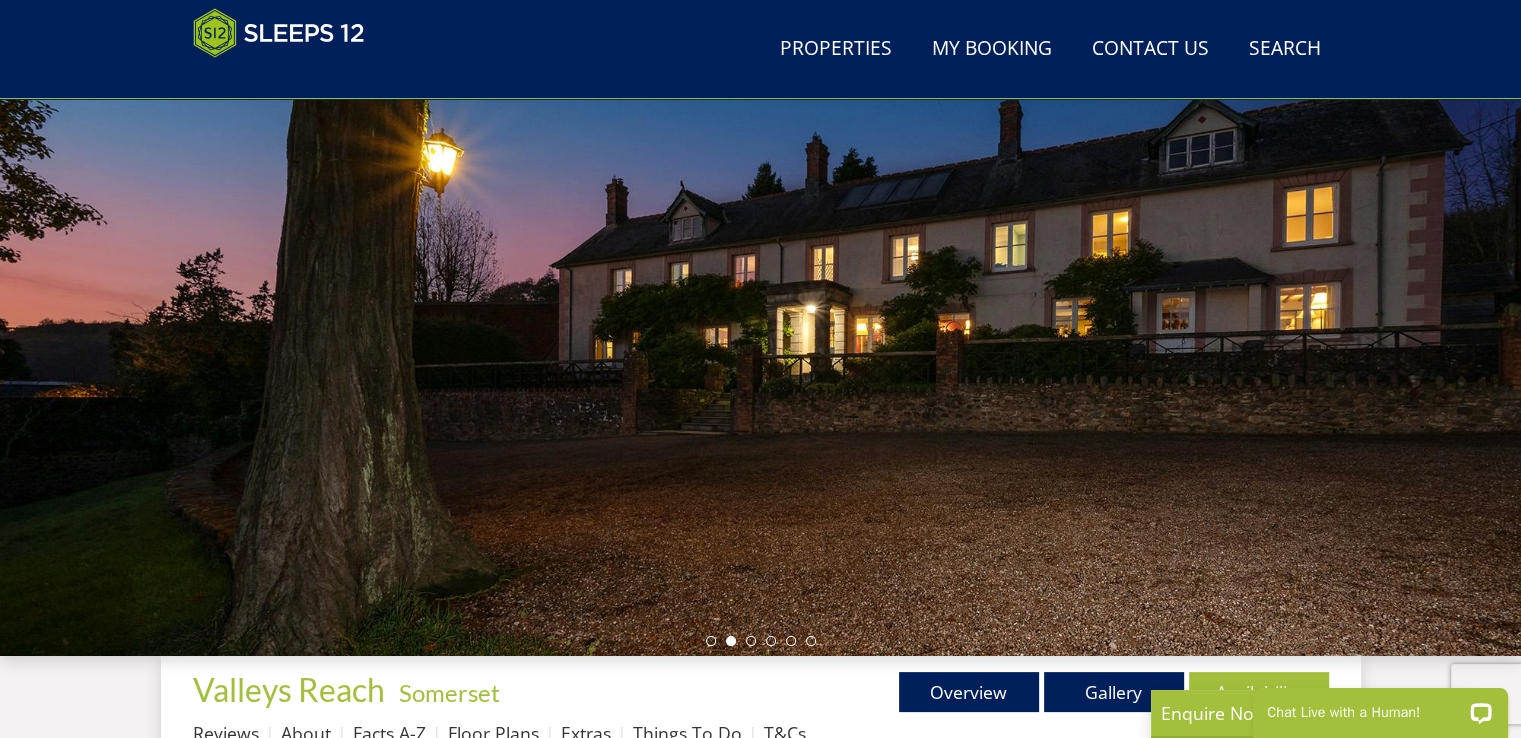 click at bounding box center [761, 641] 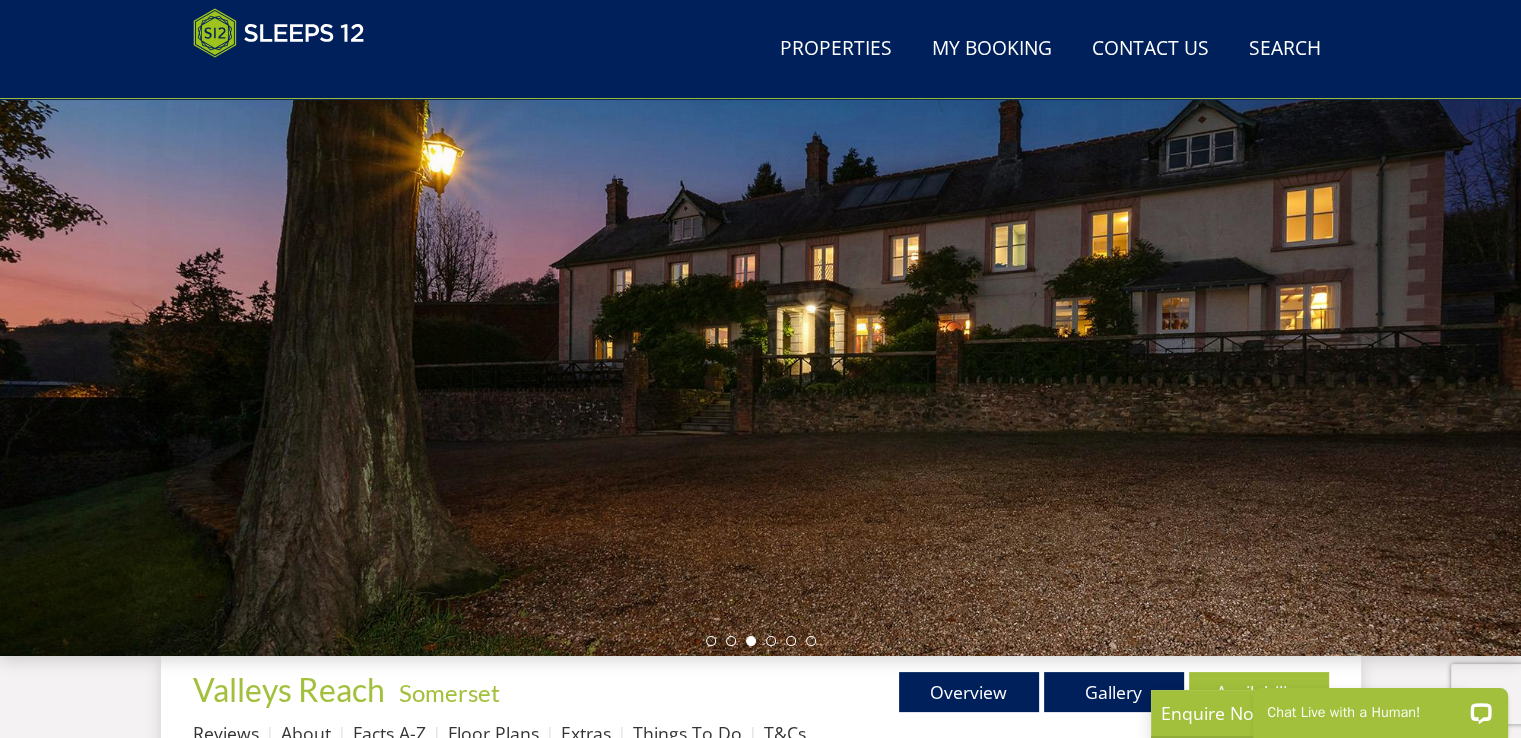 click at bounding box center [751, 641] 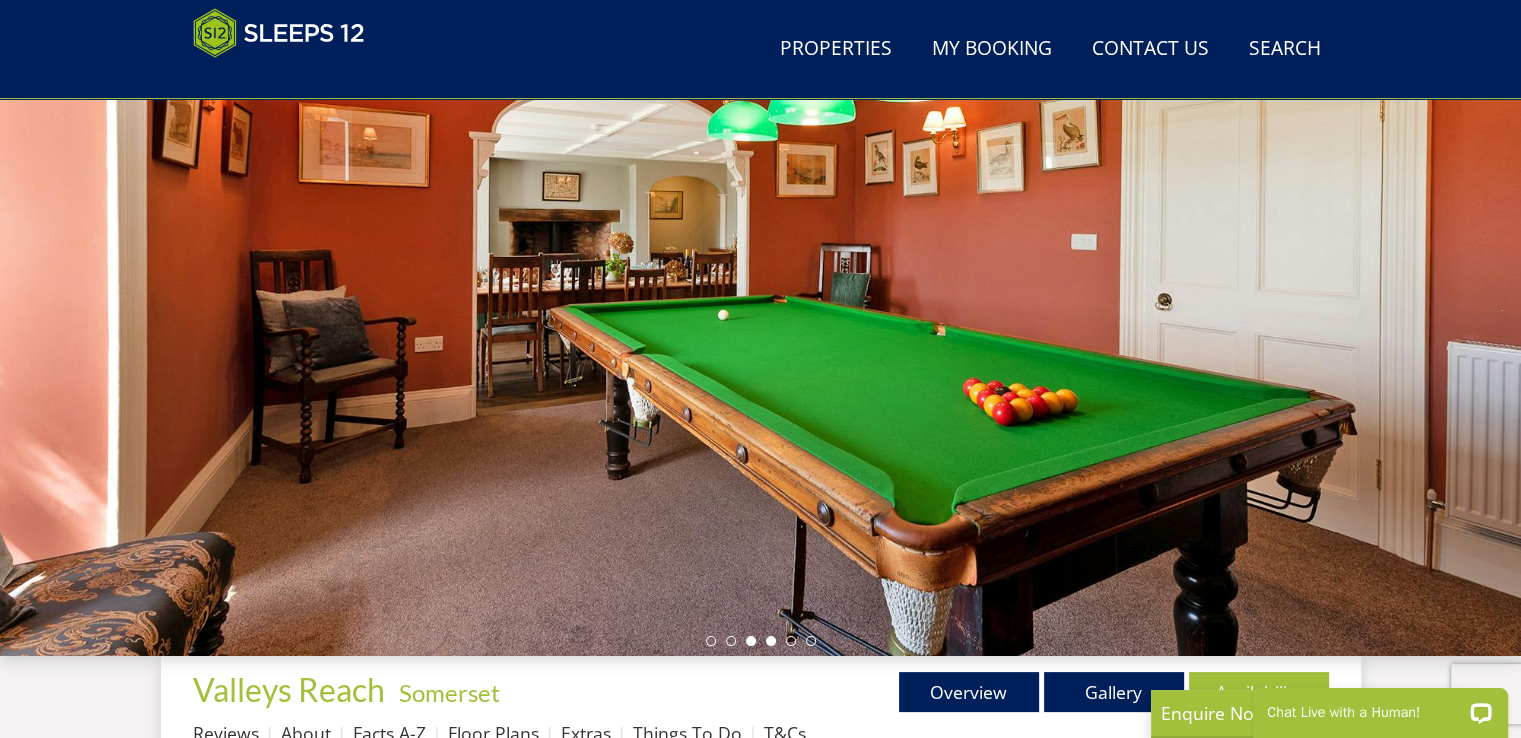 click at bounding box center (771, 641) 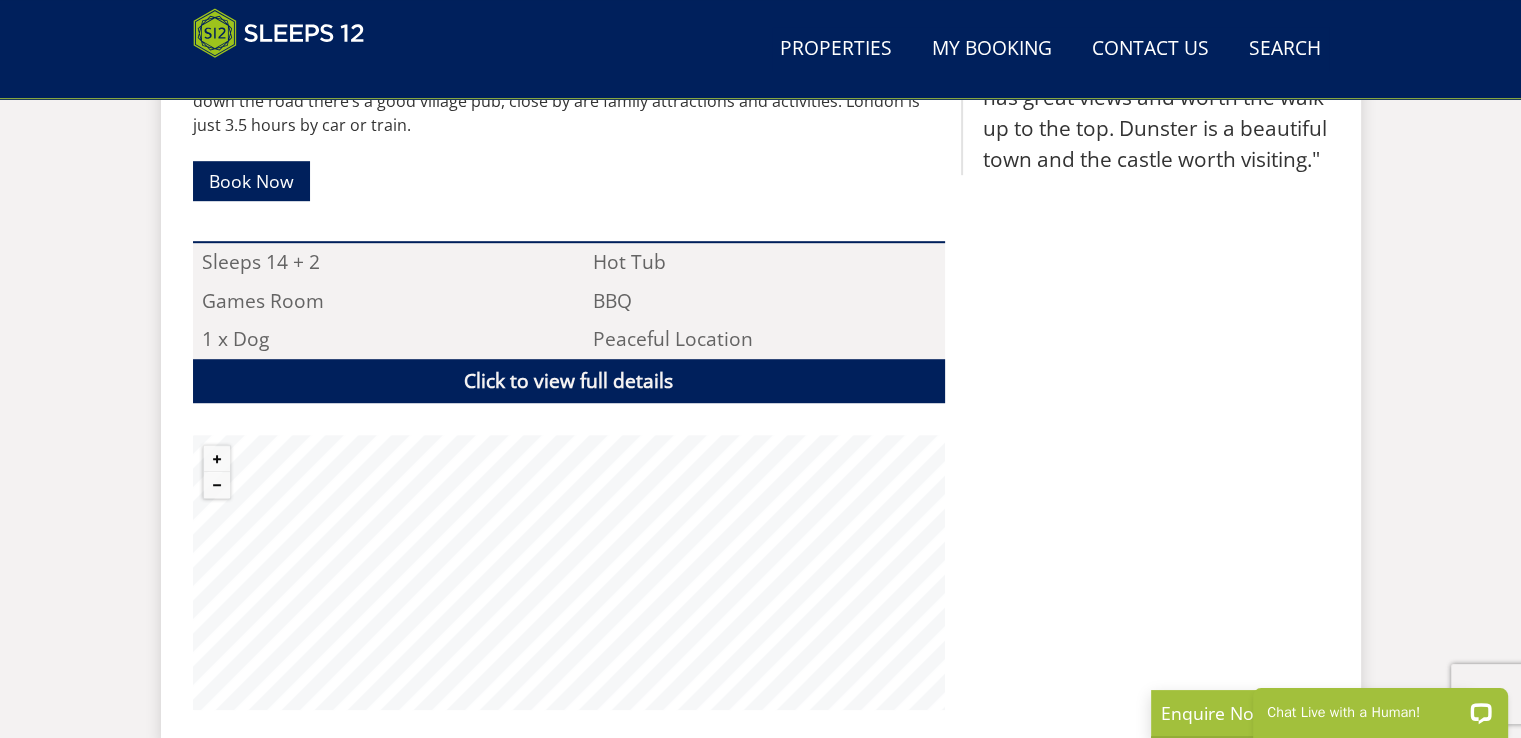 scroll, scrollTop: 1229, scrollLeft: 0, axis: vertical 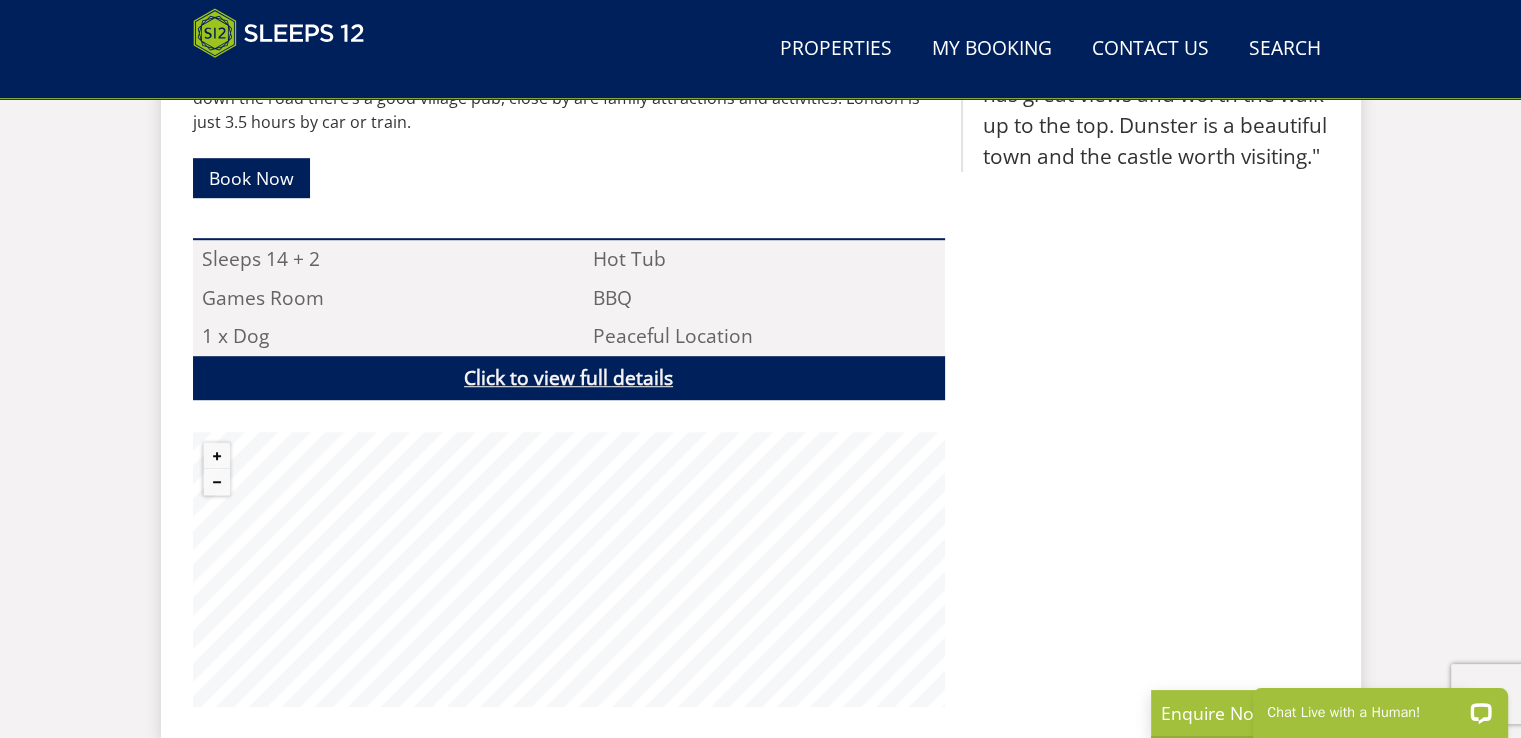 click on "Click to view full details" at bounding box center (569, 378) 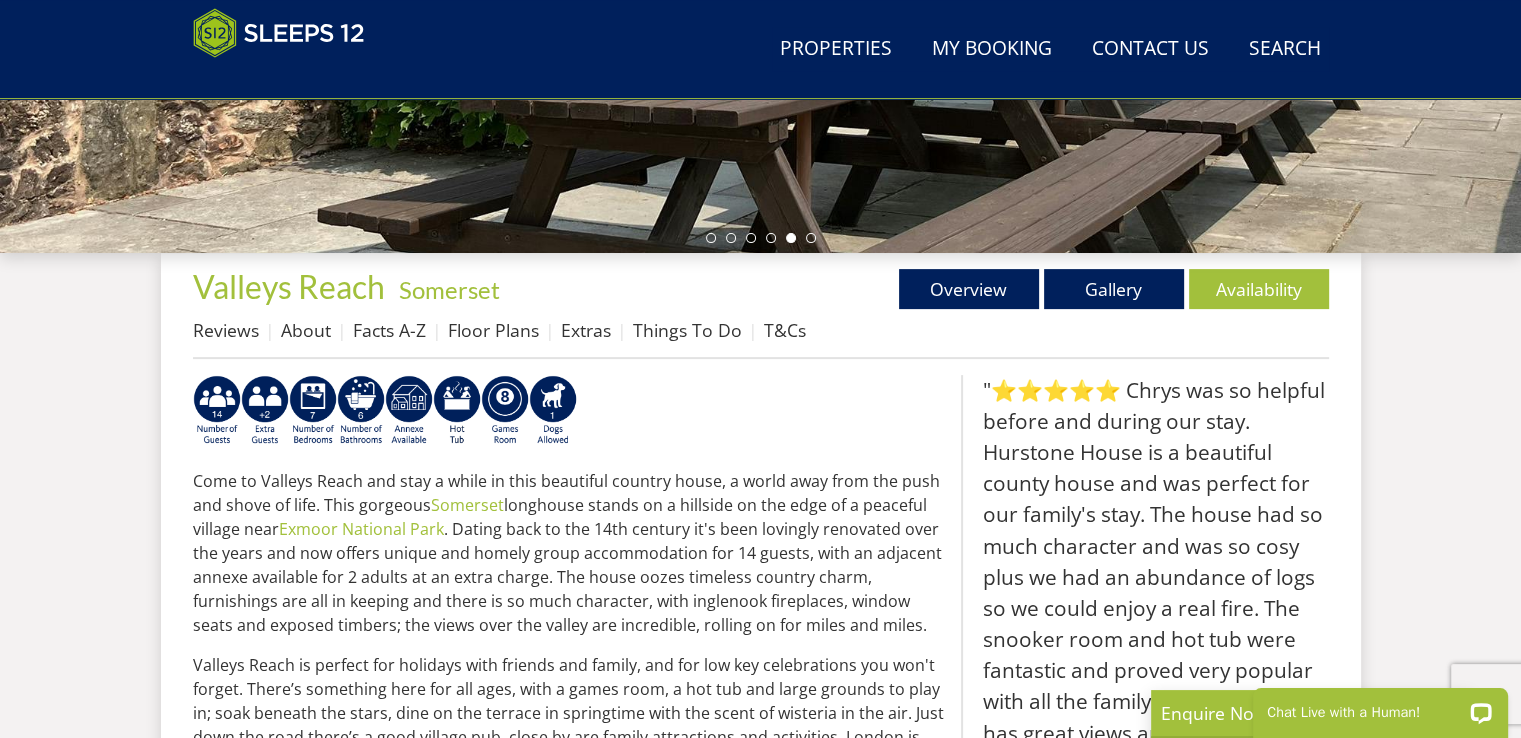 scroll, scrollTop: 520, scrollLeft: 0, axis: vertical 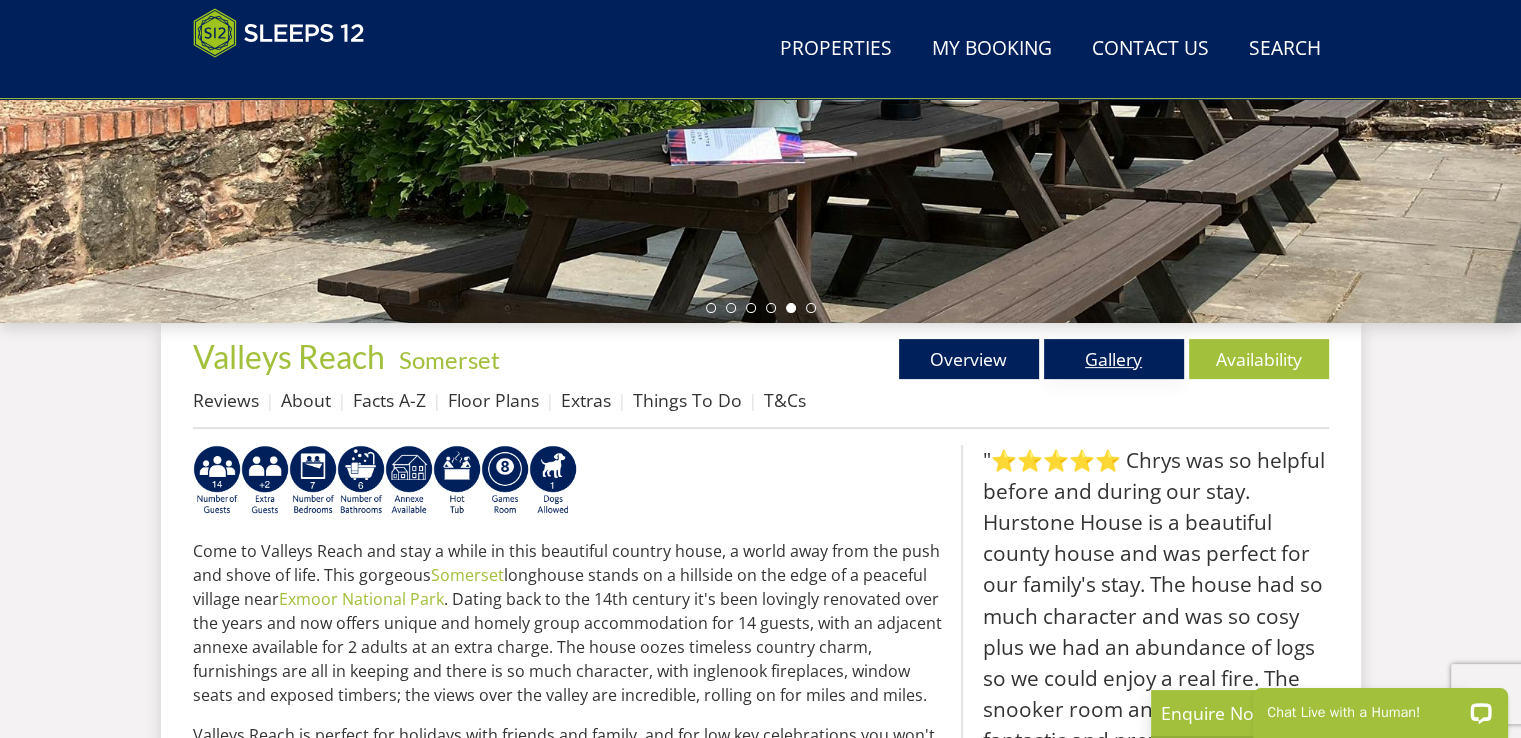 click on "Gallery" at bounding box center (1114, 359) 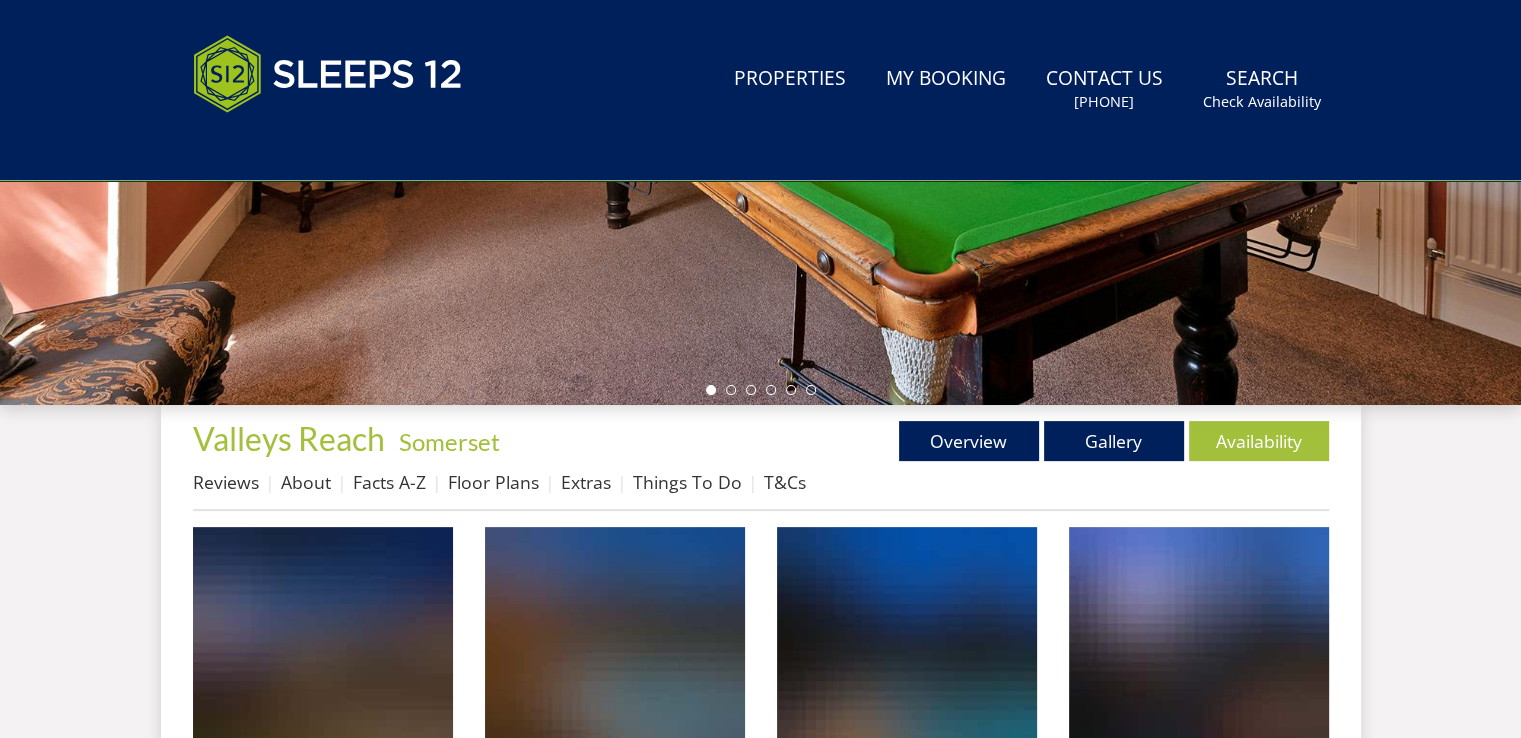 scroll, scrollTop: 0, scrollLeft: 0, axis: both 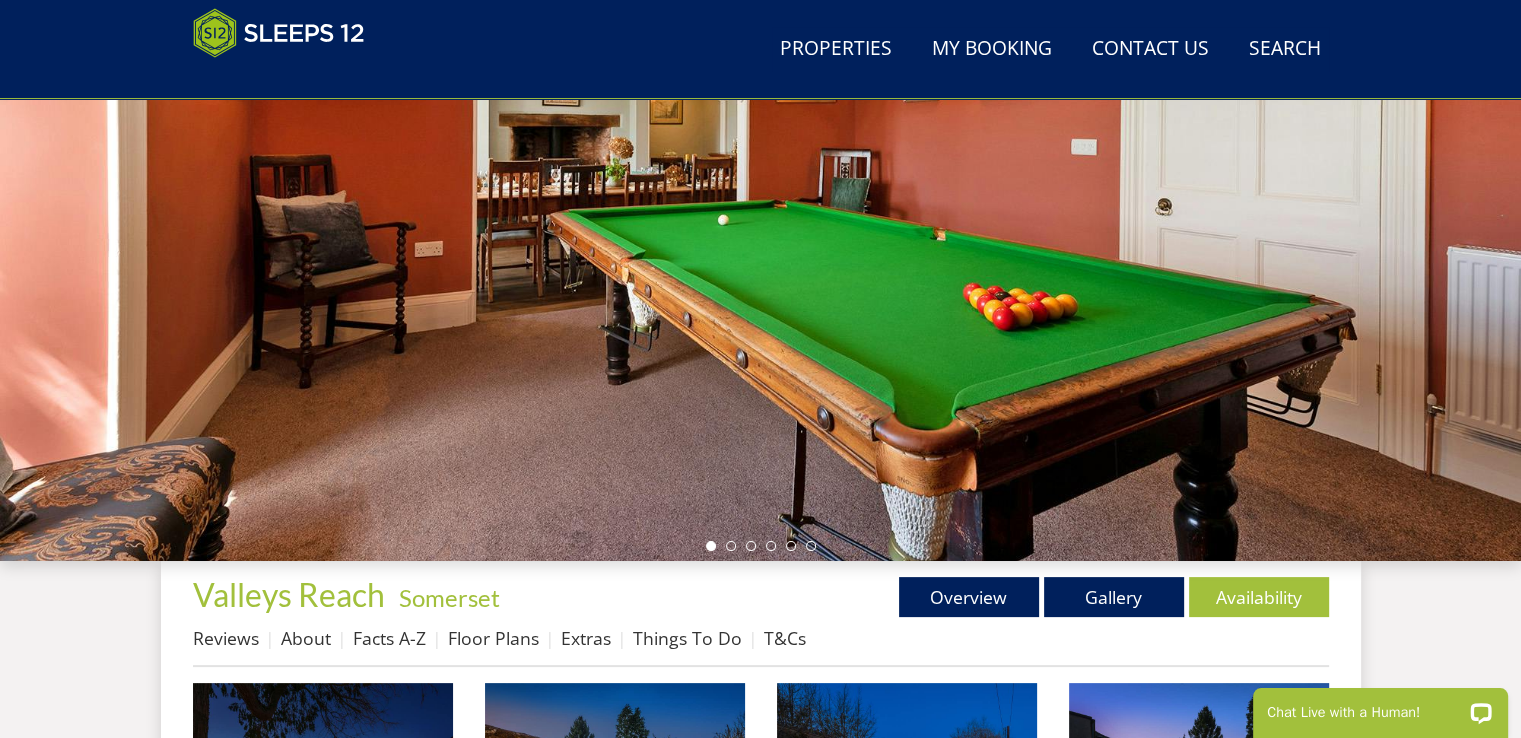 click at bounding box center (760, 211) 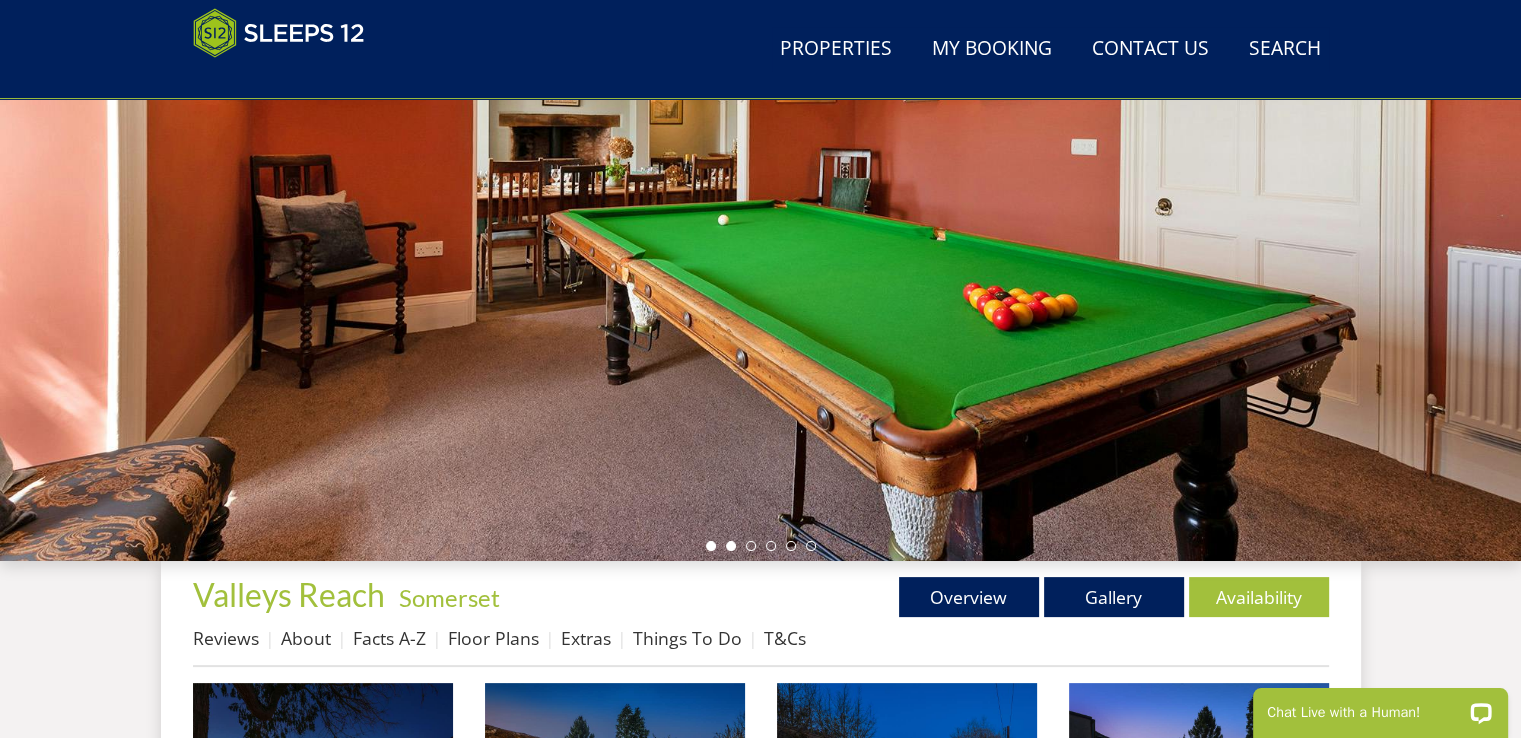 click at bounding box center (731, 546) 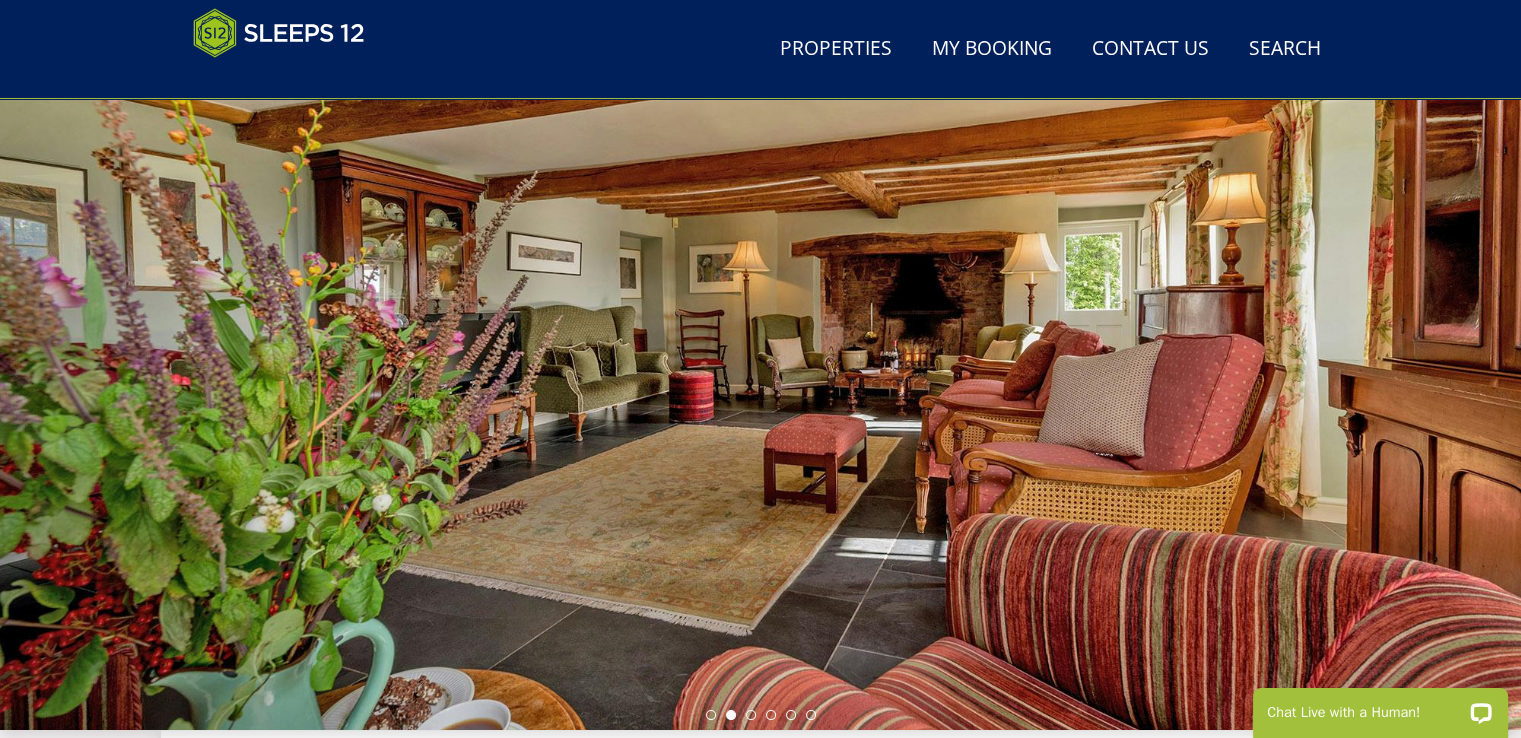 scroll, scrollTop: 108, scrollLeft: 0, axis: vertical 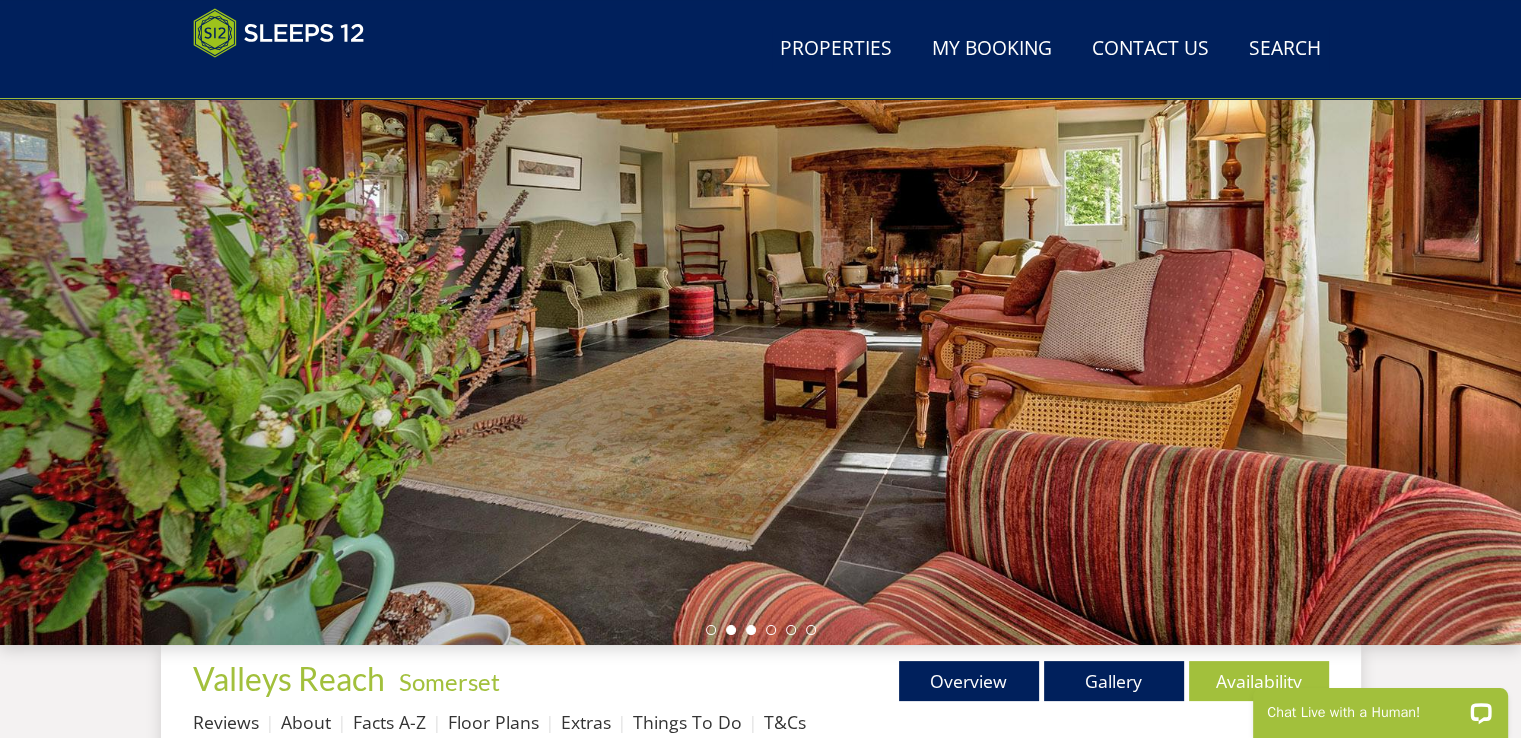 click at bounding box center (751, 630) 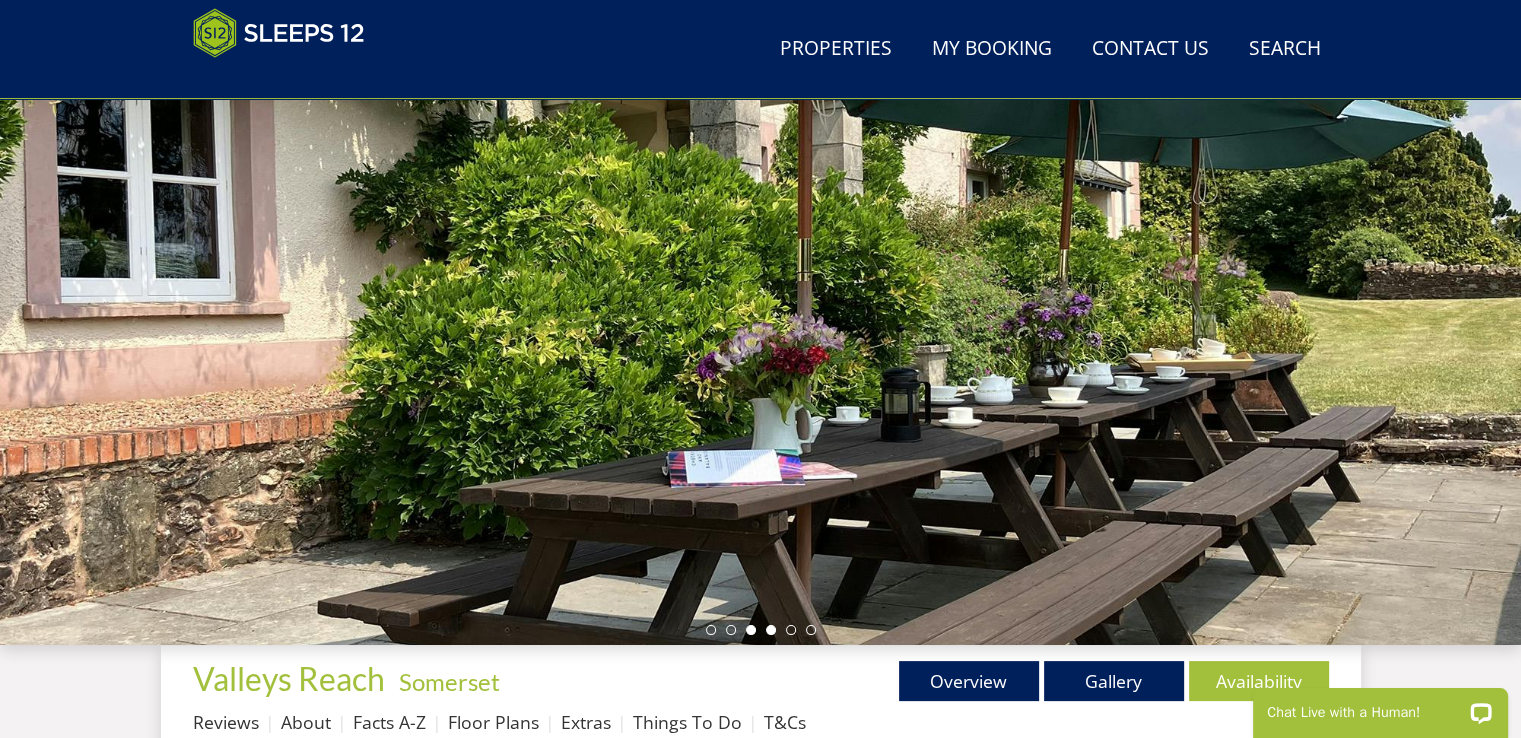 click at bounding box center (771, 630) 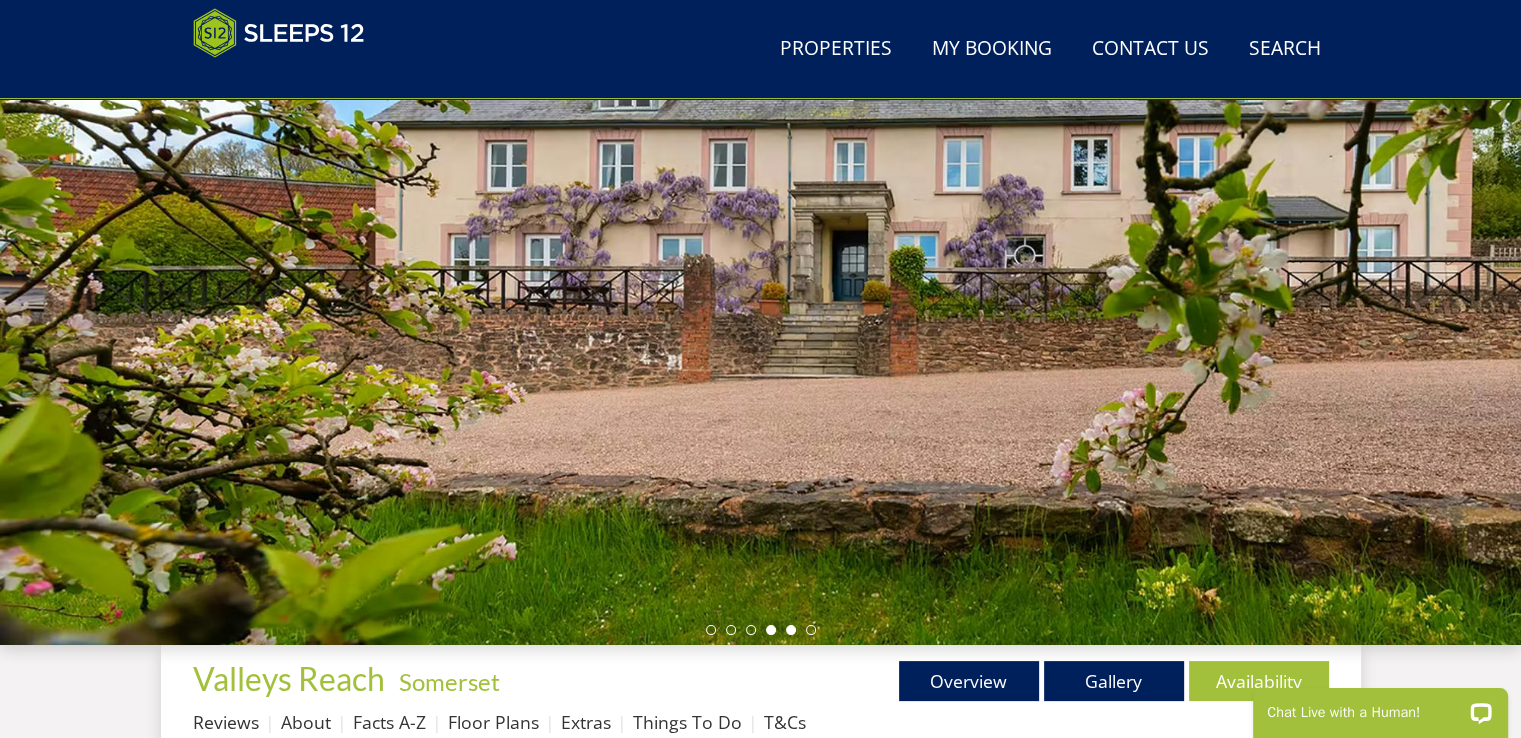 click at bounding box center [791, 630] 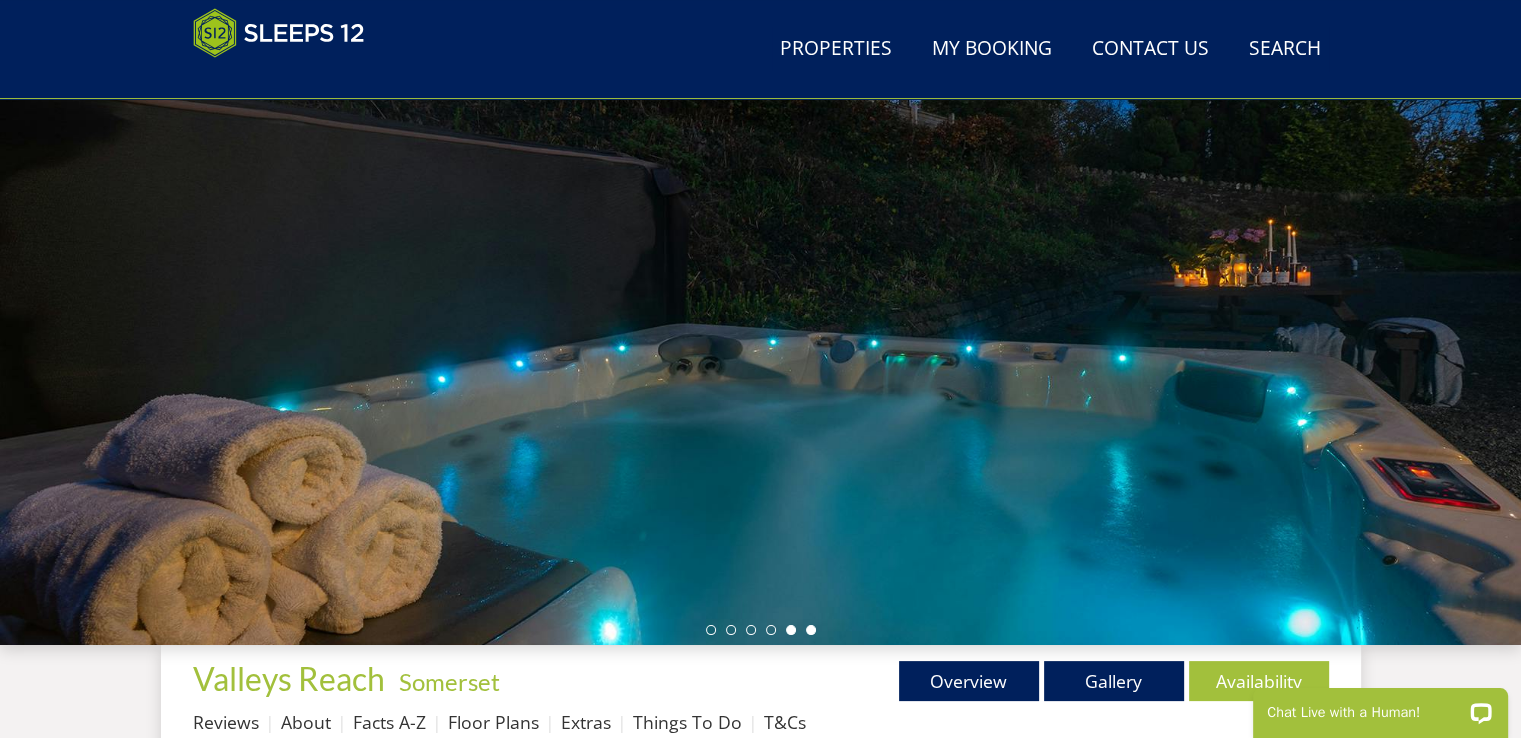 click at bounding box center [811, 630] 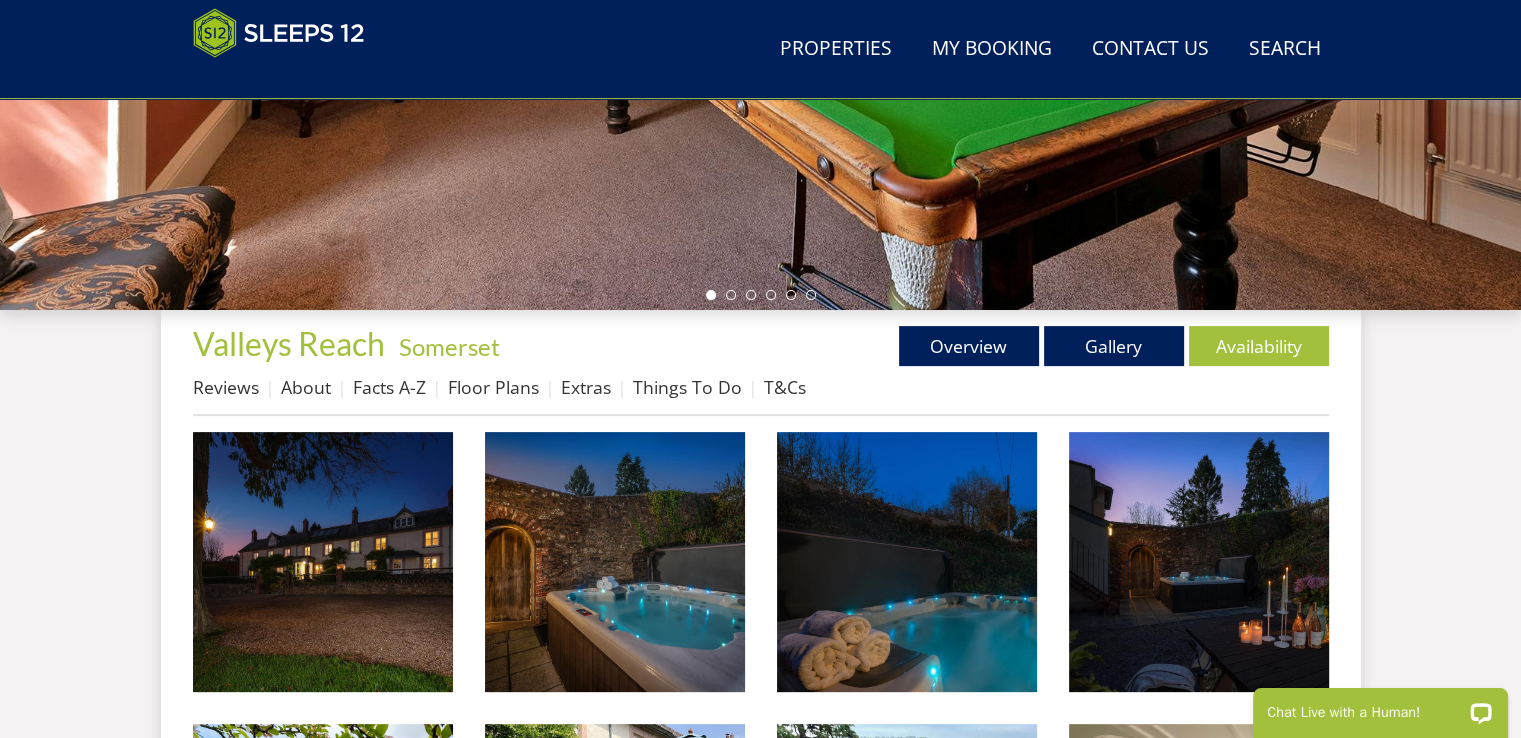 scroll, scrollTop: 542, scrollLeft: 0, axis: vertical 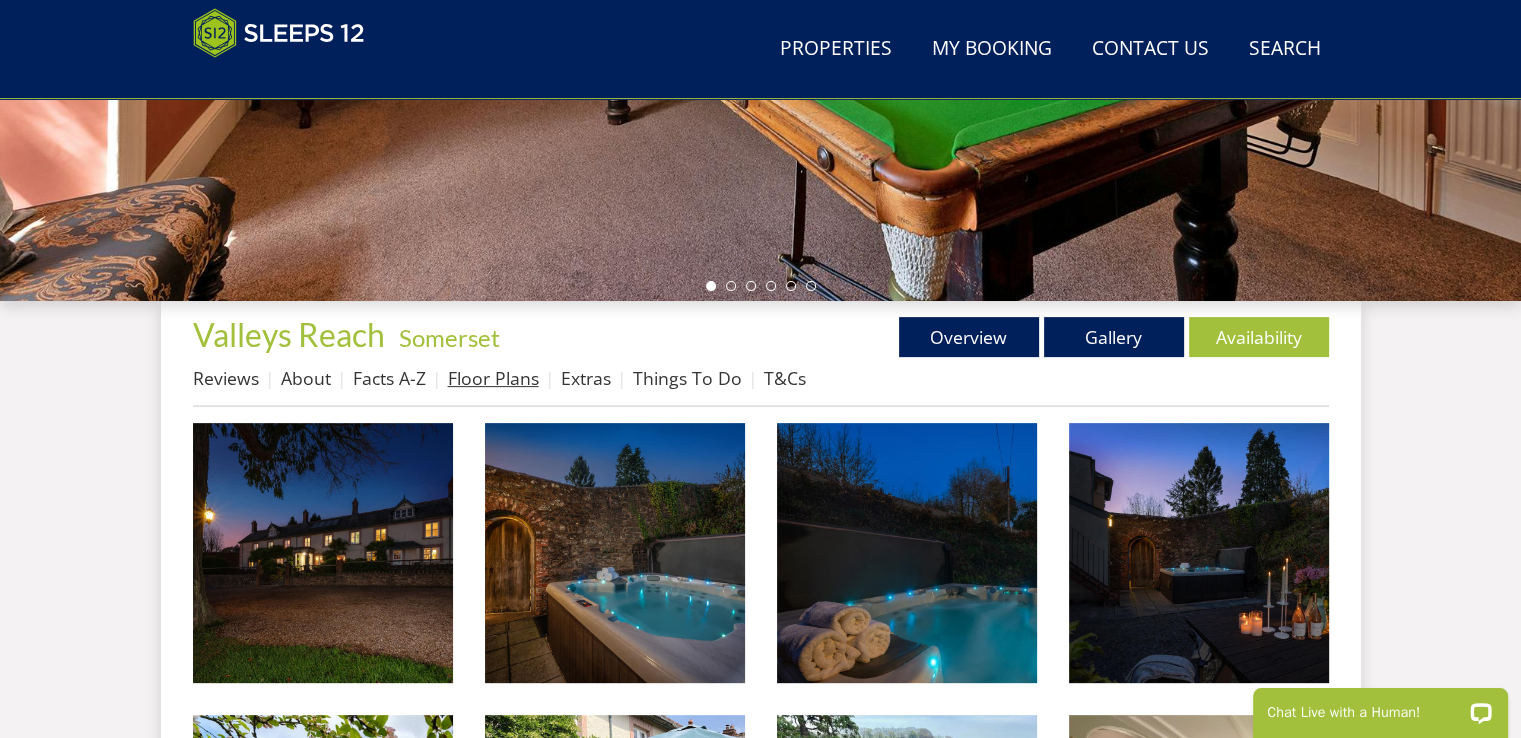 click on "Floor Plans" at bounding box center [493, 378] 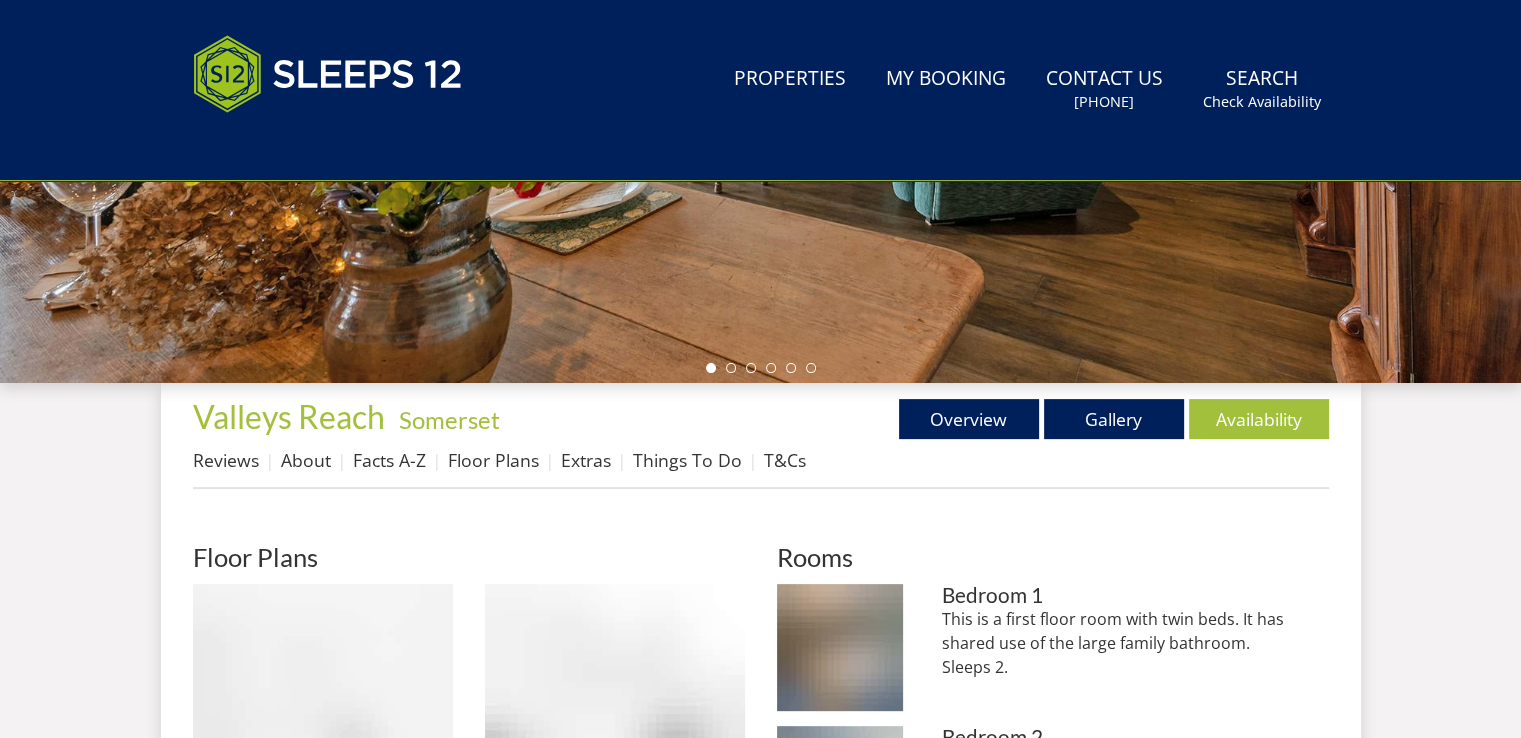 scroll, scrollTop: 0, scrollLeft: 0, axis: both 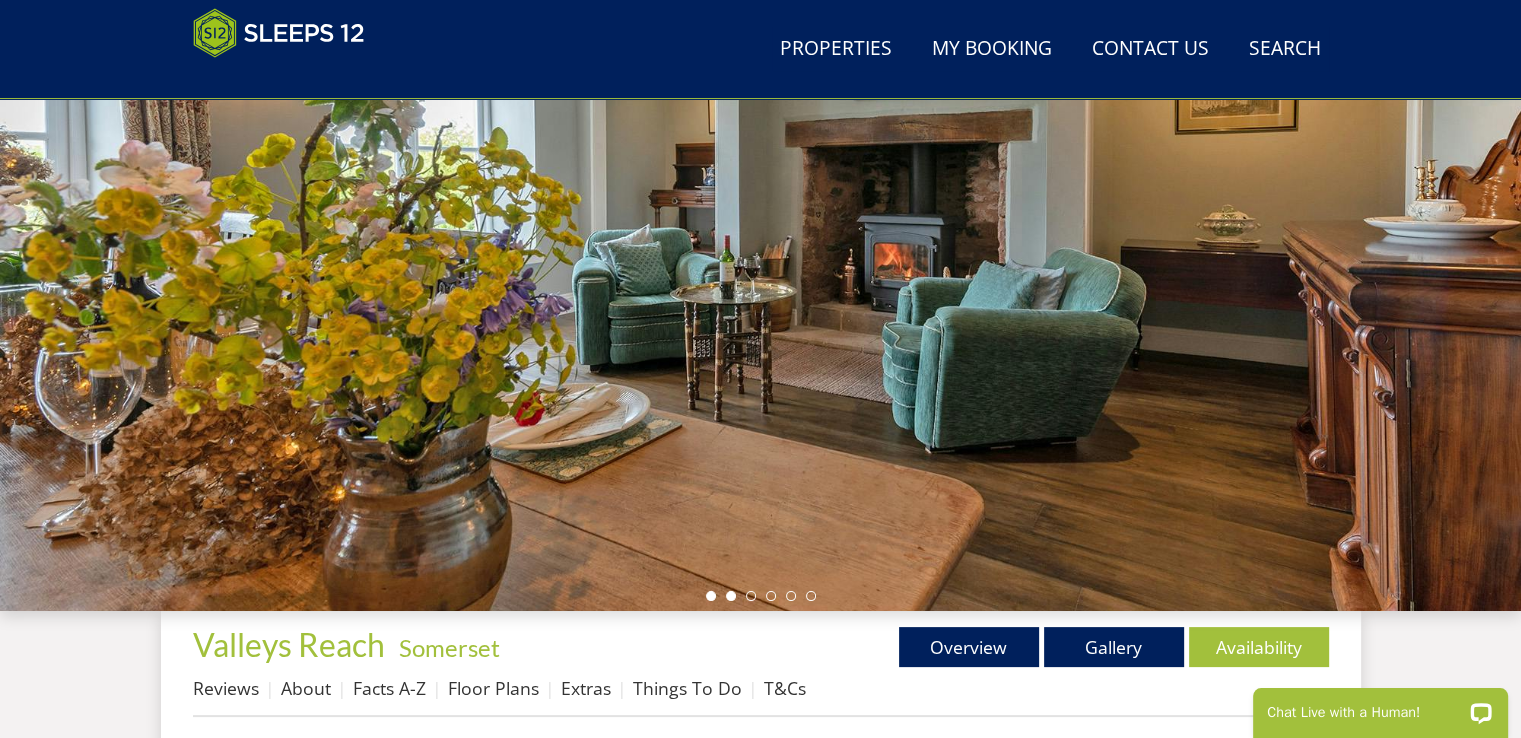 click at bounding box center [731, 596] 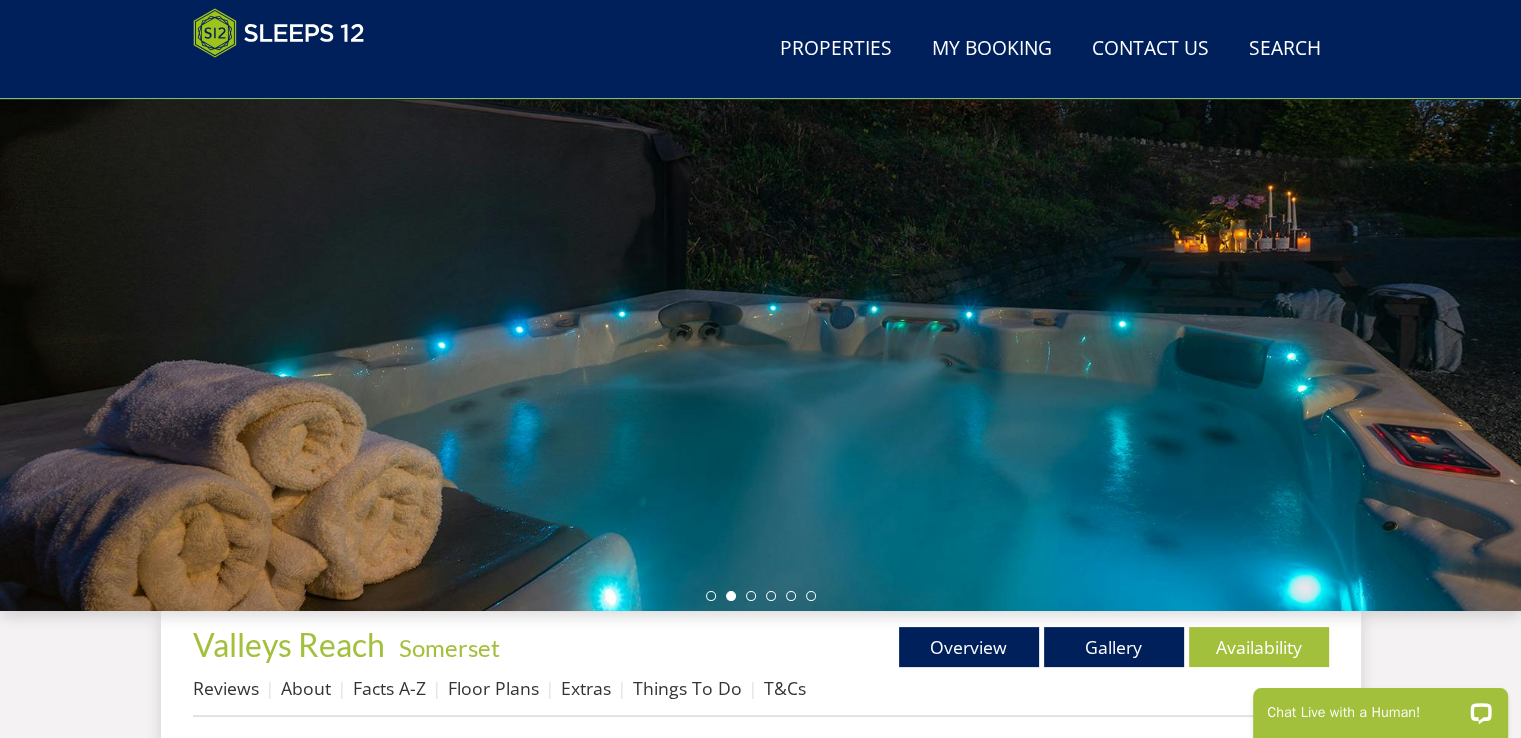 click at bounding box center (760, 261) 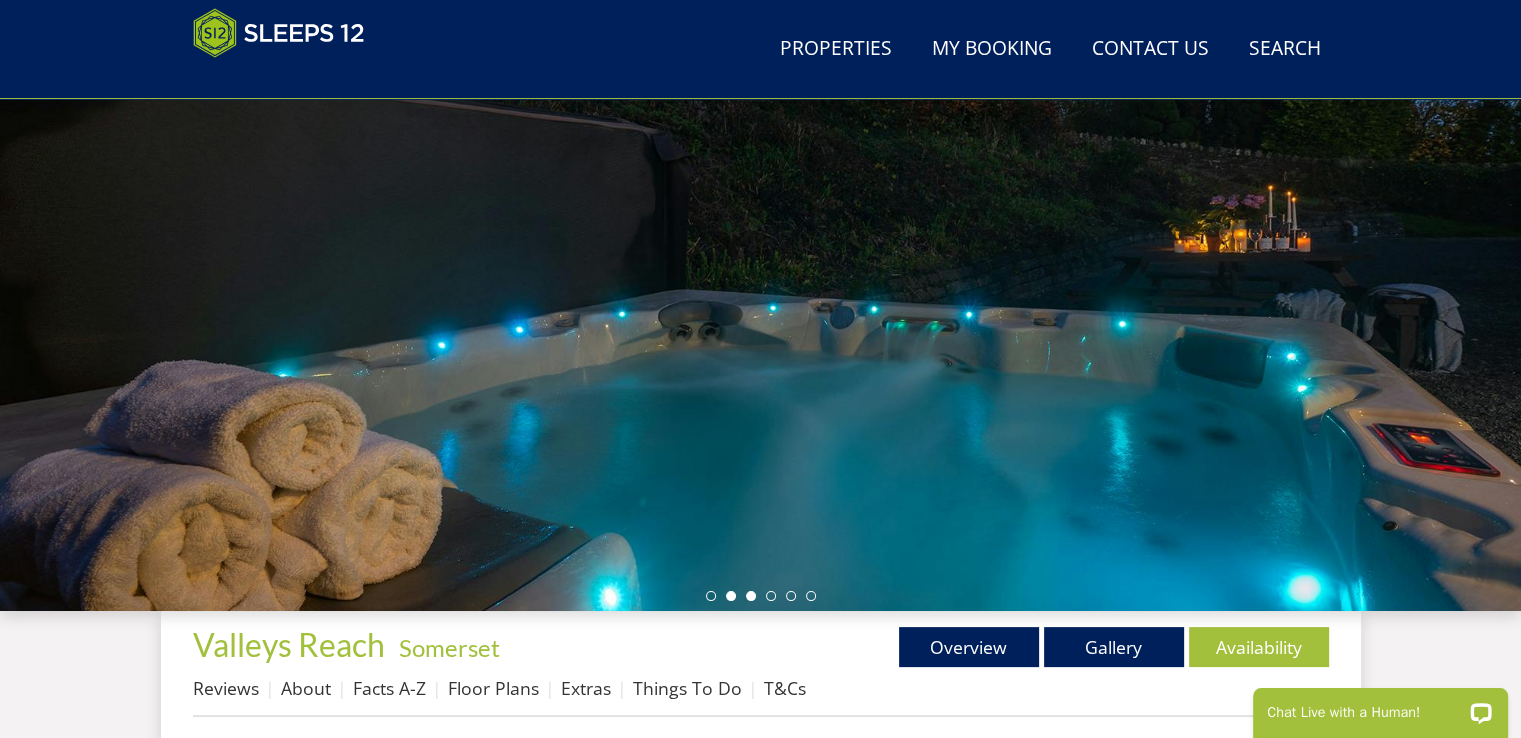 click at bounding box center (751, 596) 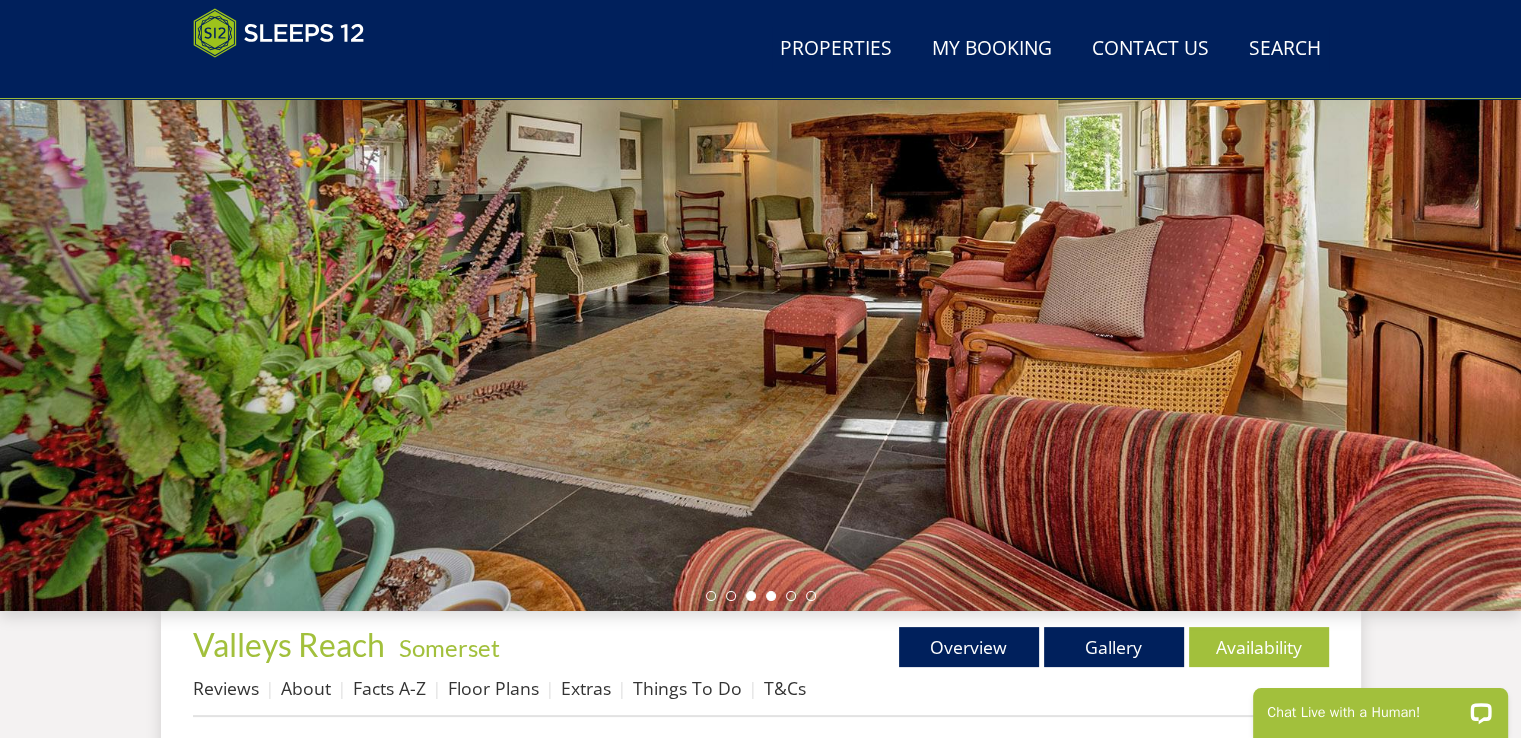 click at bounding box center (771, 596) 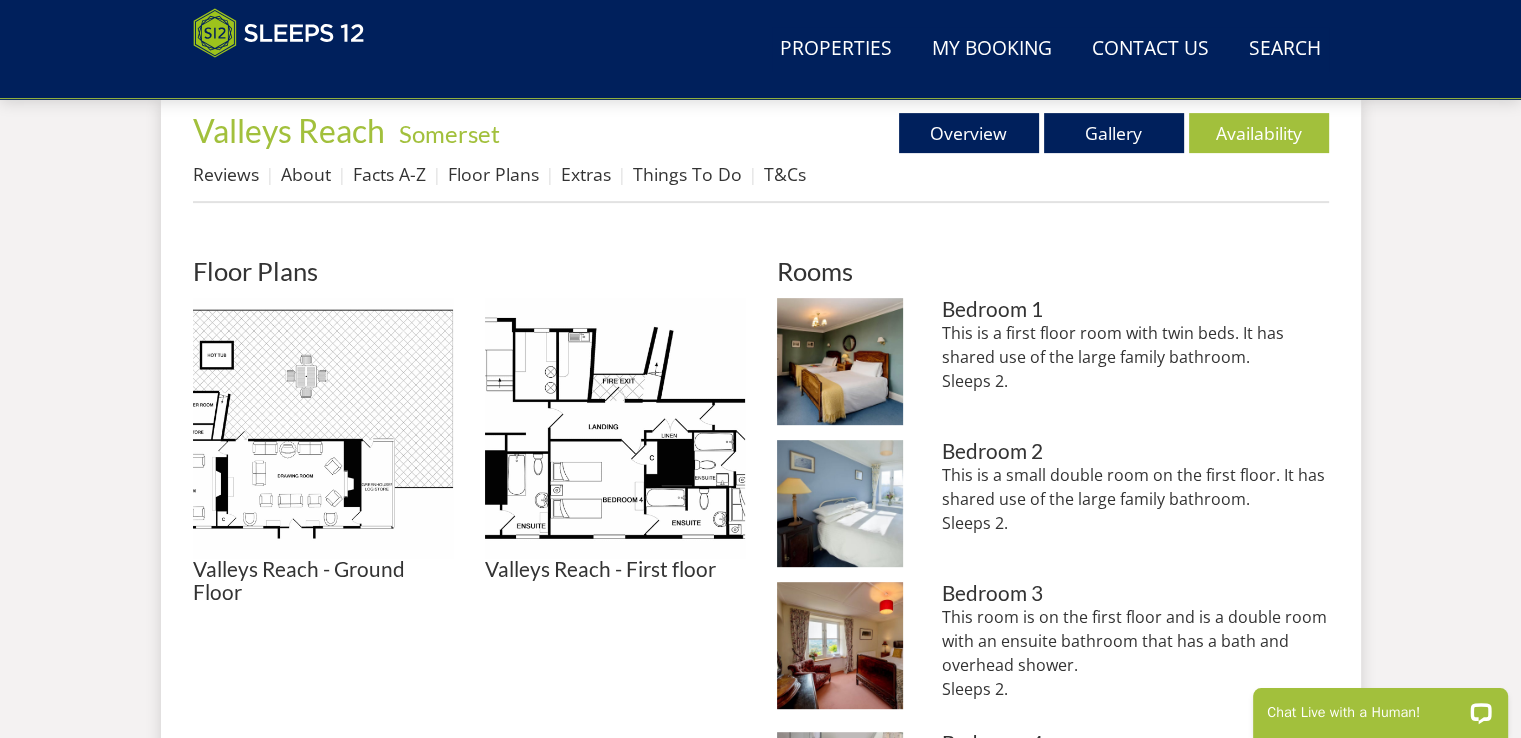 scroll, scrollTop: 764, scrollLeft: 0, axis: vertical 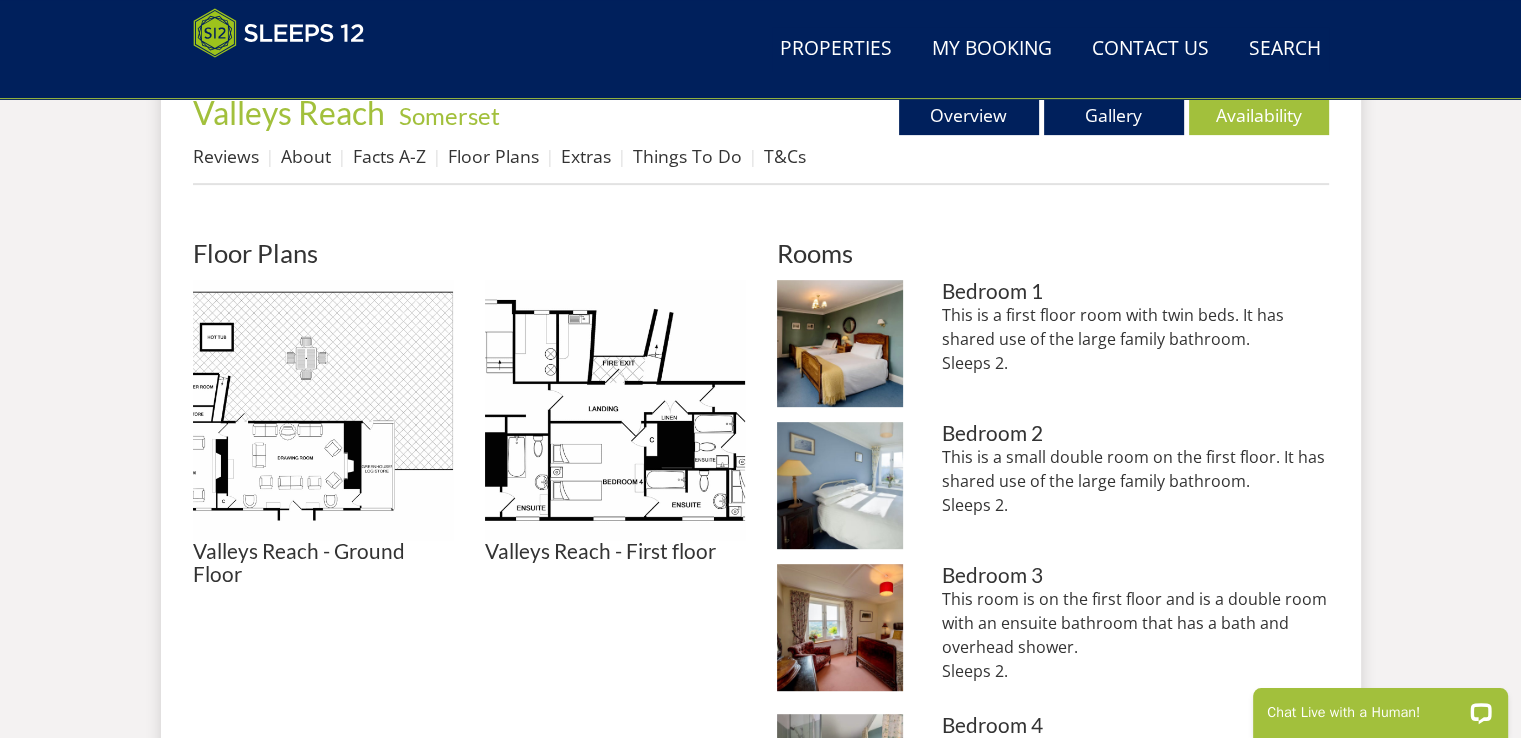 click on "Valleys Reach  - Ground Floor" at bounding box center [323, 563] 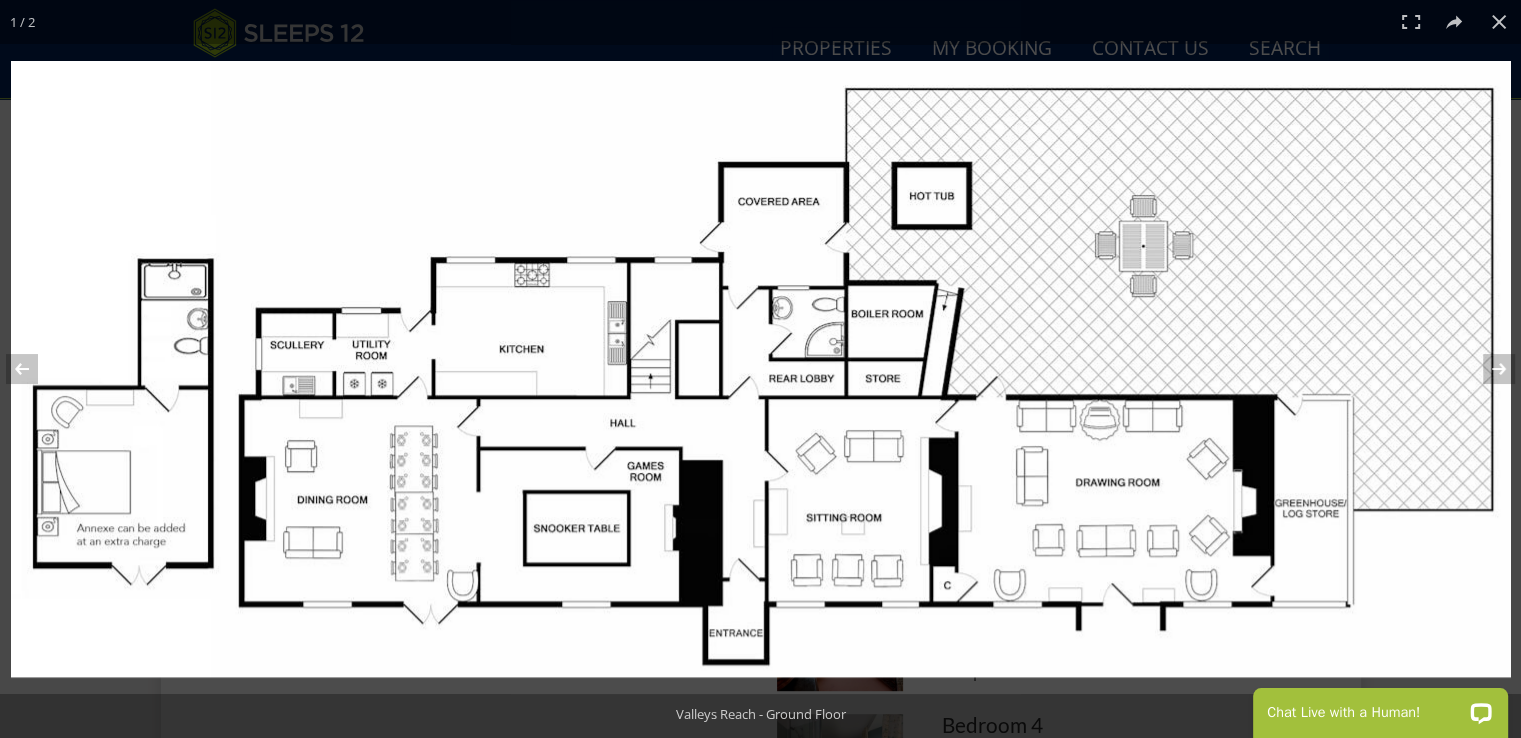 click at bounding box center [761, 369] 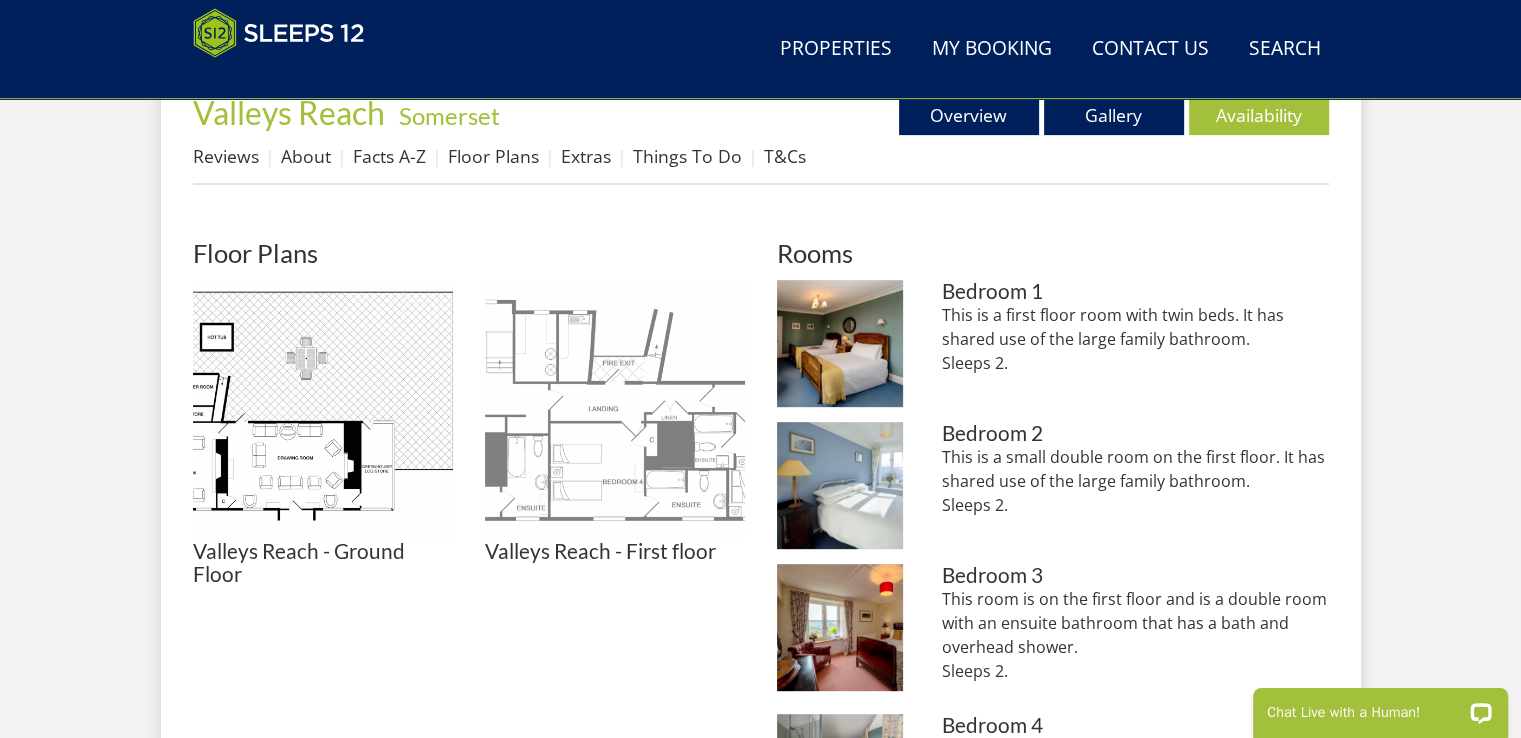 click at bounding box center (615, 410) 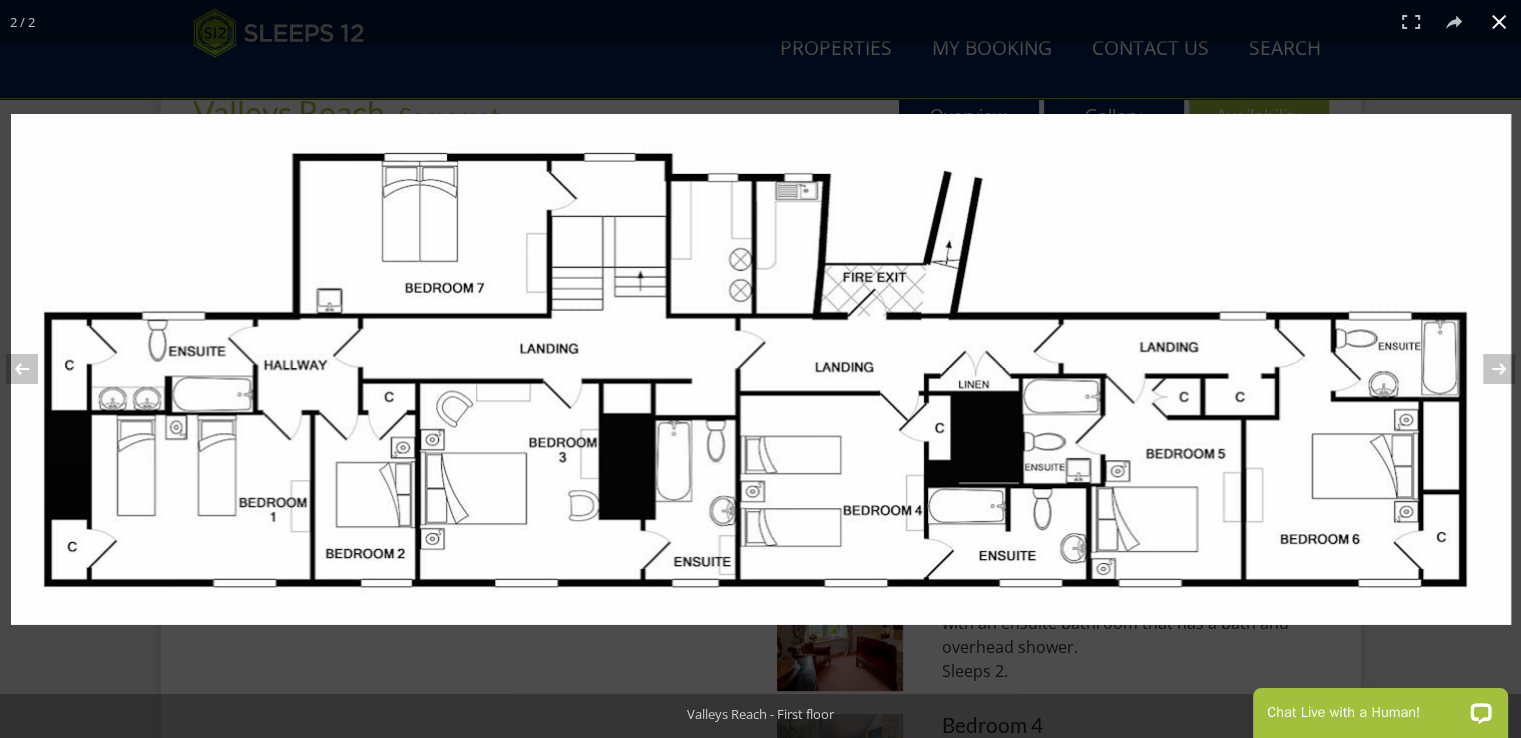 click at bounding box center [1499, 22] 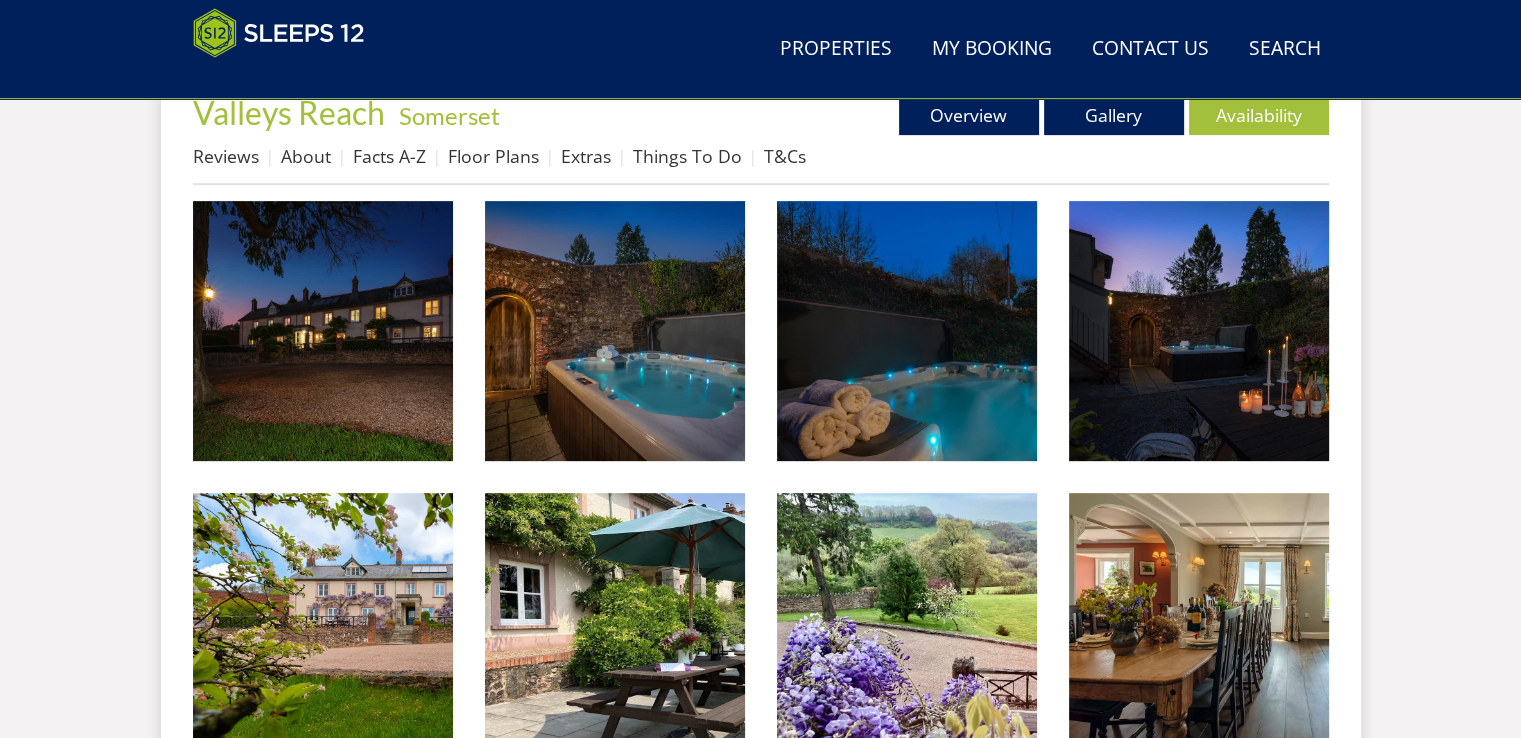 scroll, scrollTop: 542, scrollLeft: 0, axis: vertical 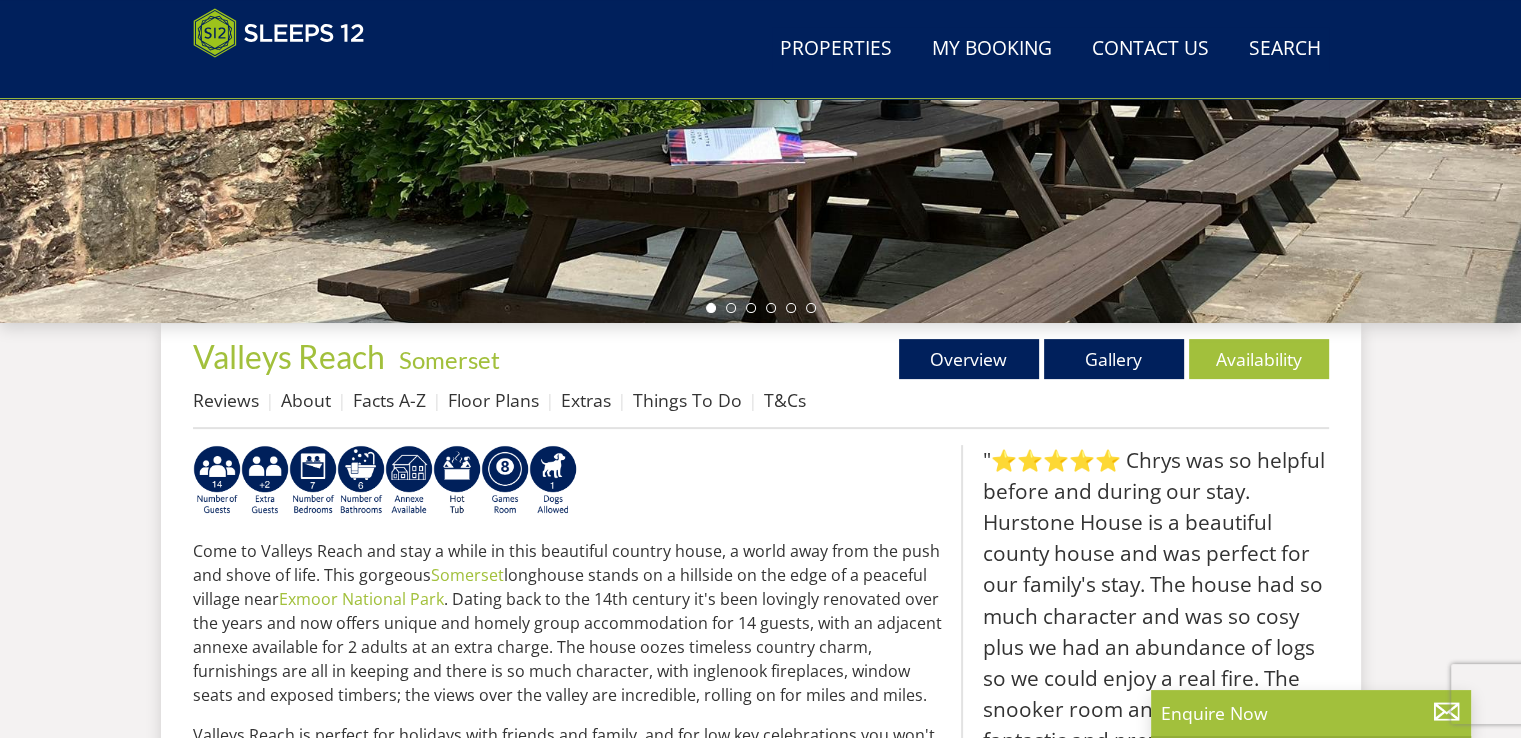 select on "12" 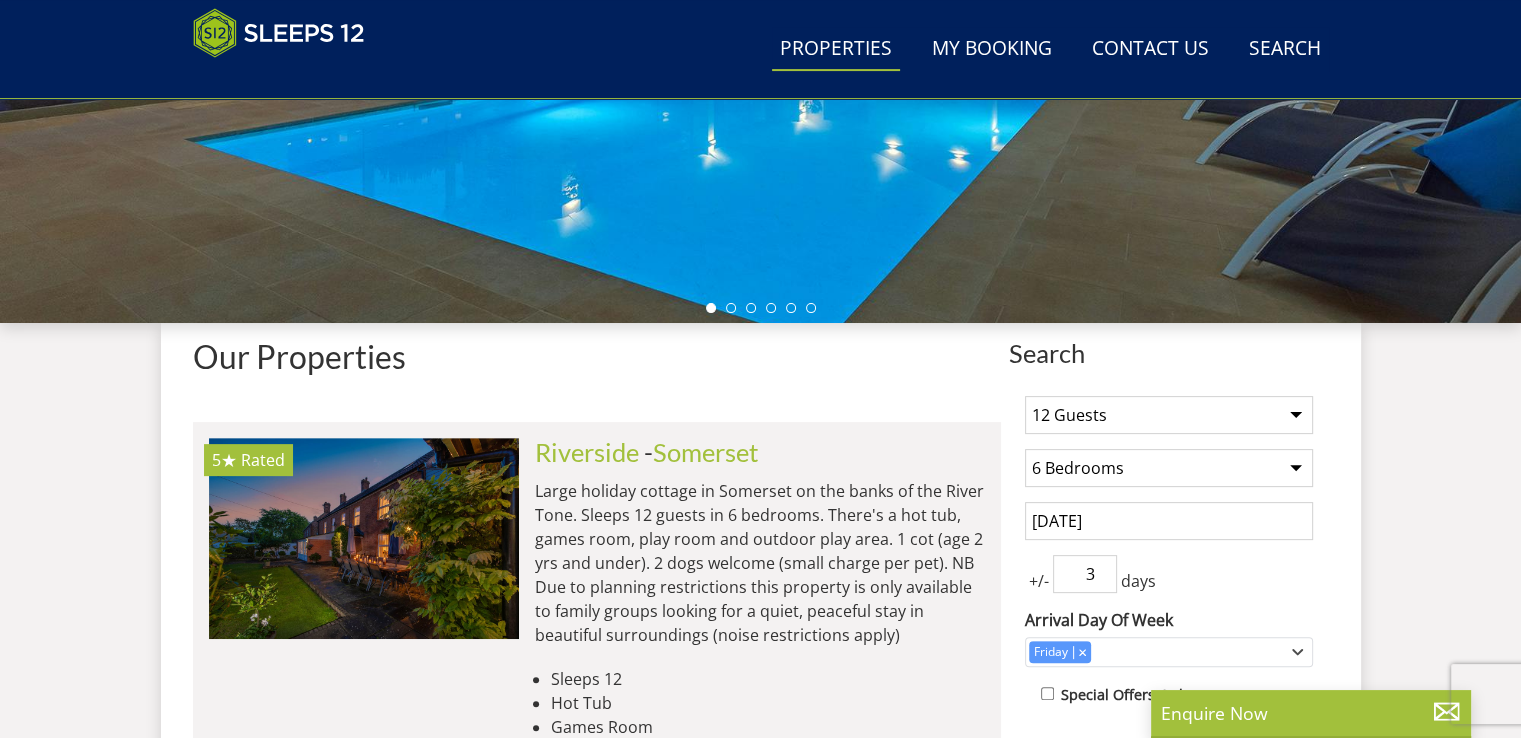 scroll, scrollTop: 6186, scrollLeft: 0, axis: vertical 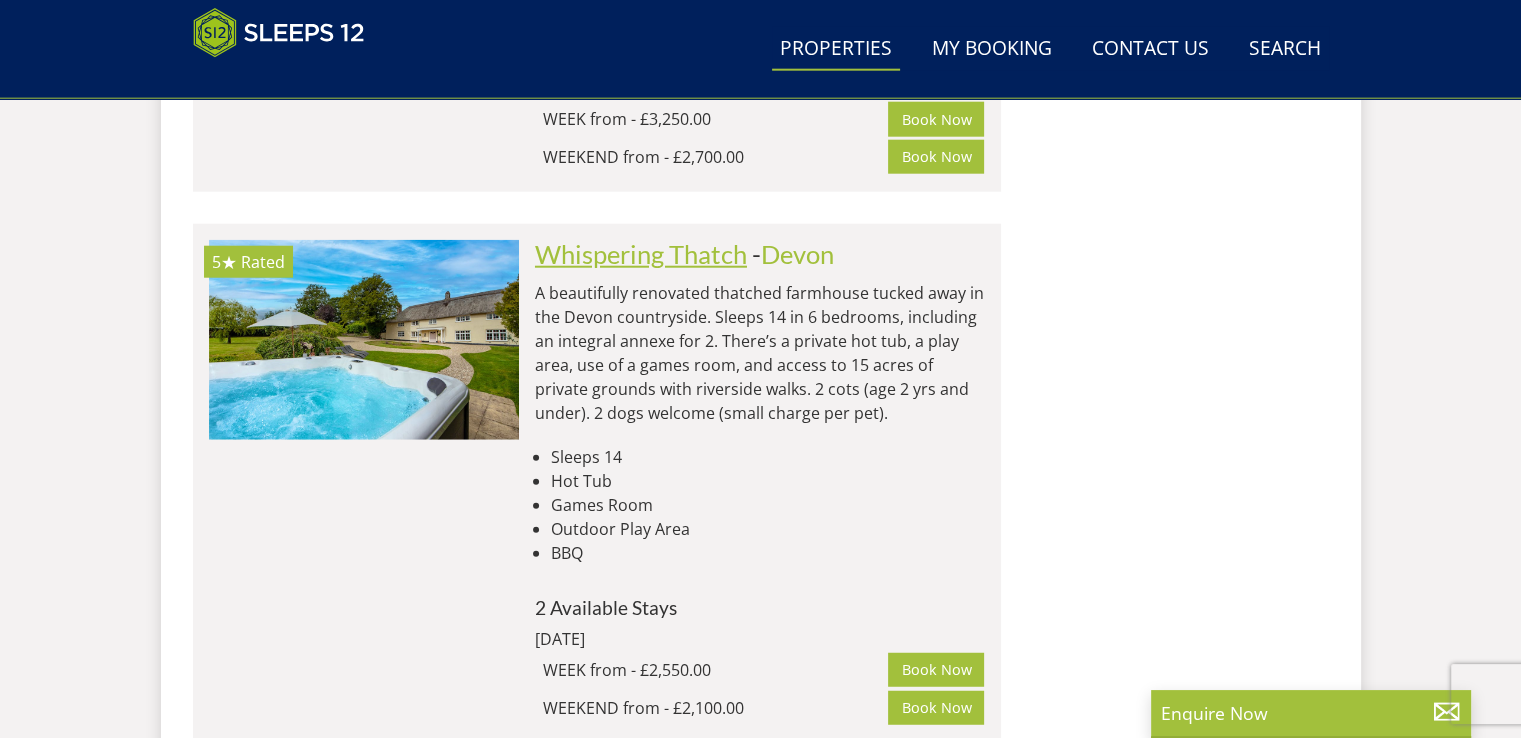 click on "Whispering Thatch" at bounding box center (641, 254) 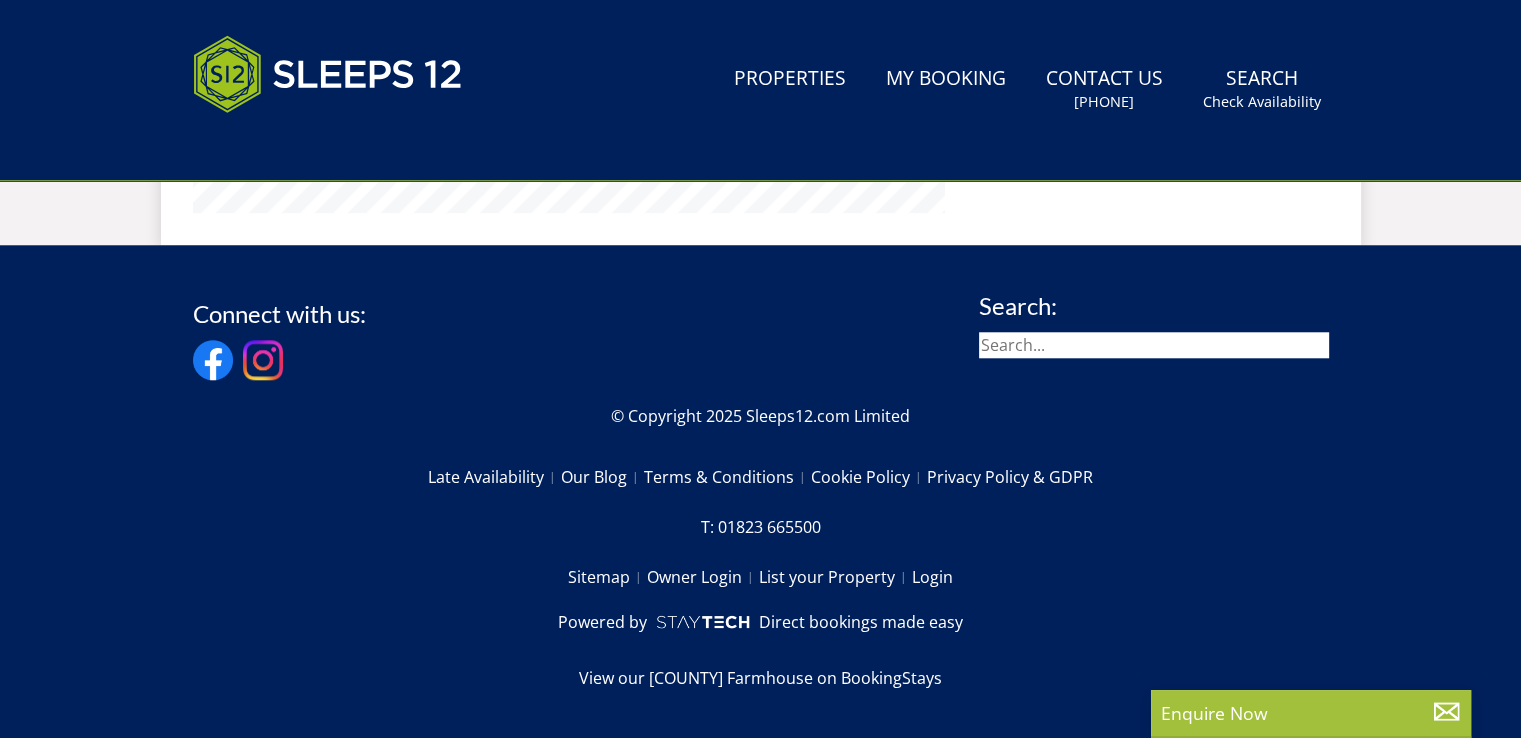 scroll, scrollTop: 0, scrollLeft: 0, axis: both 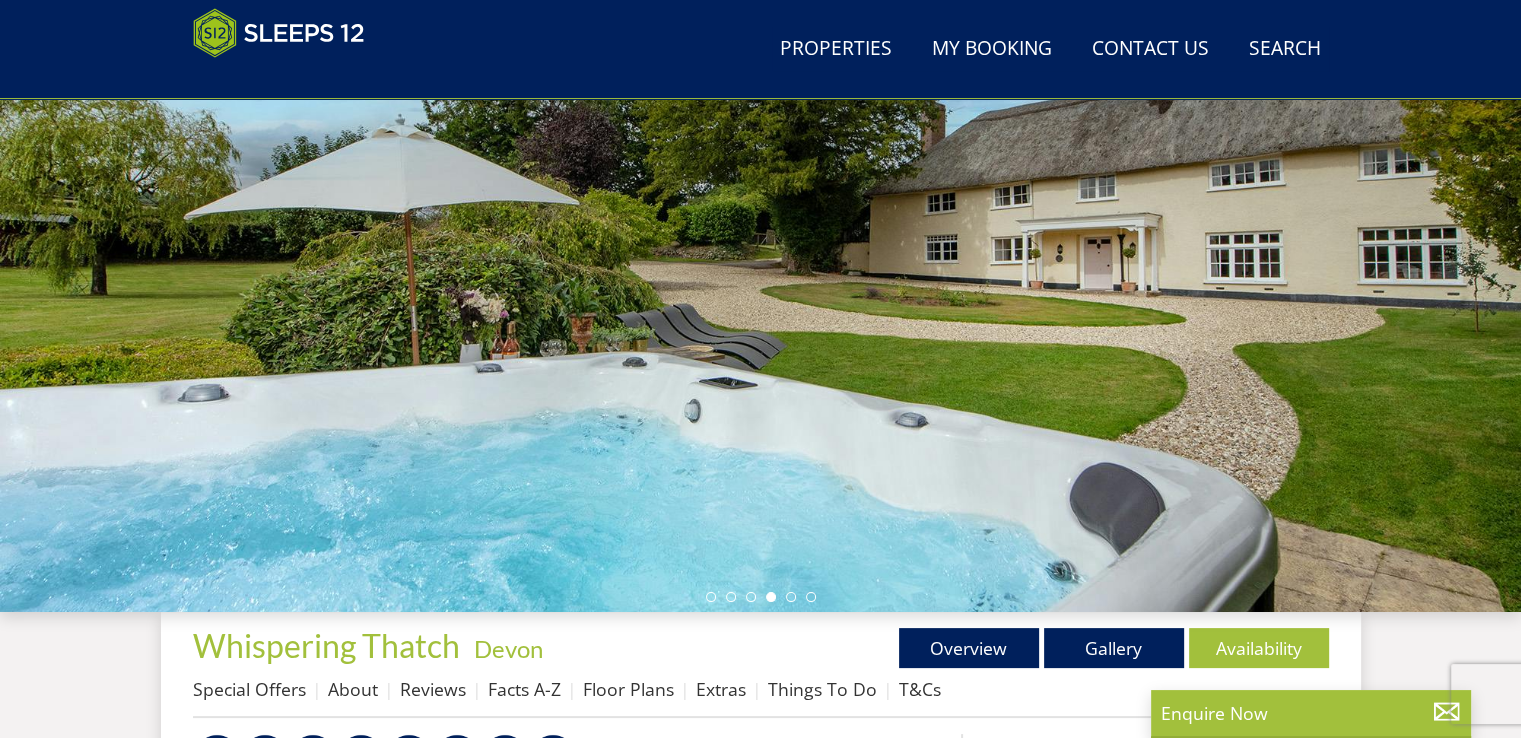 click at bounding box center [791, 597] 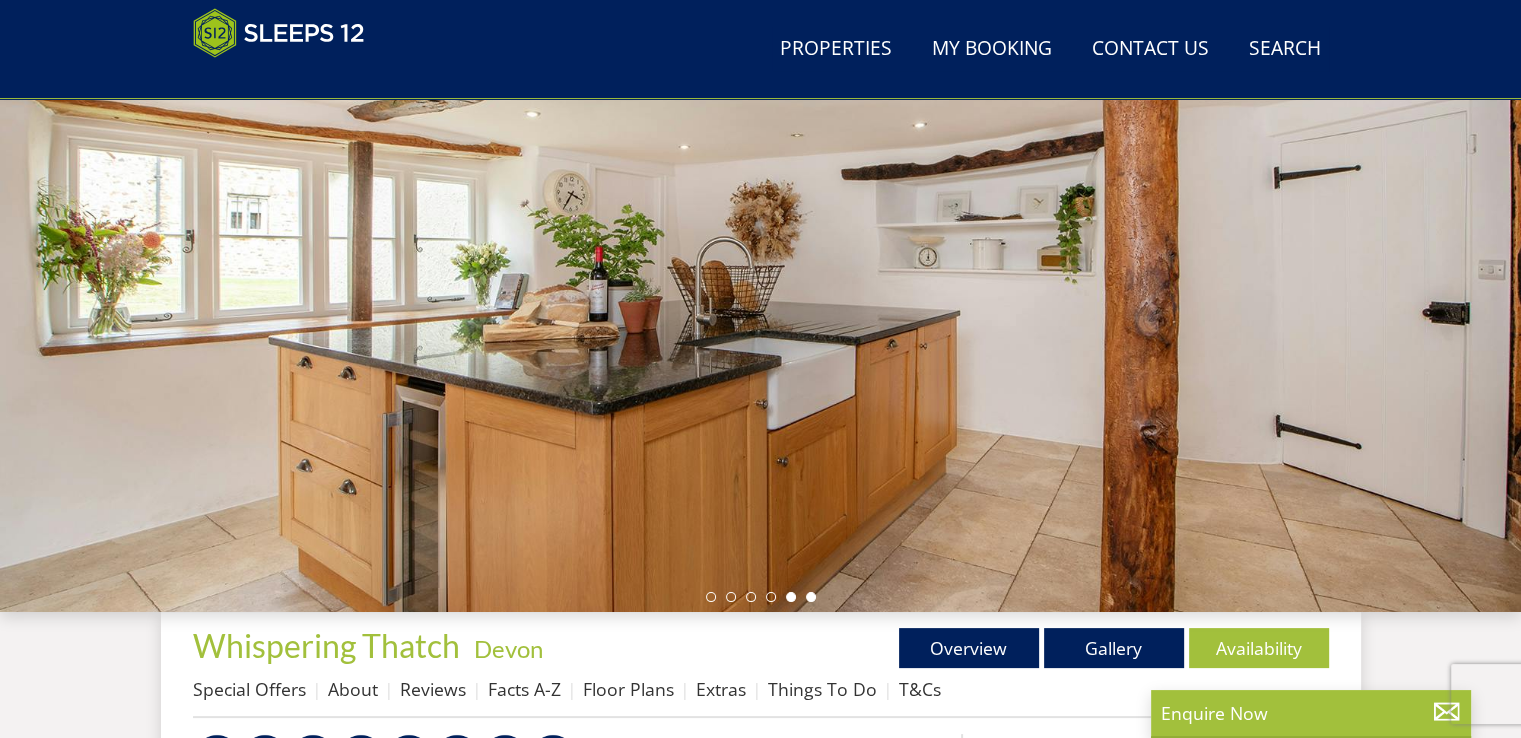 click at bounding box center [811, 597] 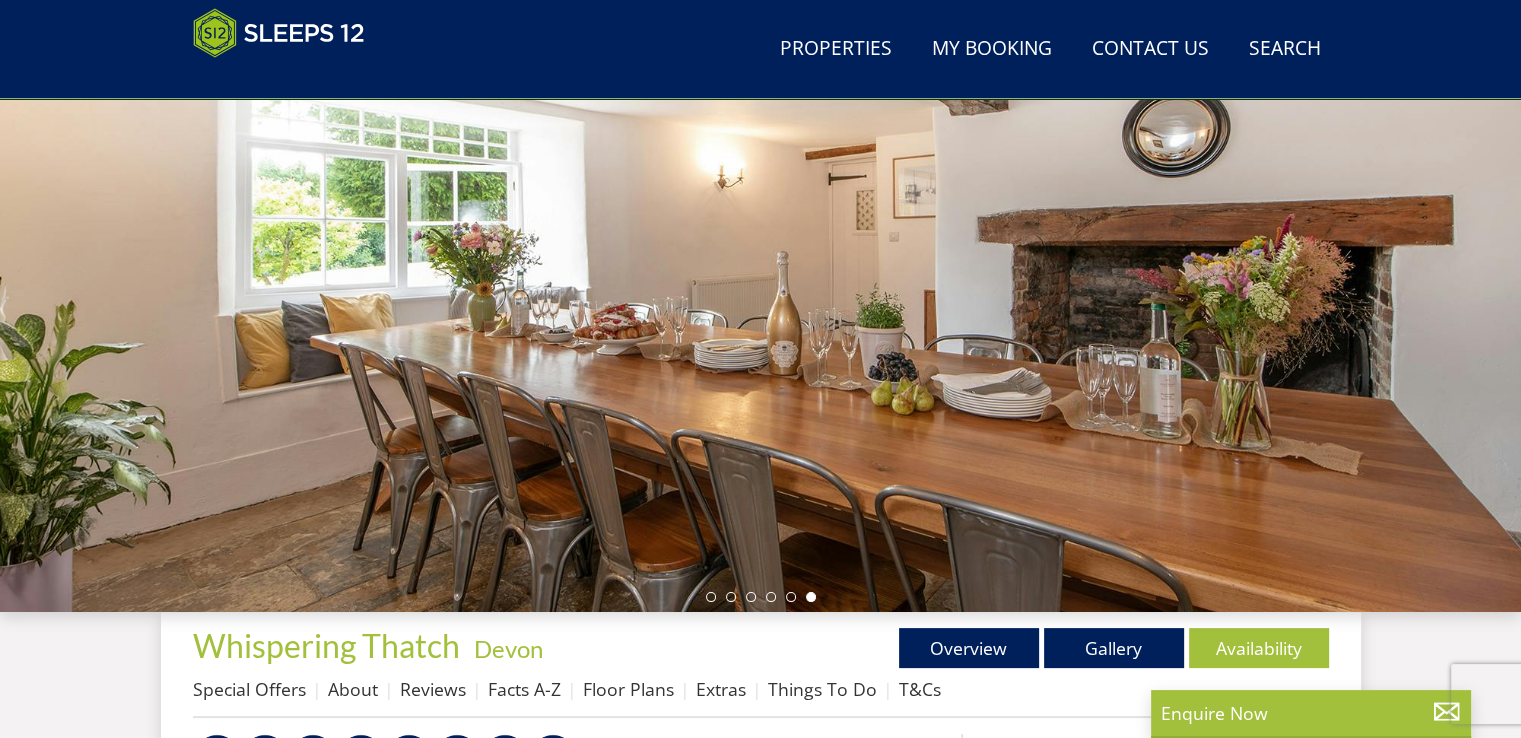 click at bounding box center [711, 597] 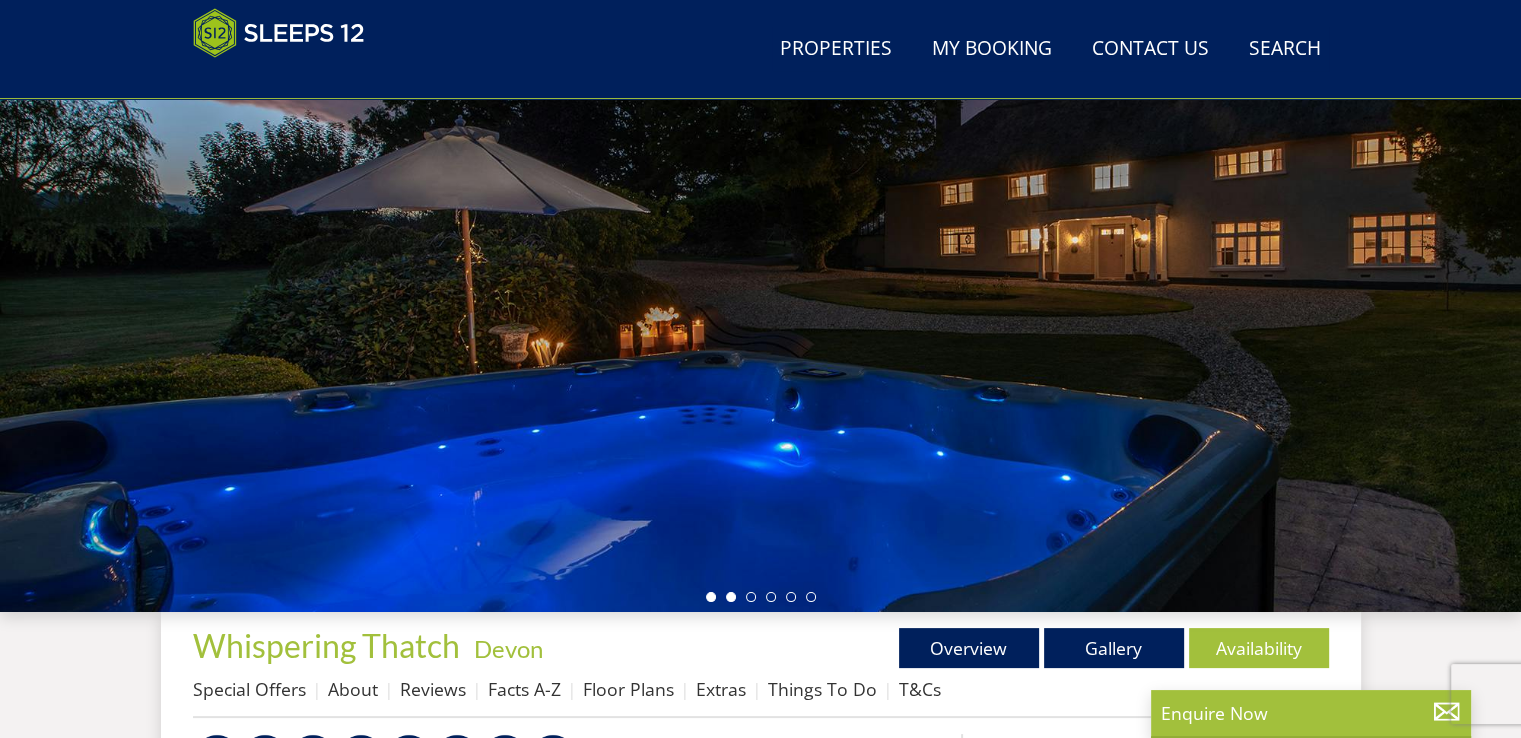 click at bounding box center (731, 597) 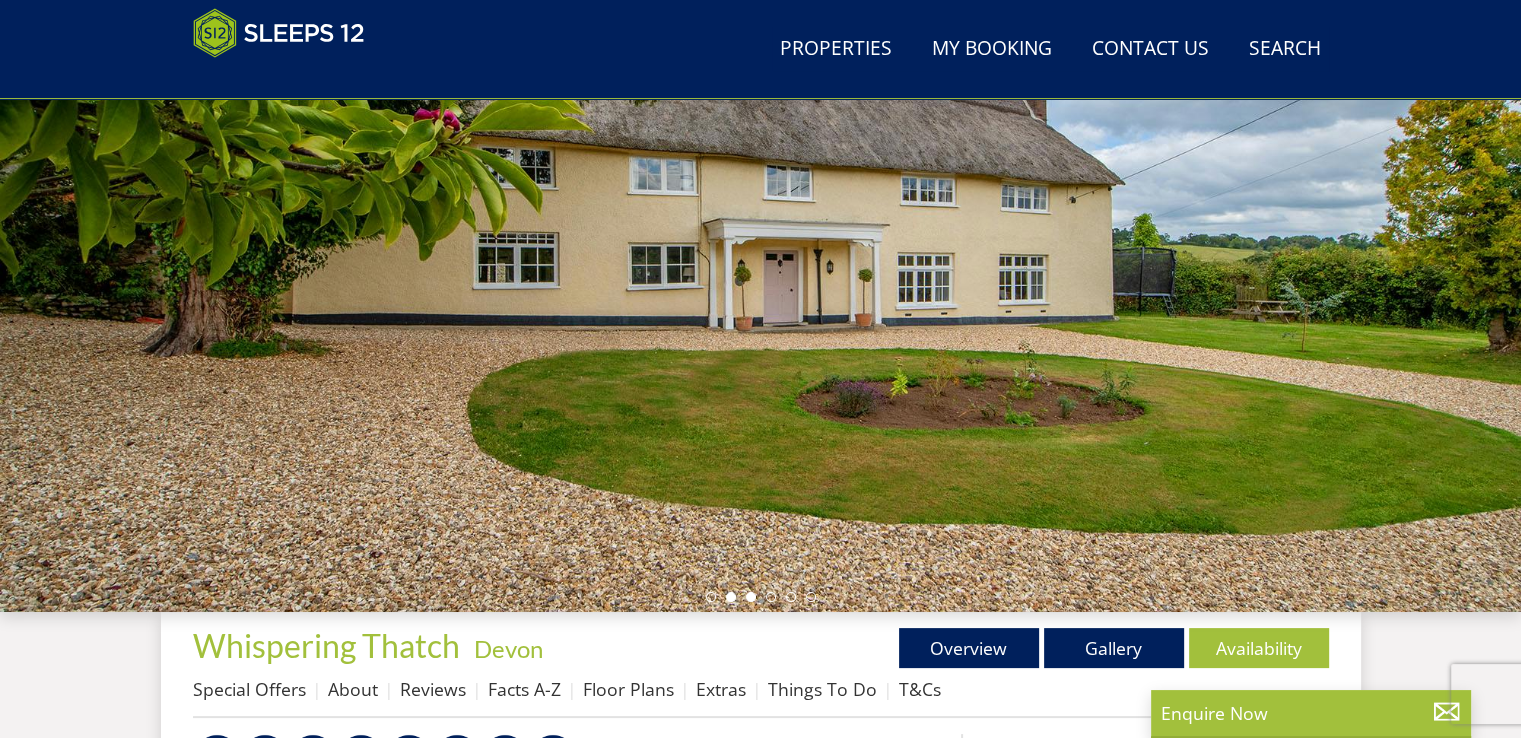 click at bounding box center [751, 597] 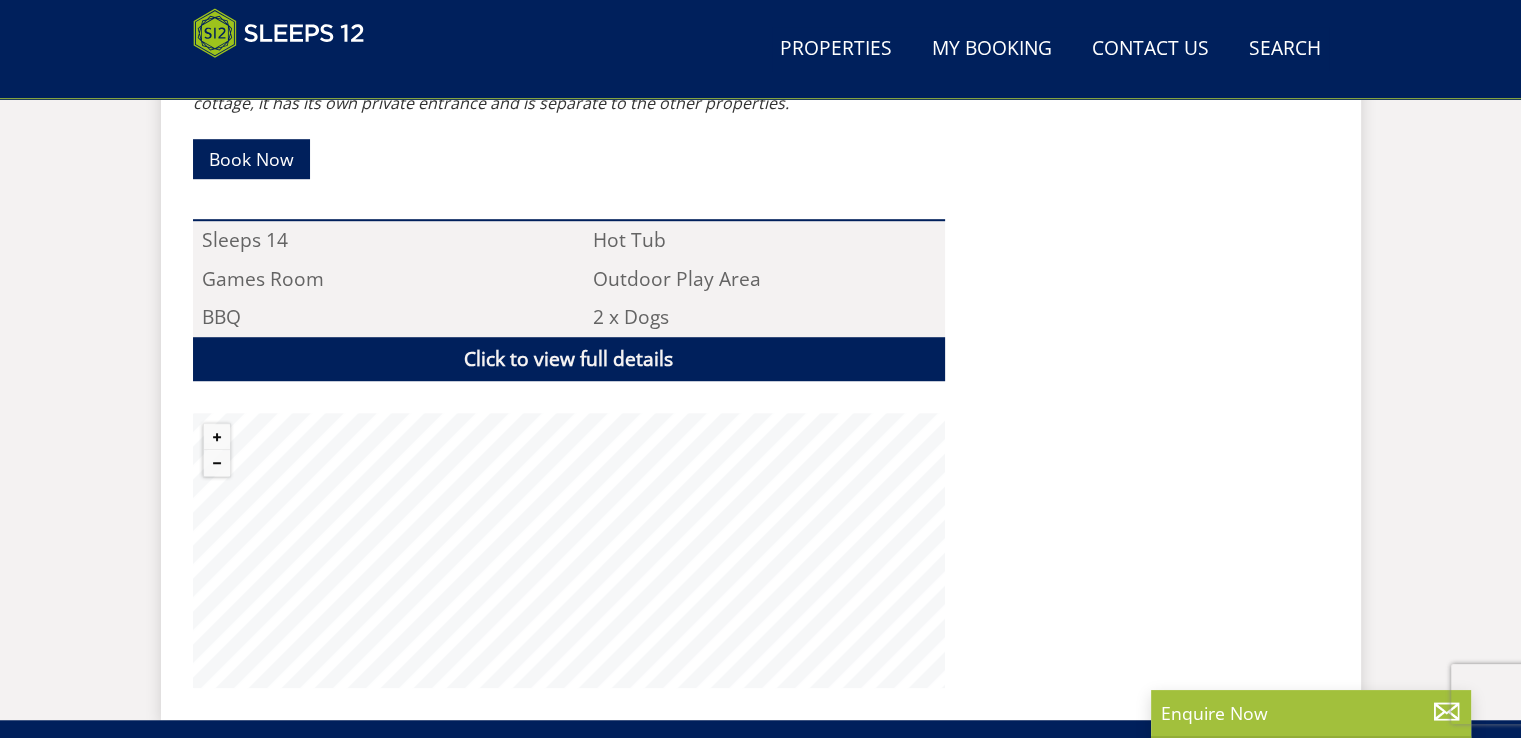 scroll, scrollTop: 1342, scrollLeft: 0, axis: vertical 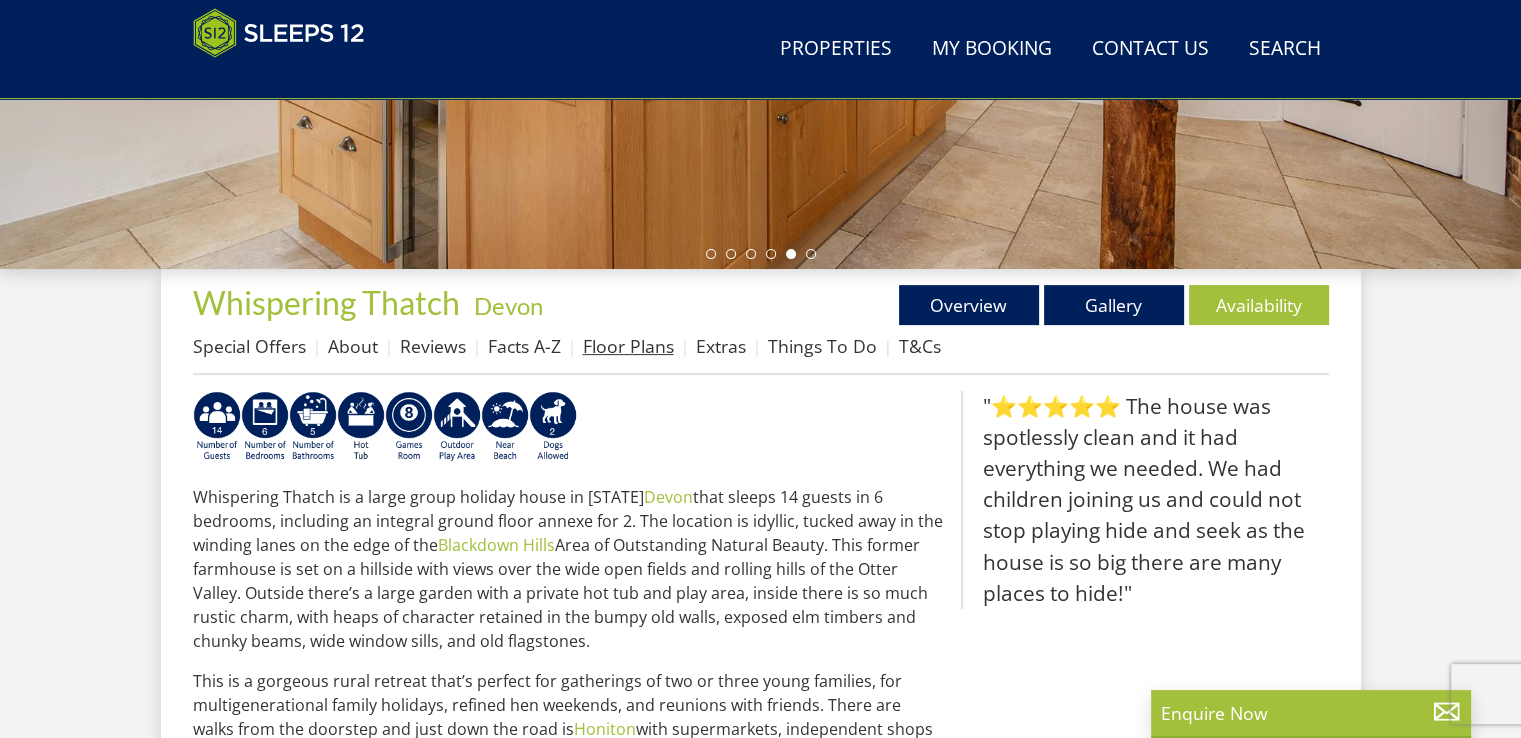 click on "Floor Plans" at bounding box center [628, 346] 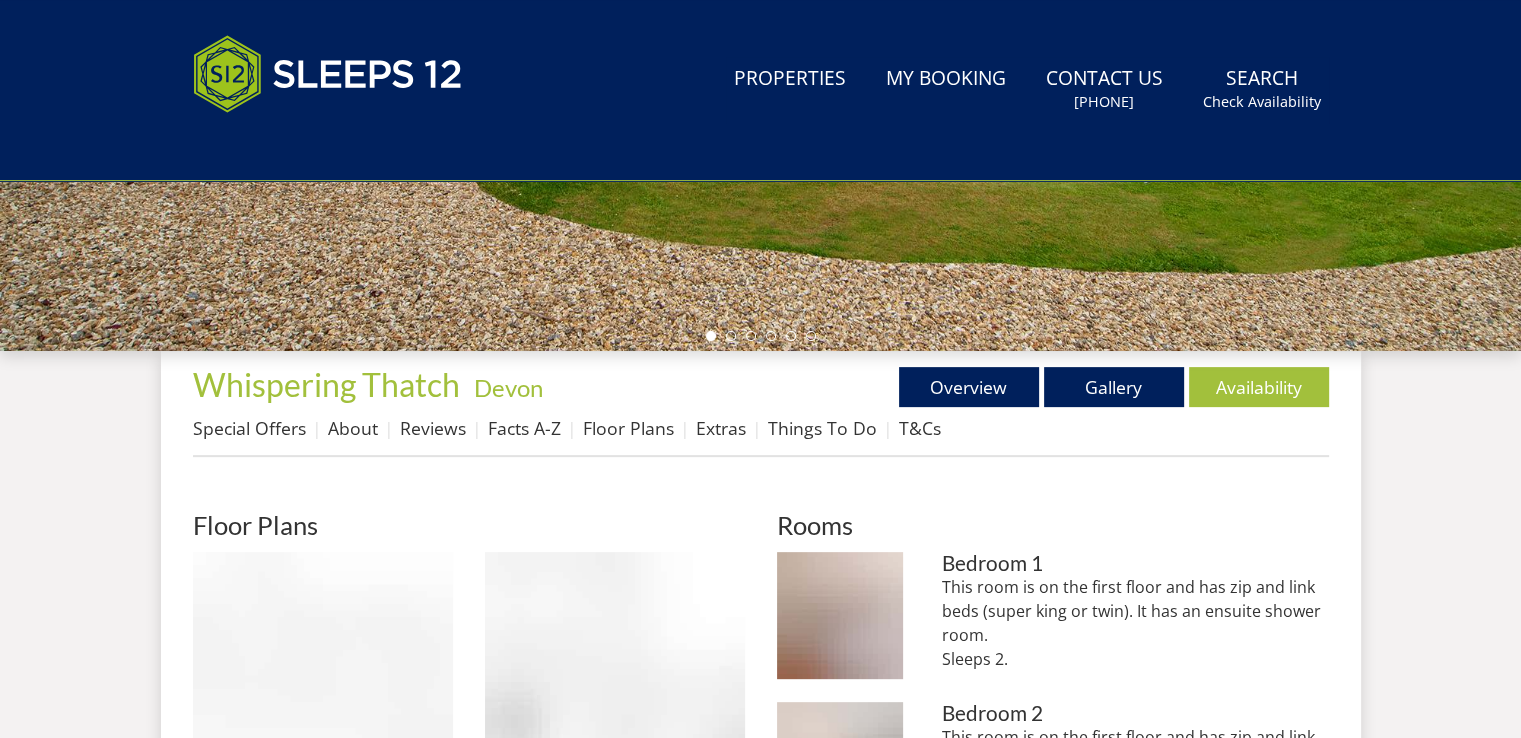 scroll, scrollTop: 0, scrollLeft: 0, axis: both 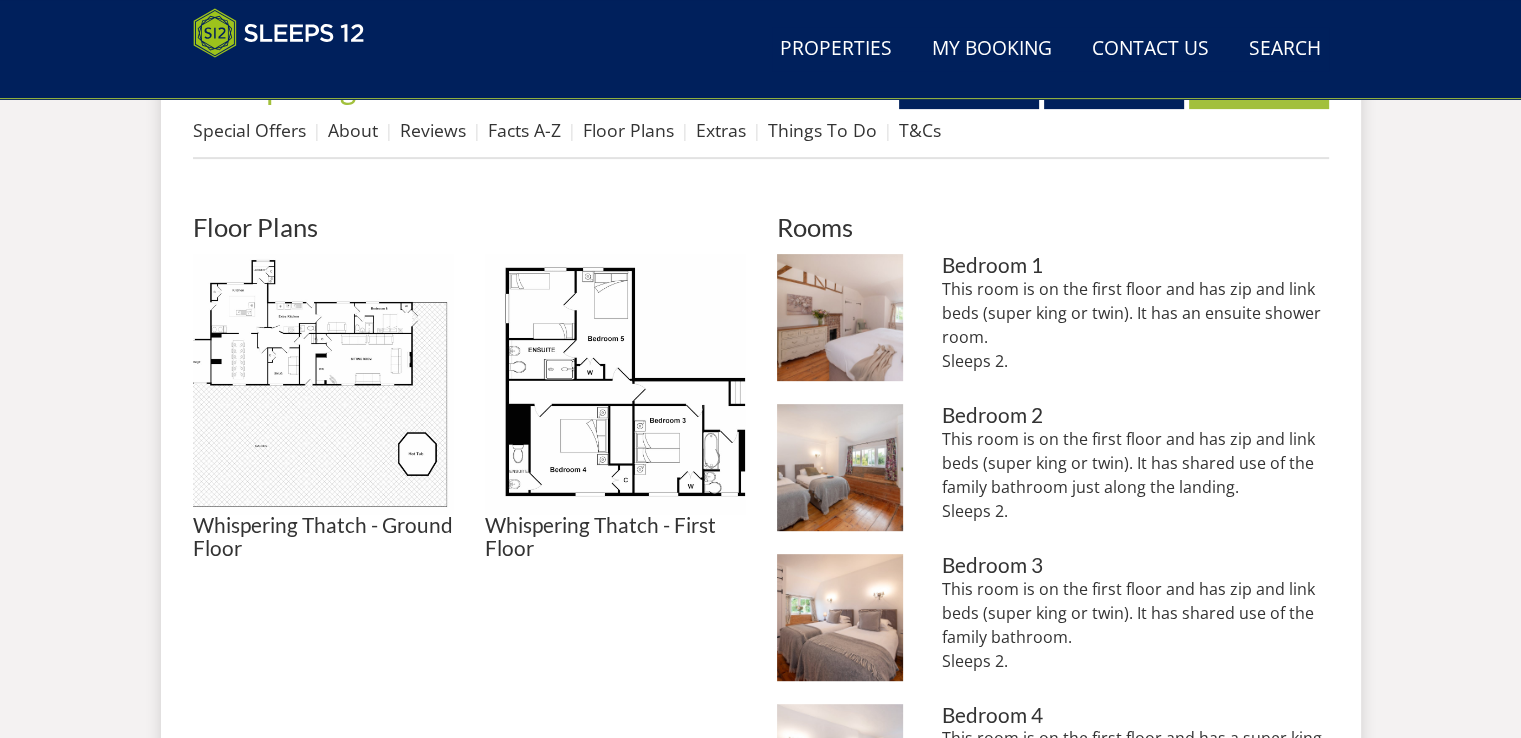 click on "Whispering Thatch - Ground Floor" at bounding box center [323, 537] 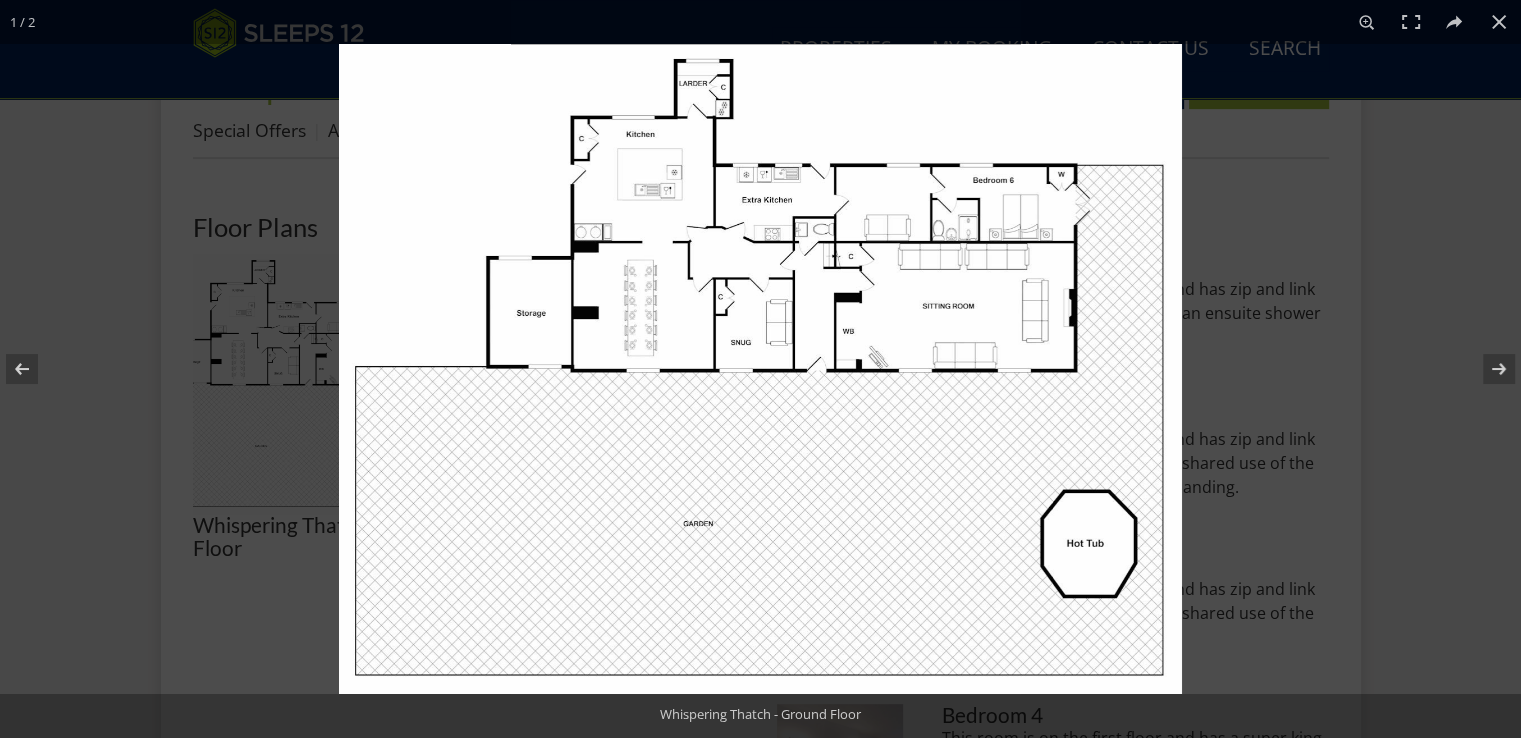 click at bounding box center [760, 369] 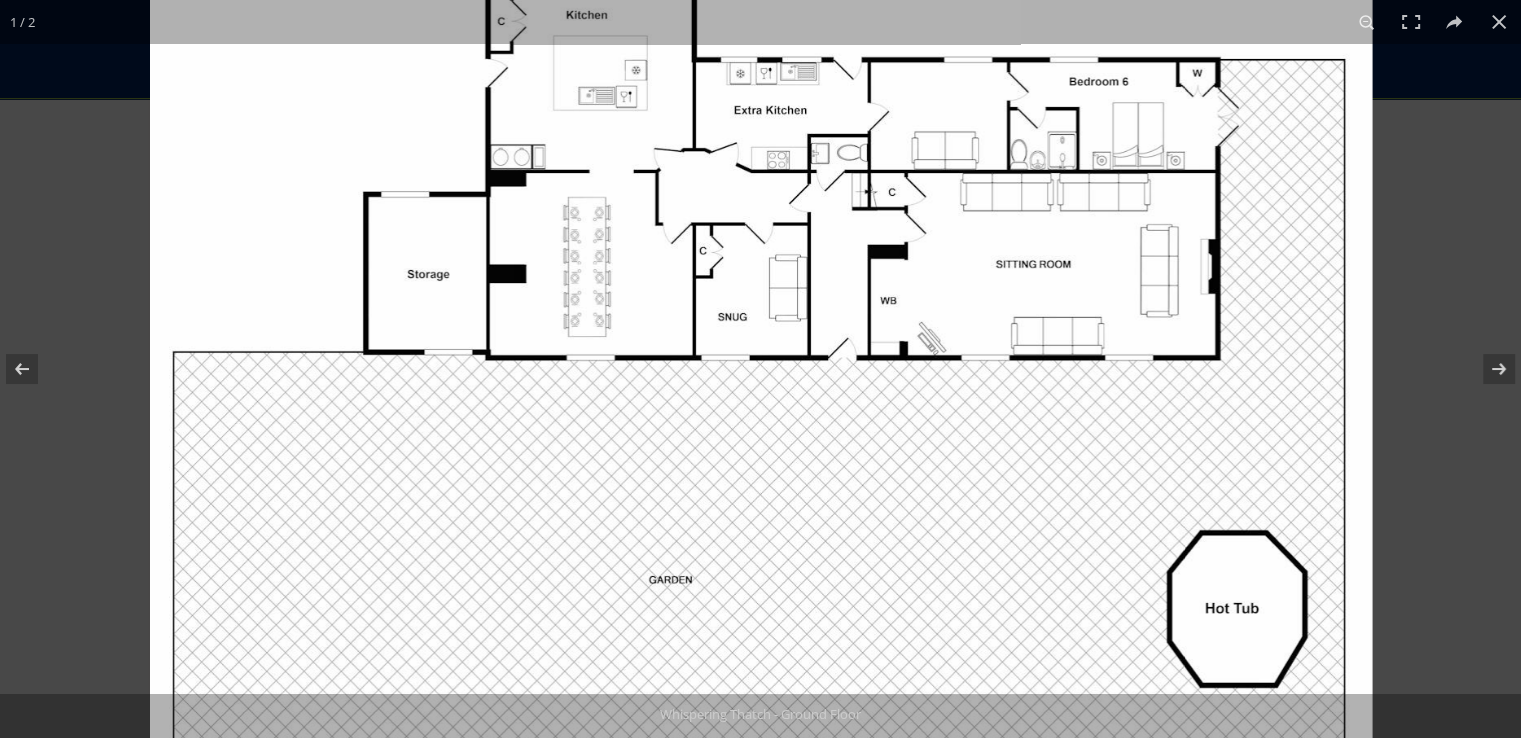 click at bounding box center (761, 355) 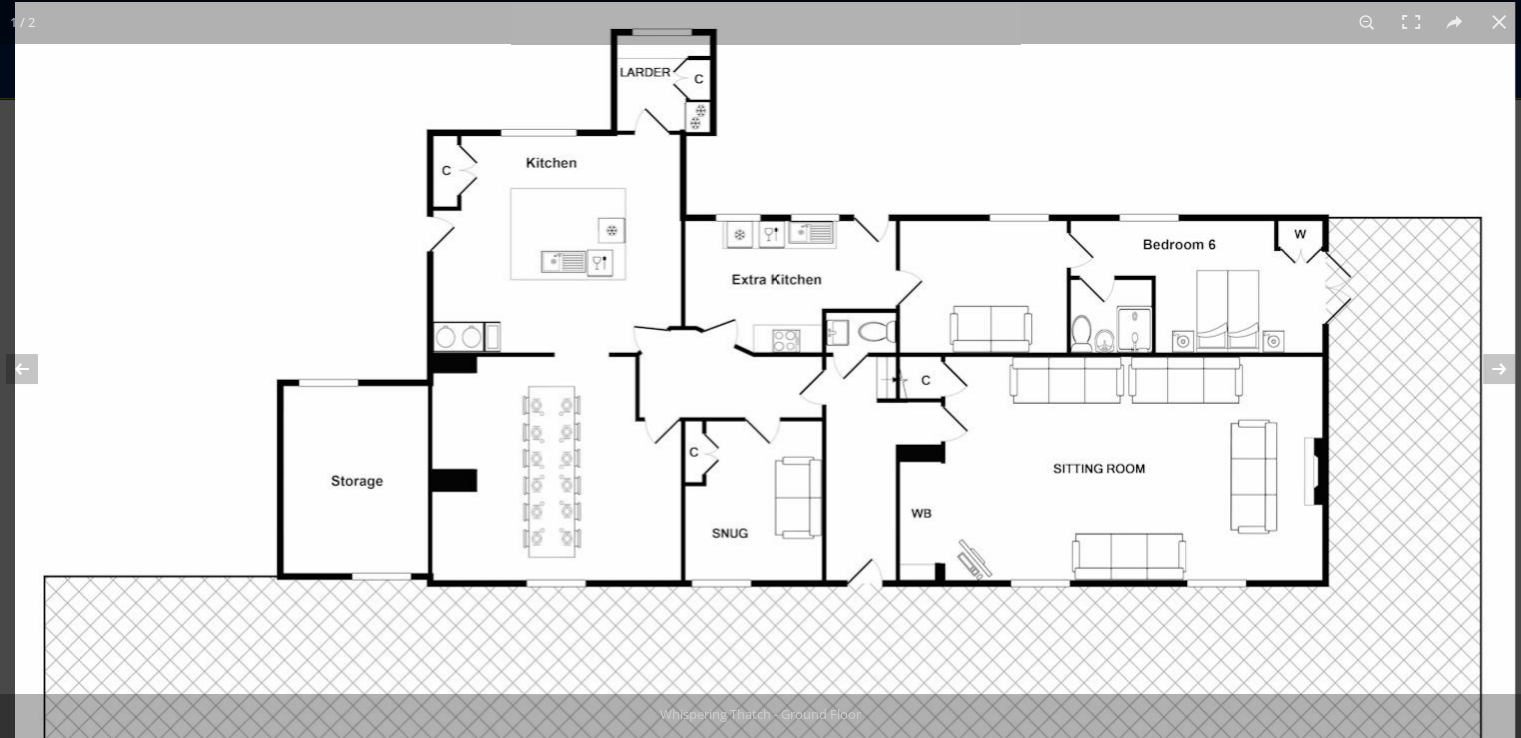 drag, startPoint x: 896, startPoint y: 258, endPoint x: 915, endPoint y: 549, distance: 291.61963 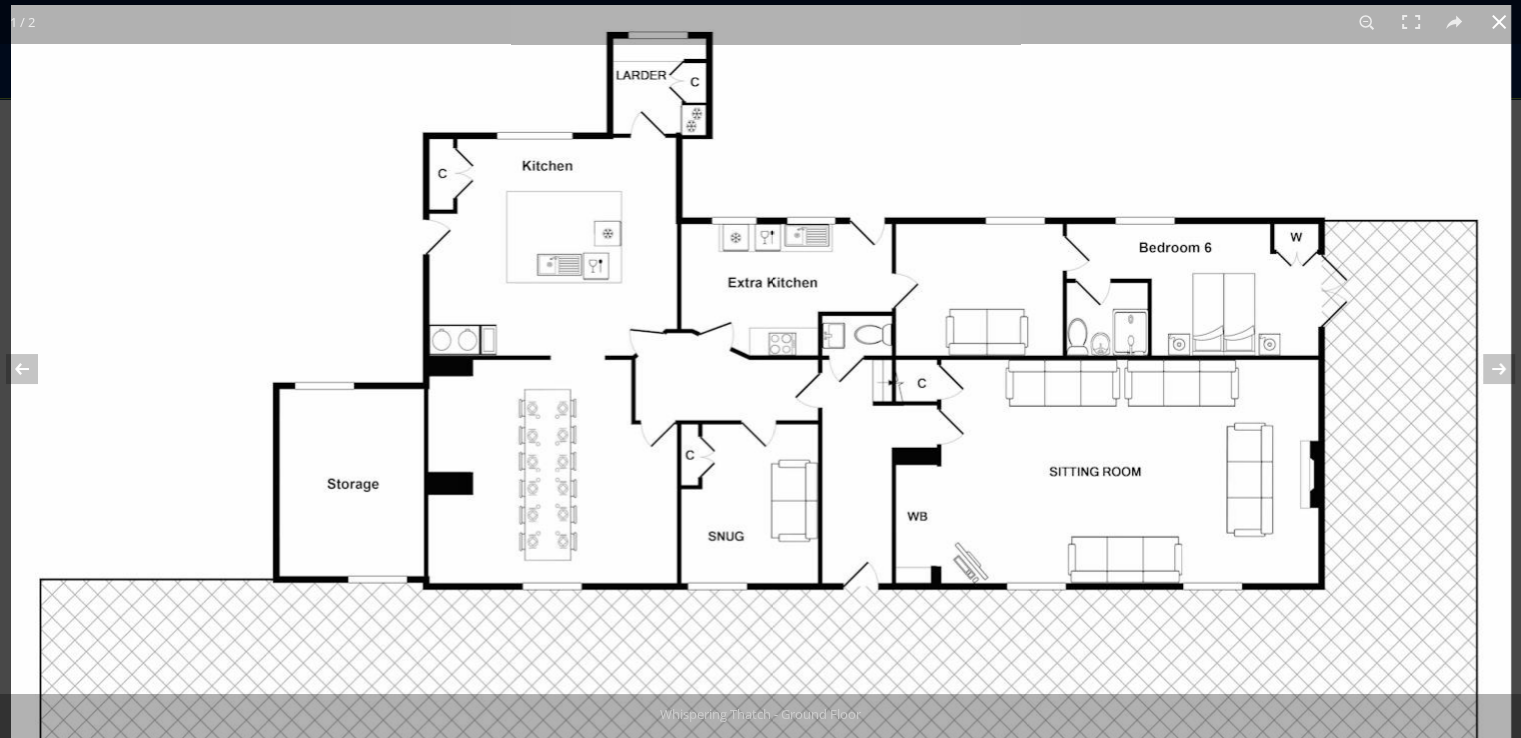 click at bounding box center (1499, 22) 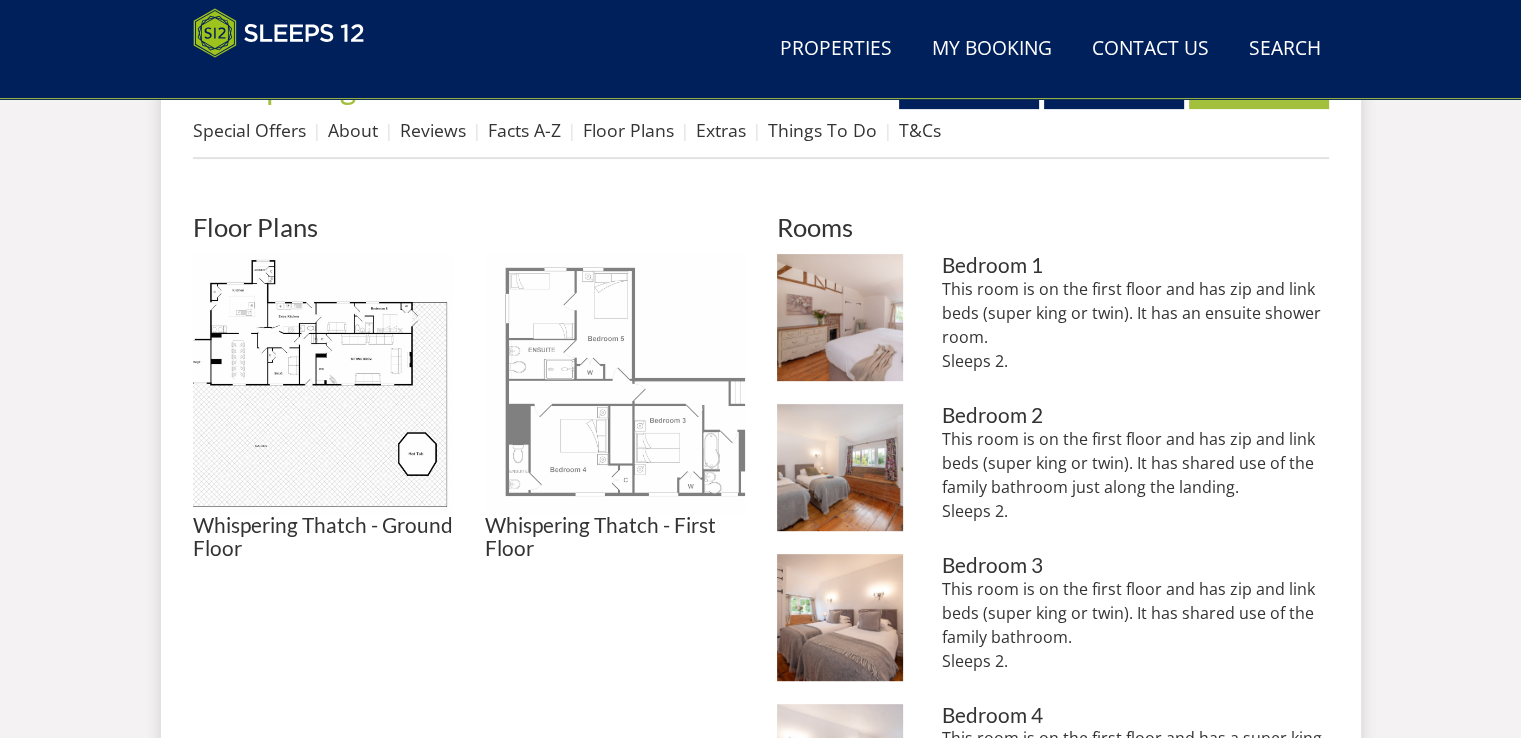 click at bounding box center [615, 384] 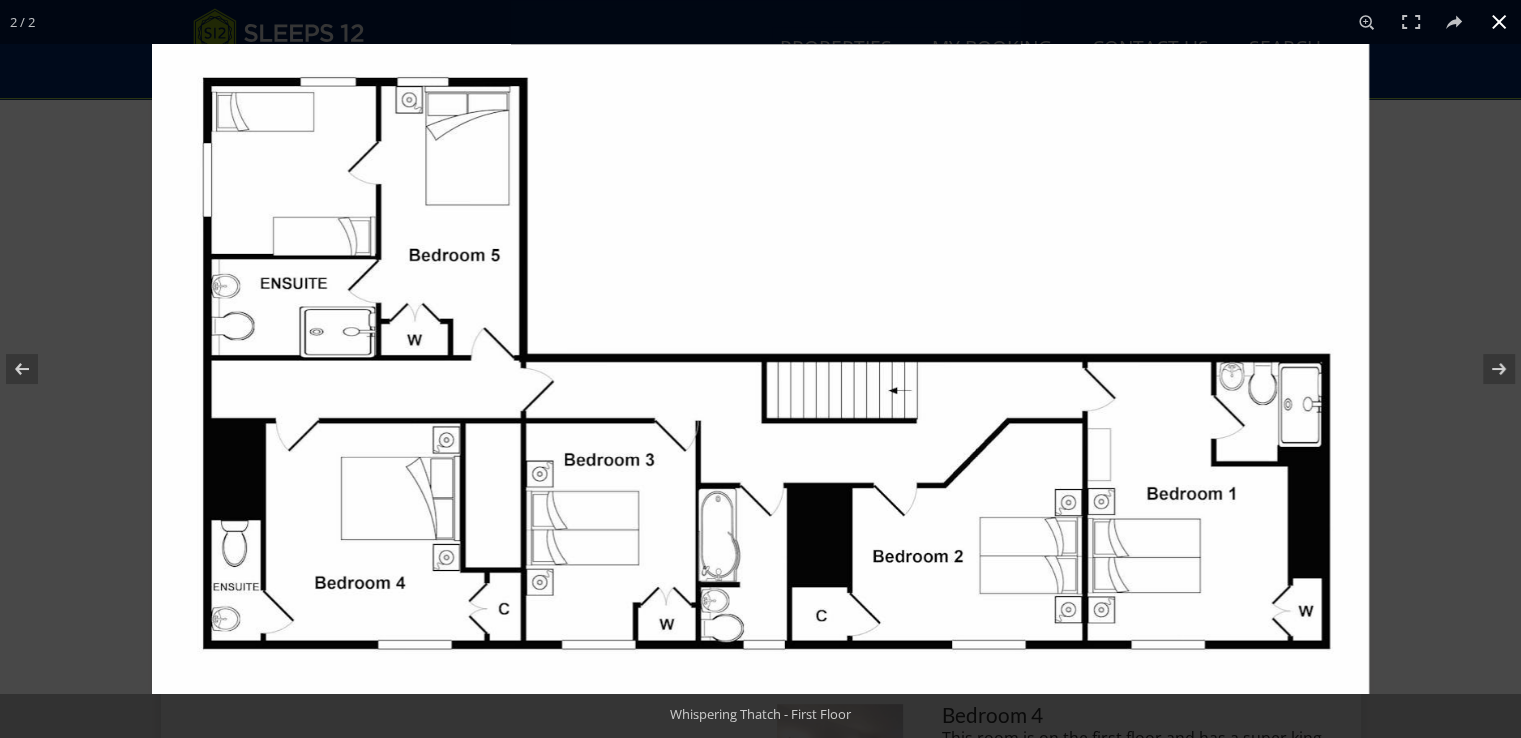 click at bounding box center [1499, 22] 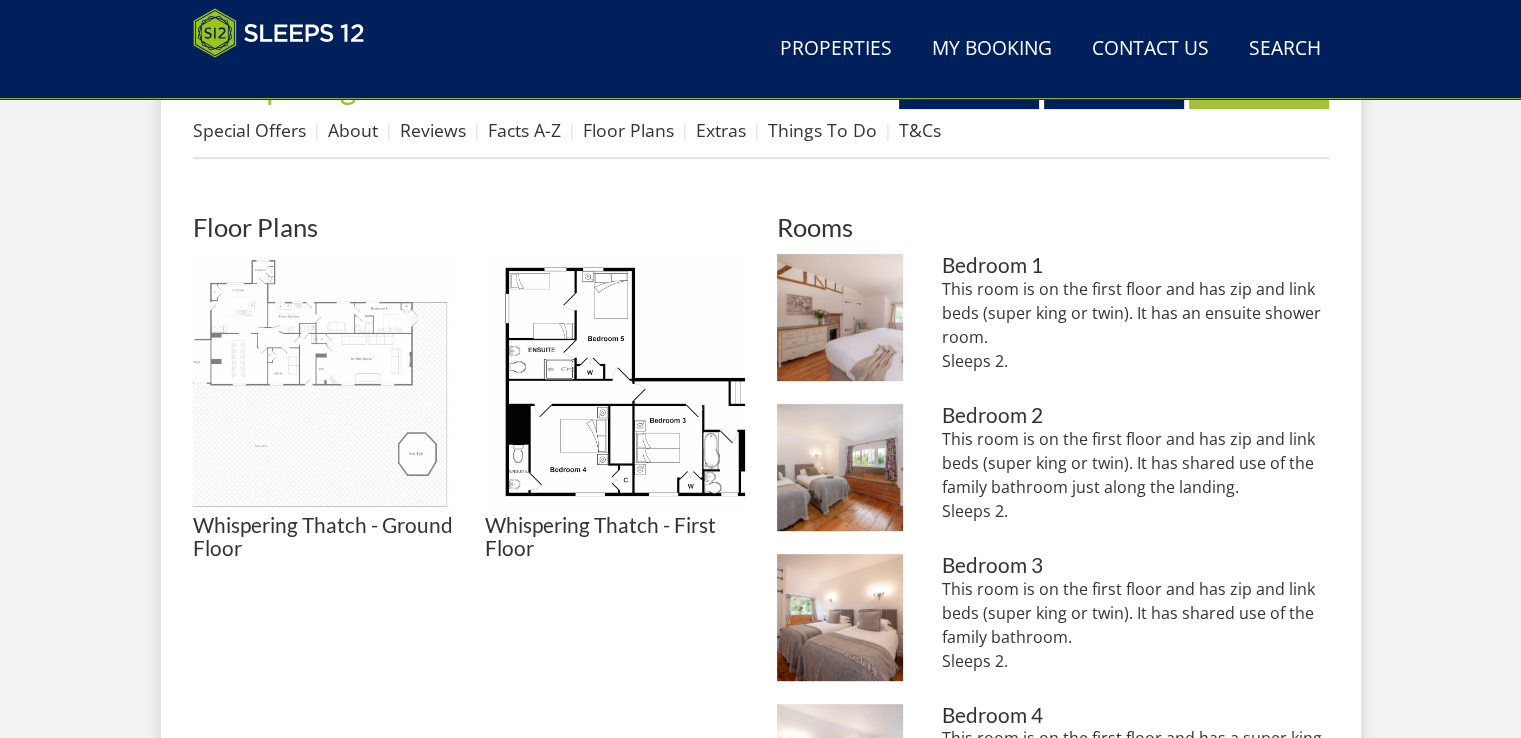 click at bounding box center (323, 384) 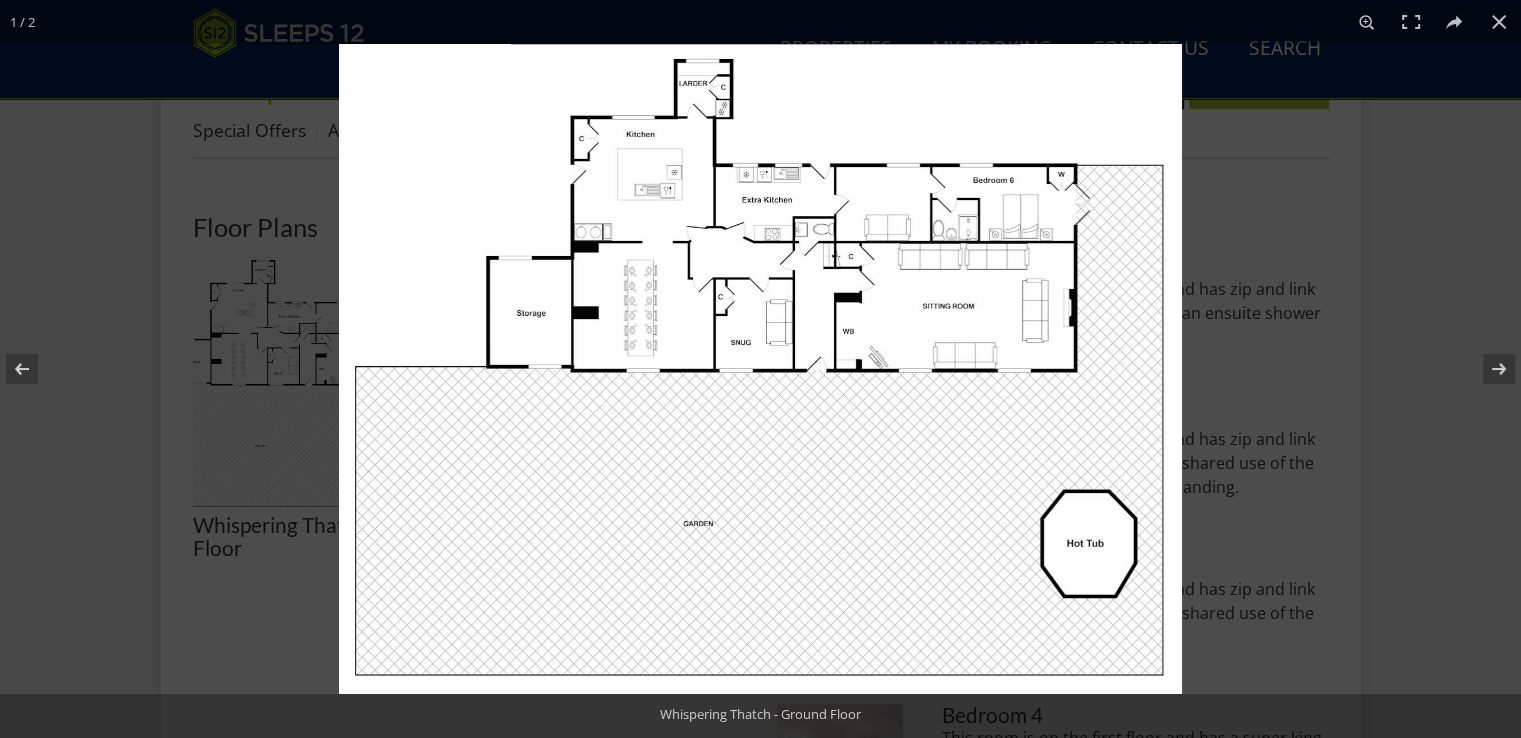 click at bounding box center (760, 369) 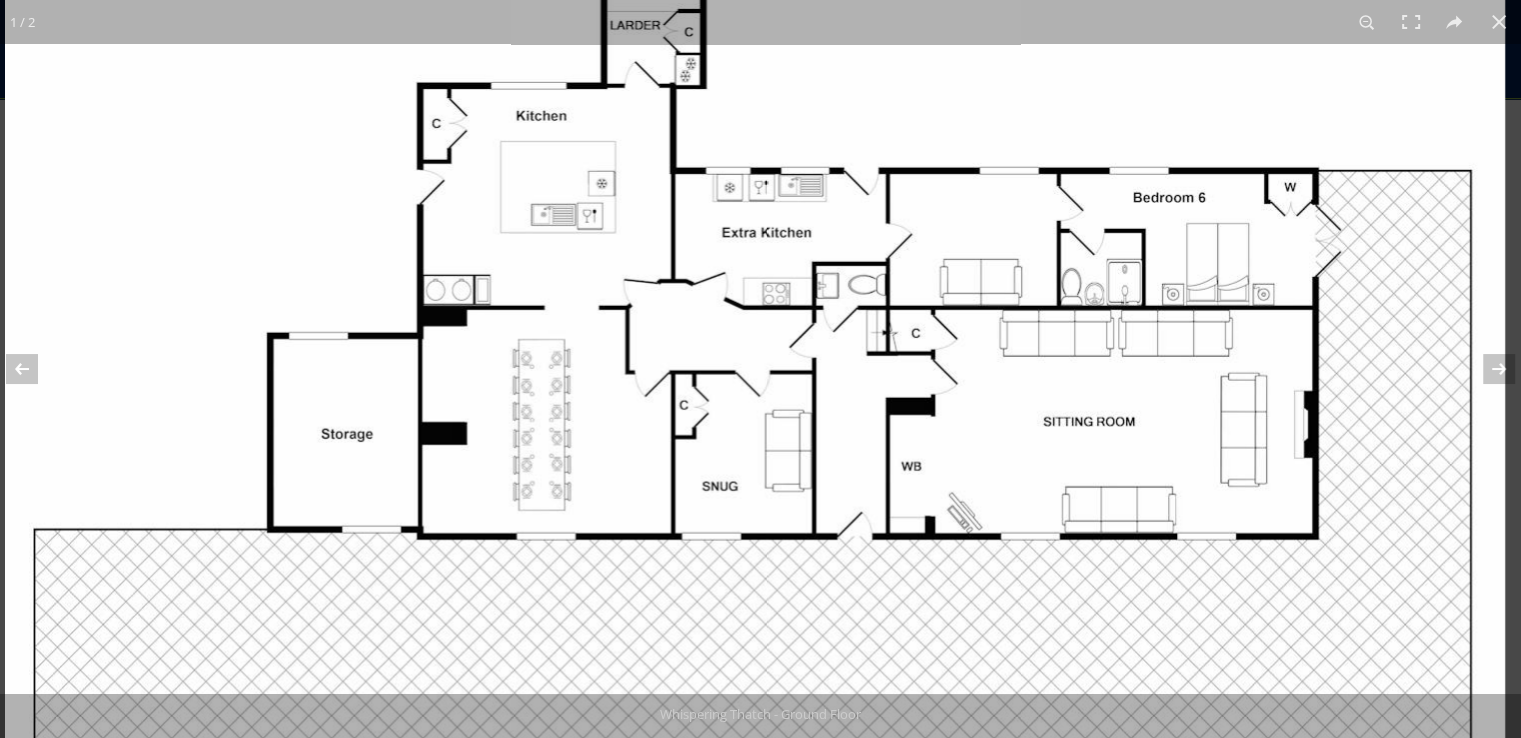 drag, startPoint x: 1213, startPoint y: 162, endPoint x: 1188, endPoint y: 341, distance: 180.73738 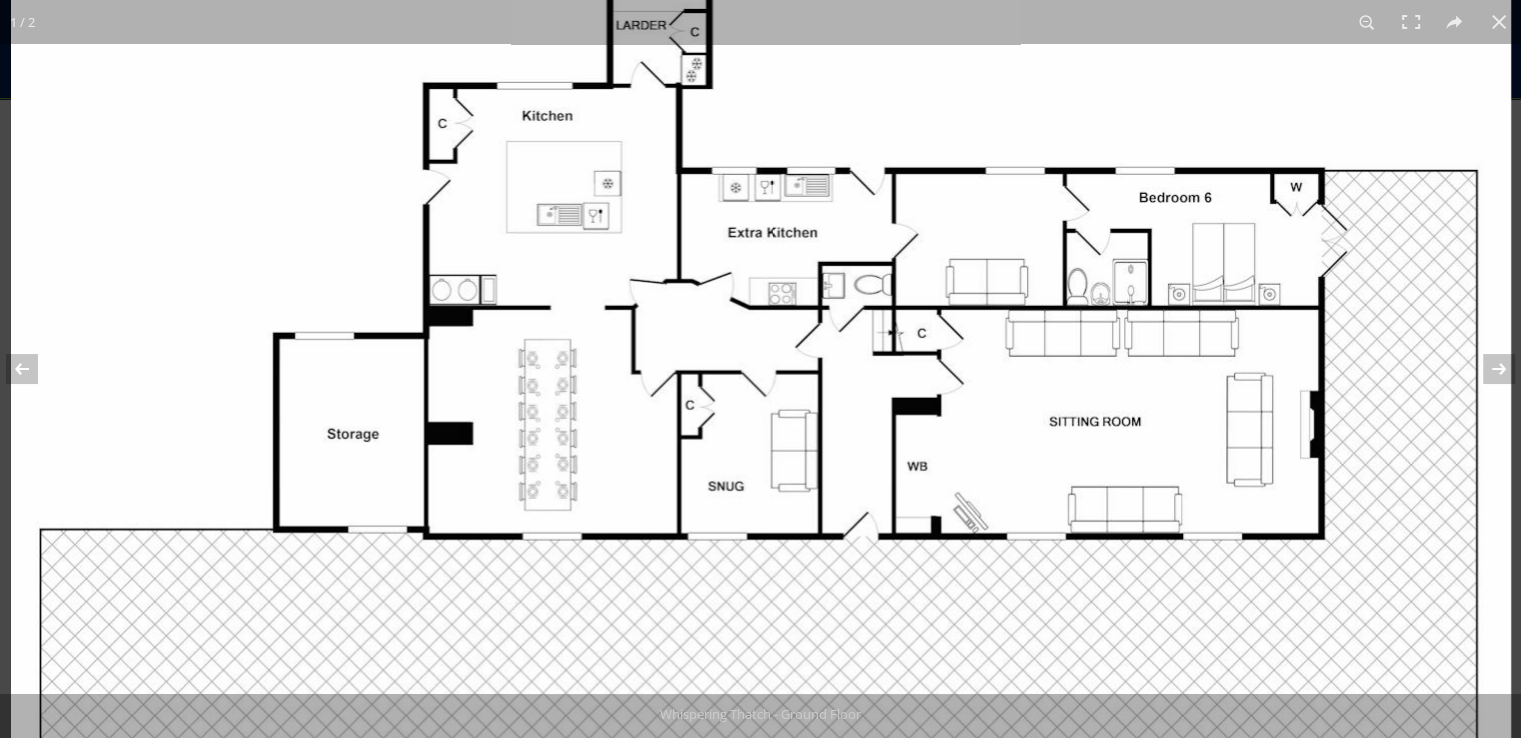 click at bounding box center [761, 533] 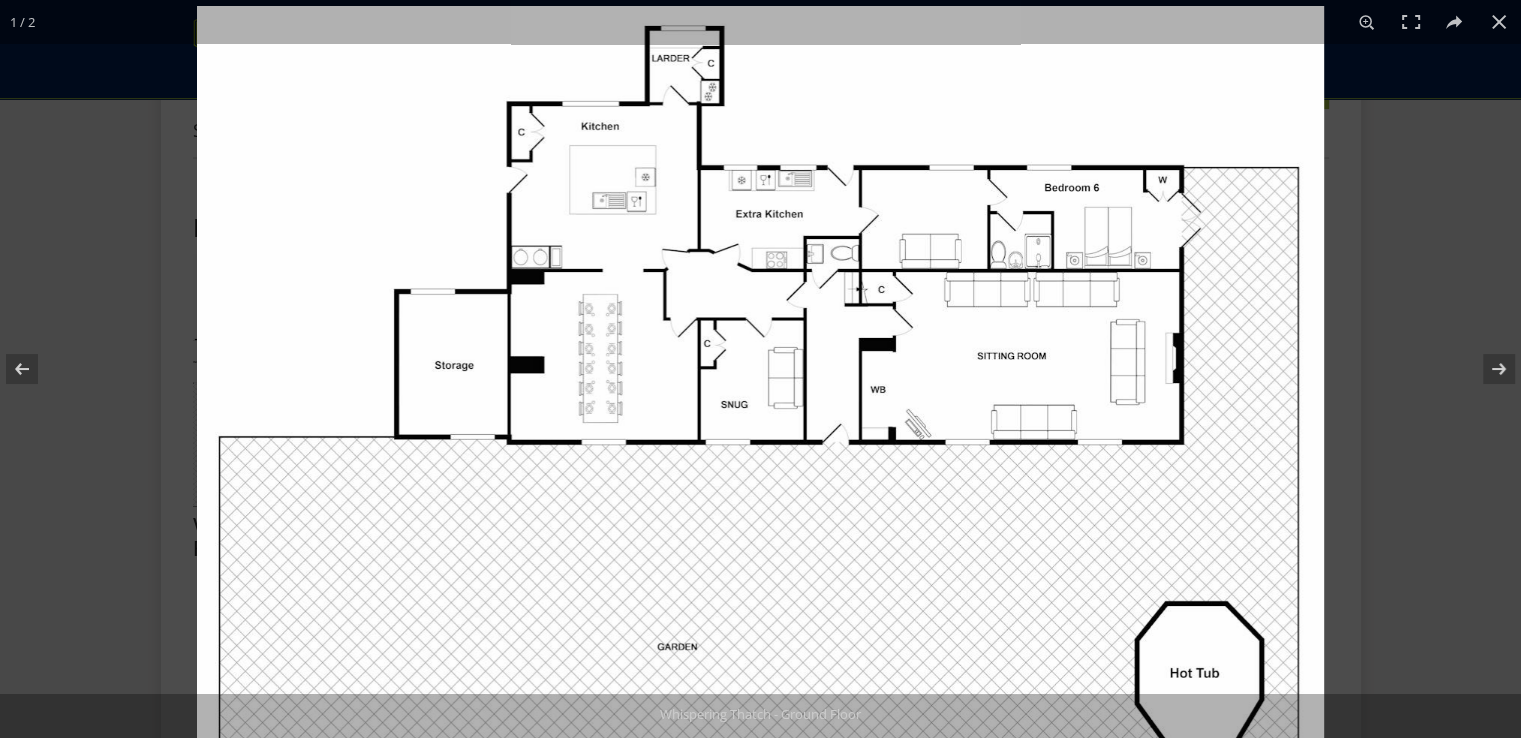 click at bounding box center (760, 440) 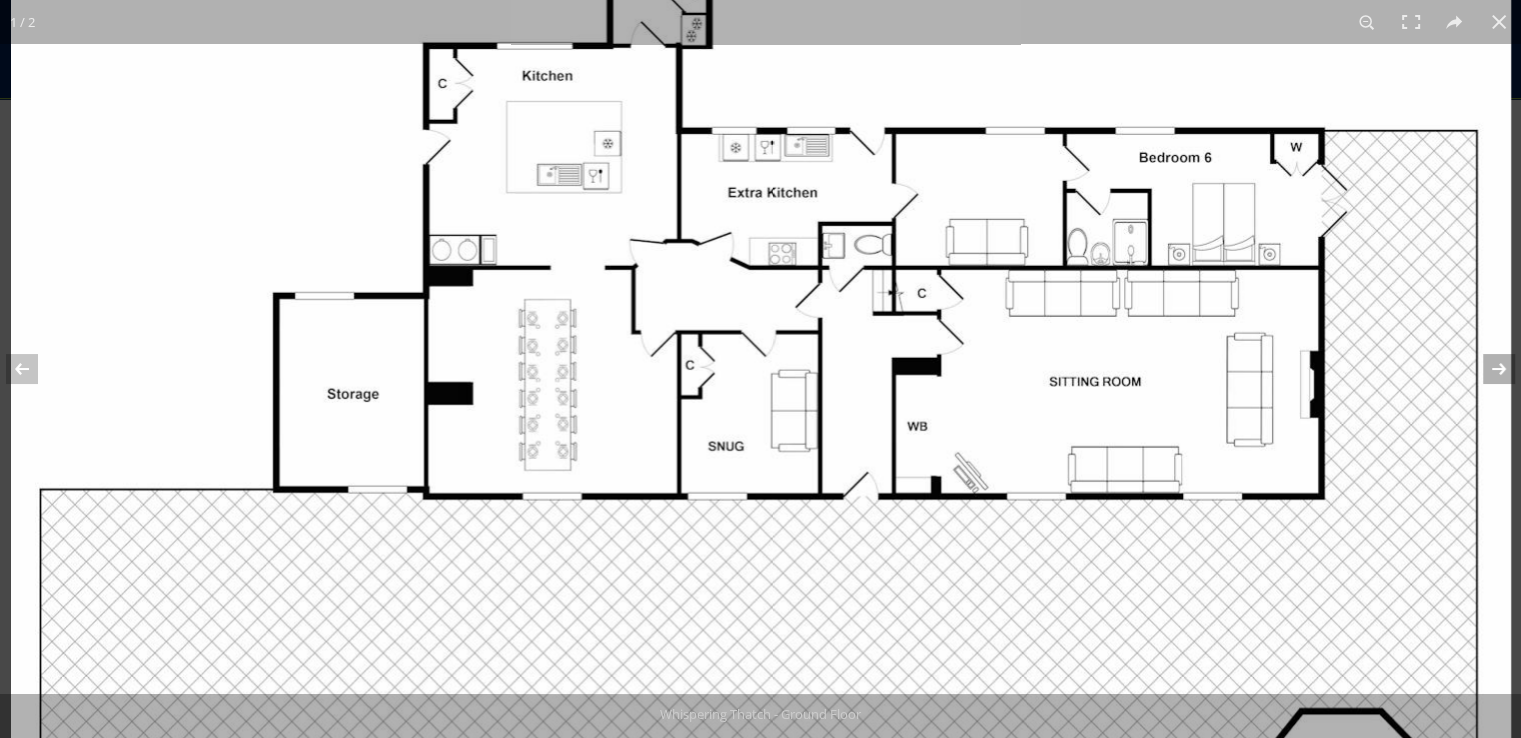 click at bounding box center [1486, 369] 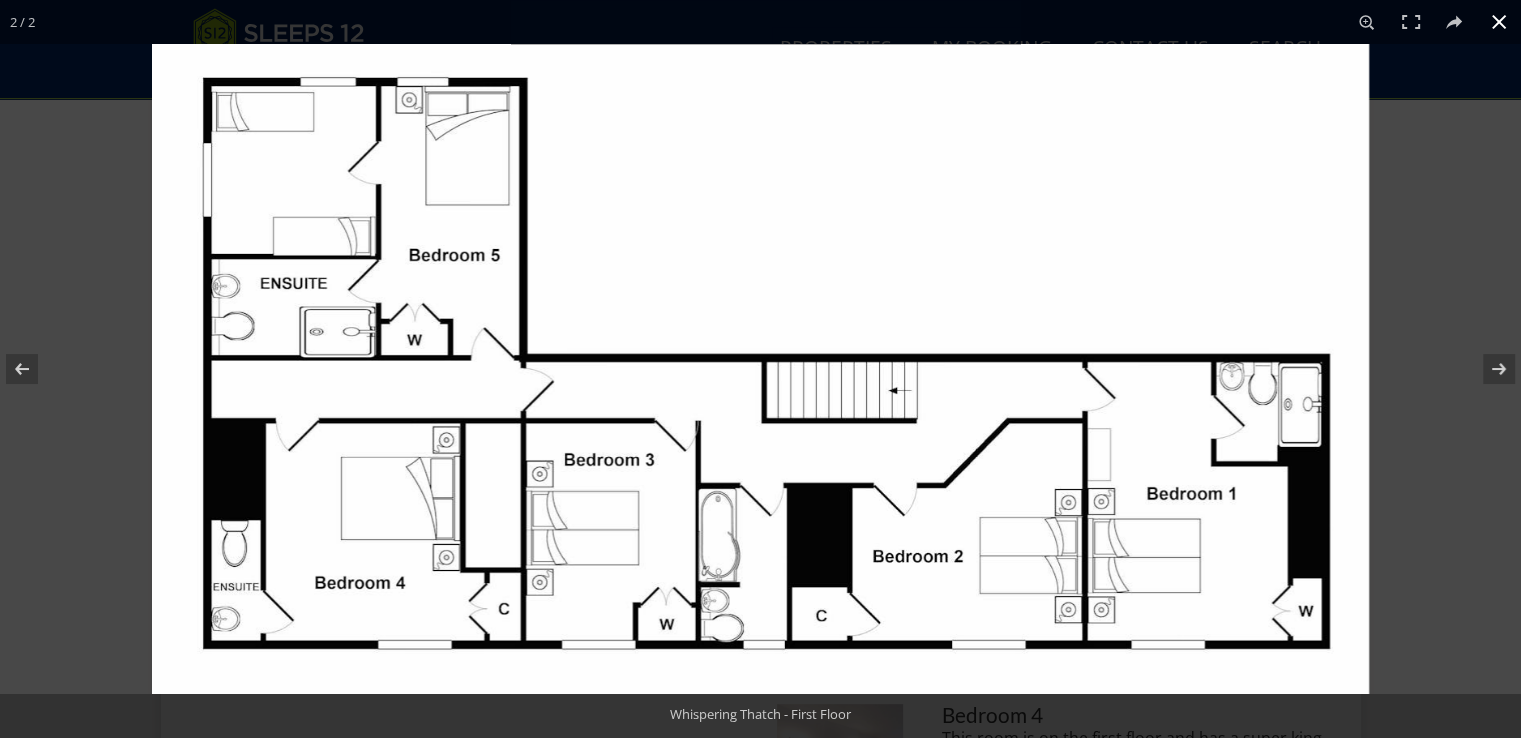 click at bounding box center [1499, 22] 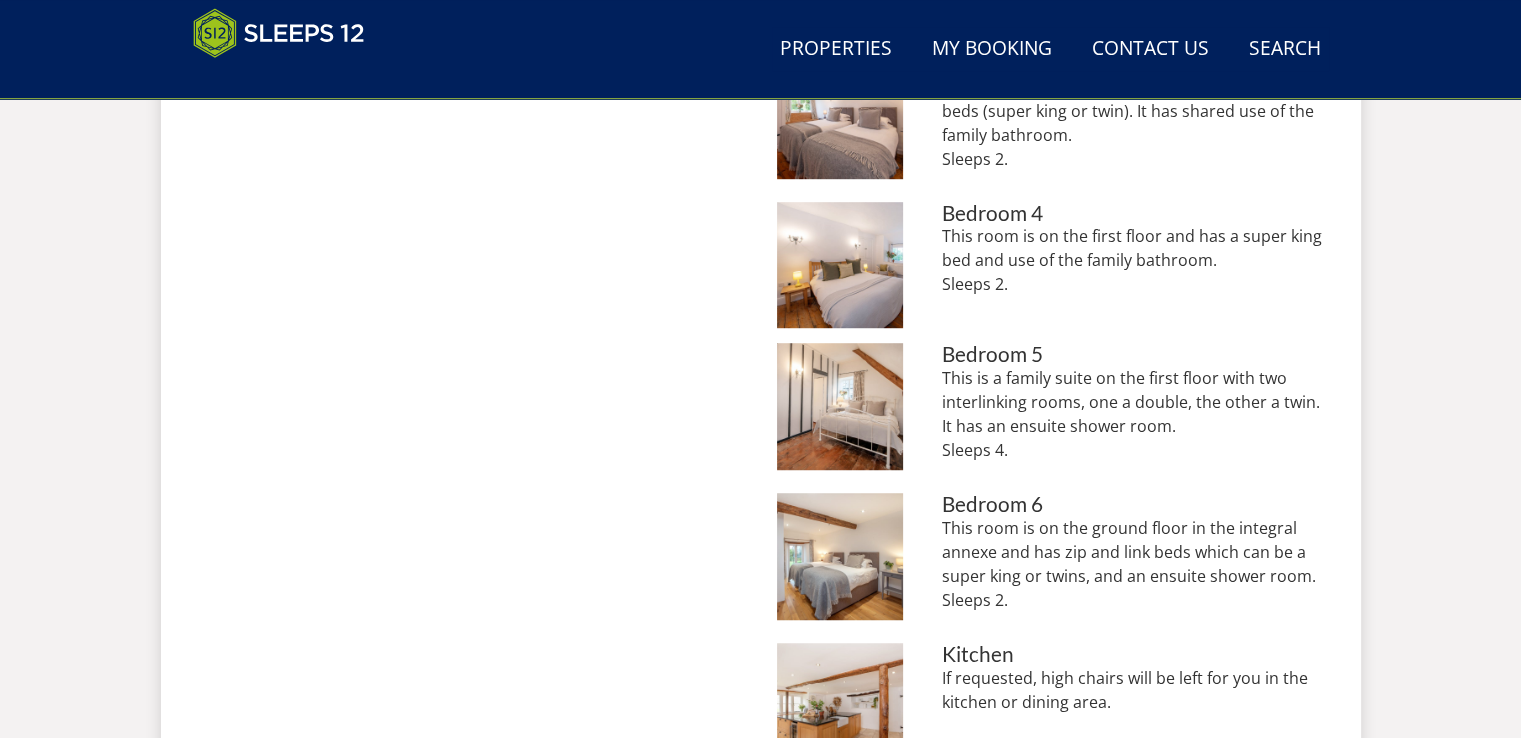 scroll, scrollTop: 1308, scrollLeft: 0, axis: vertical 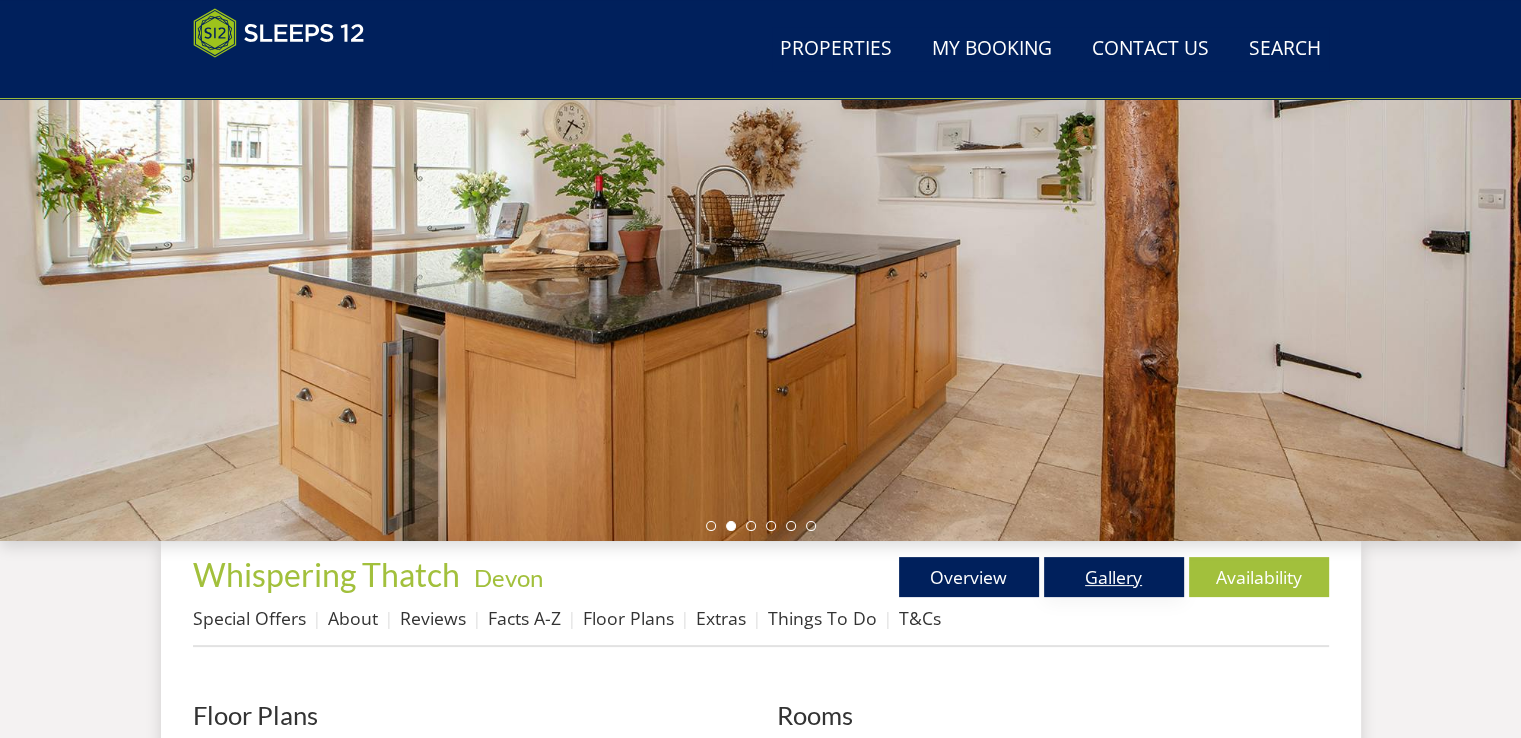 click on "Gallery" at bounding box center (1114, 577) 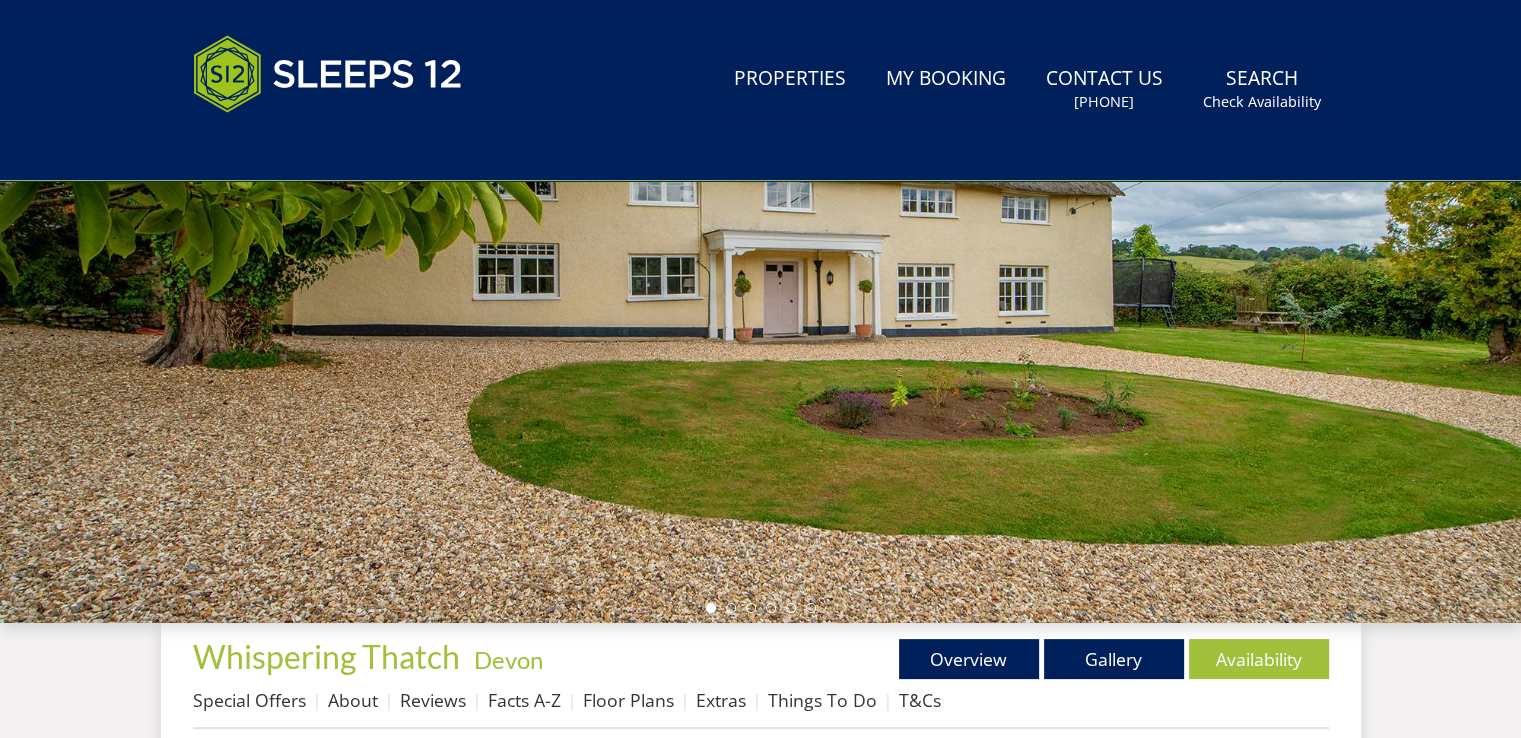 scroll, scrollTop: 0, scrollLeft: 0, axis: both 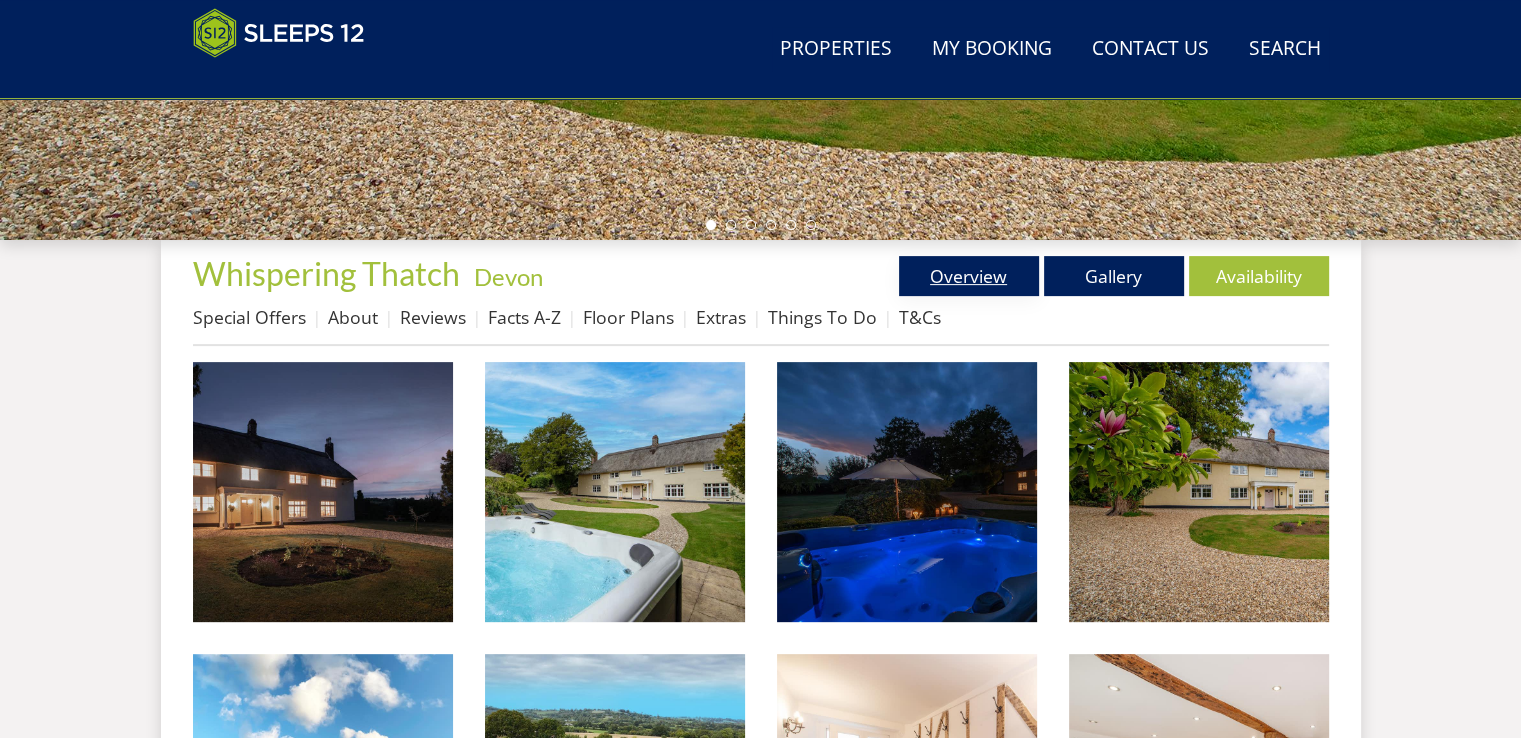 click on "Overview" at bounding box center (969, 276) 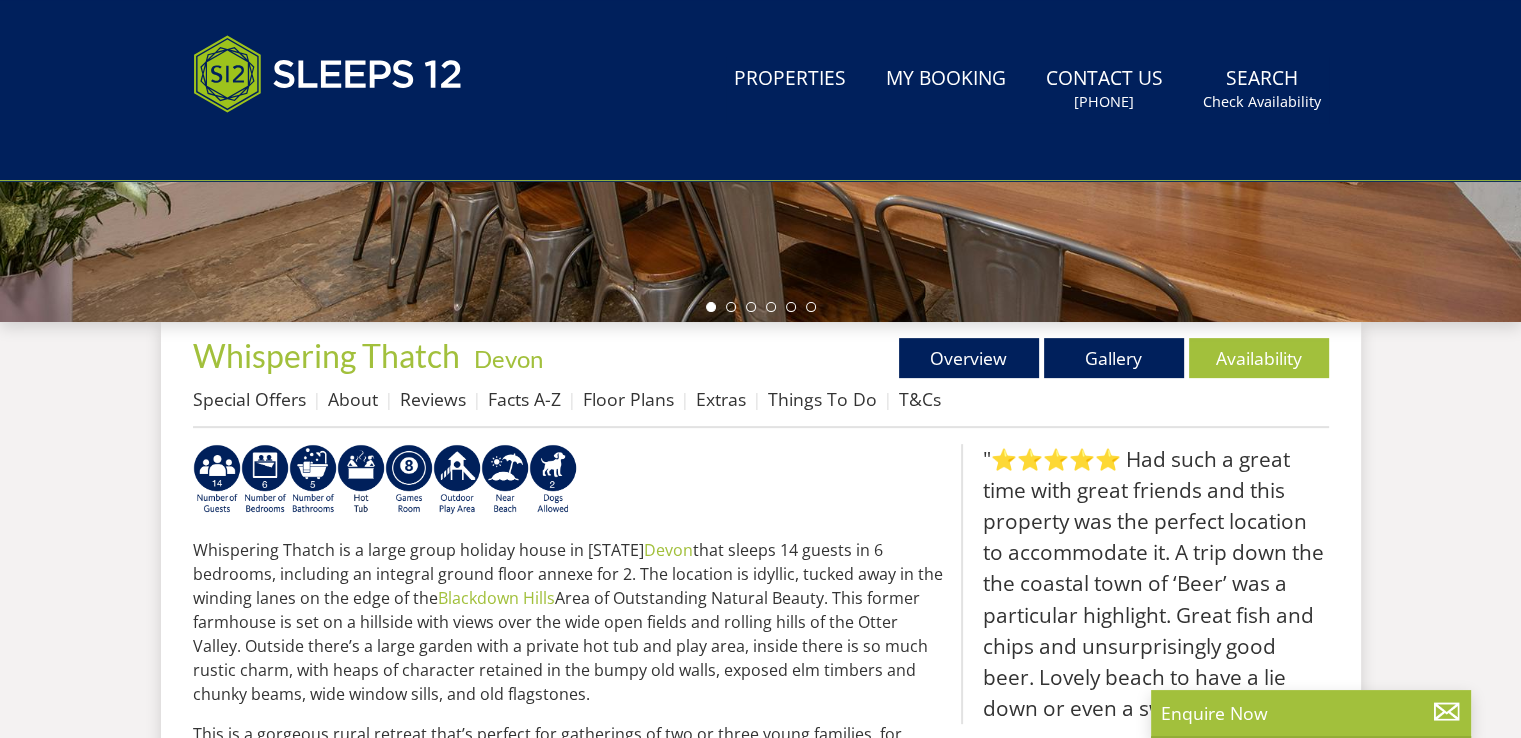 scroll, scrollTop: 0, scrollLeft: 0, axis: both 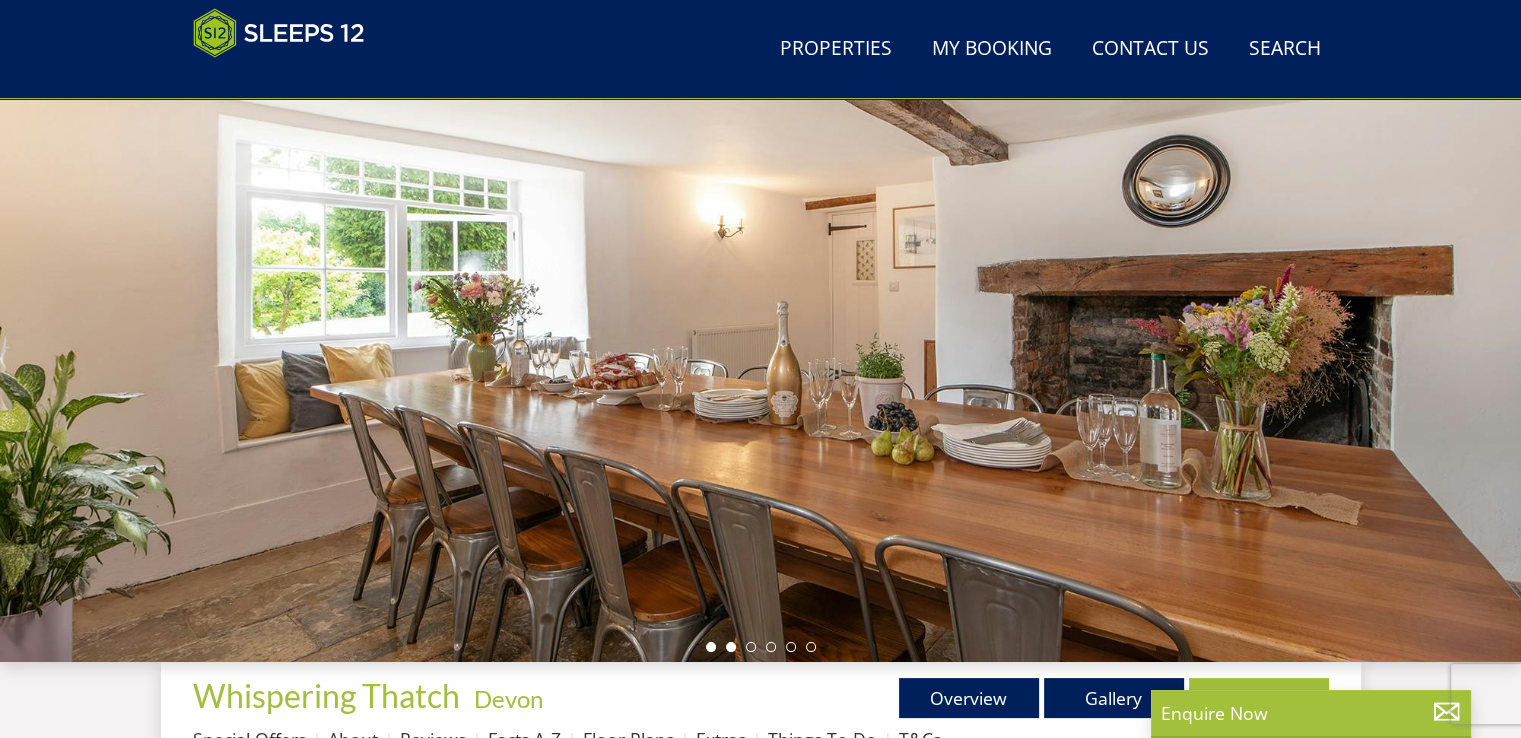 click at bounding box center [731, 647] 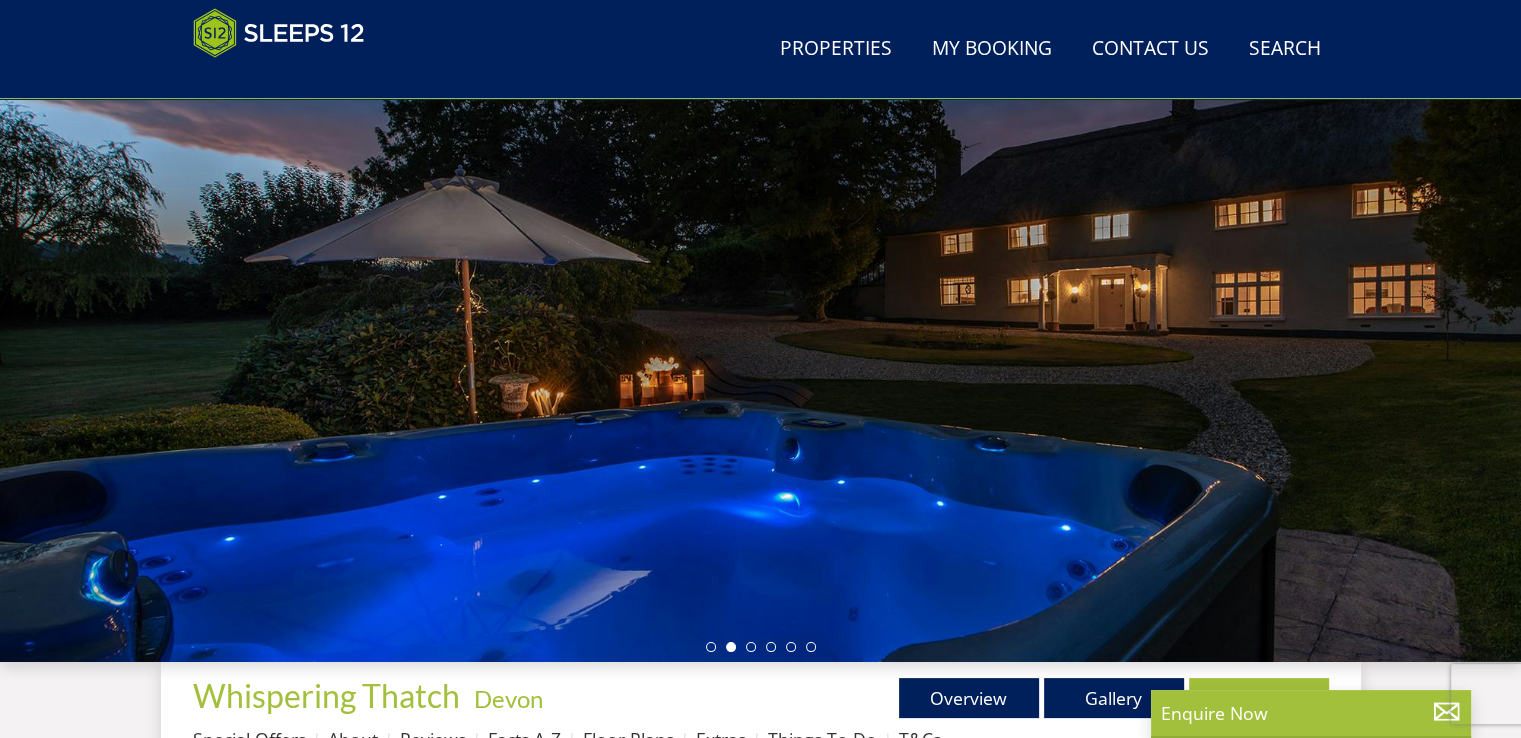 click at bounding box center [761, 647] 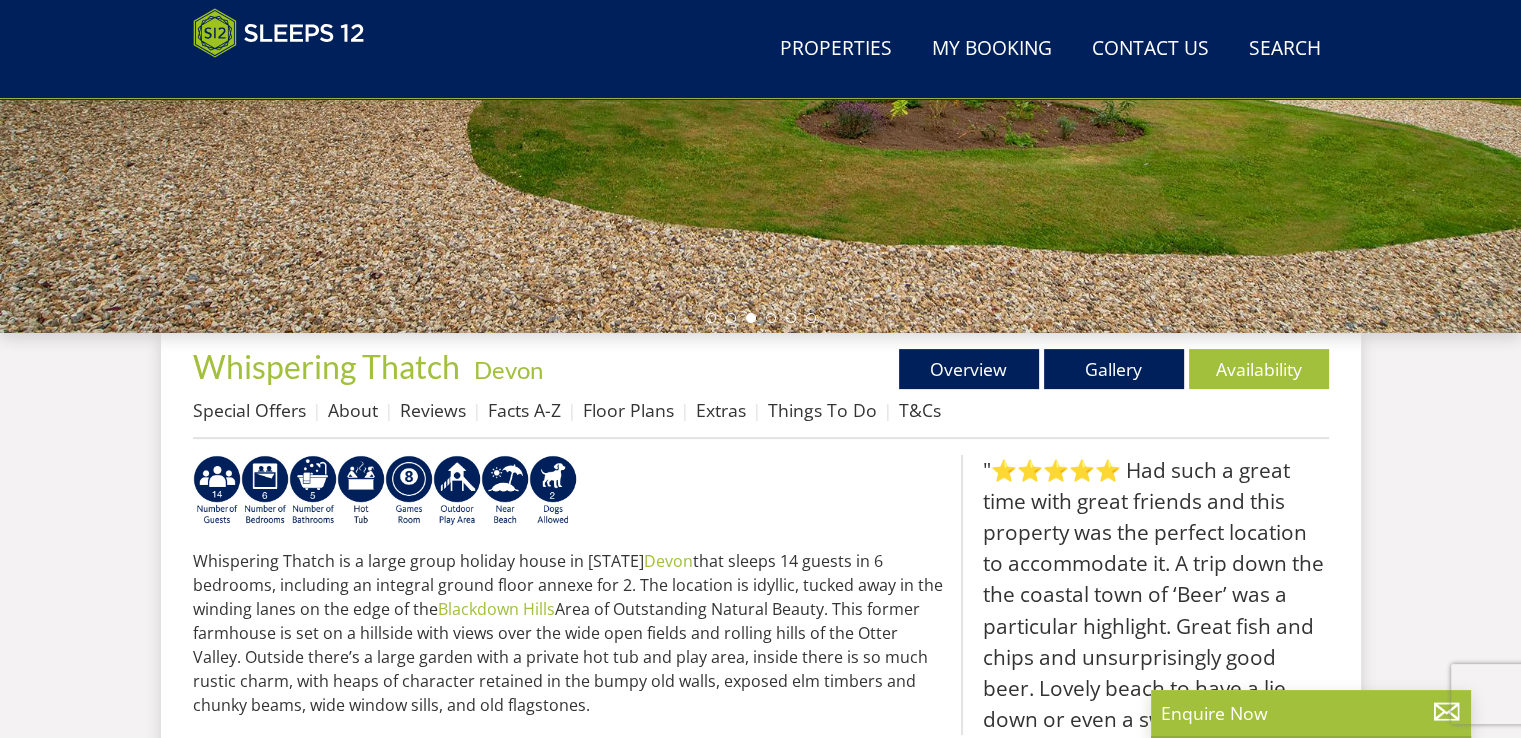scroll, scrollTop: 512, scrollLeft: 0, axis: vertical 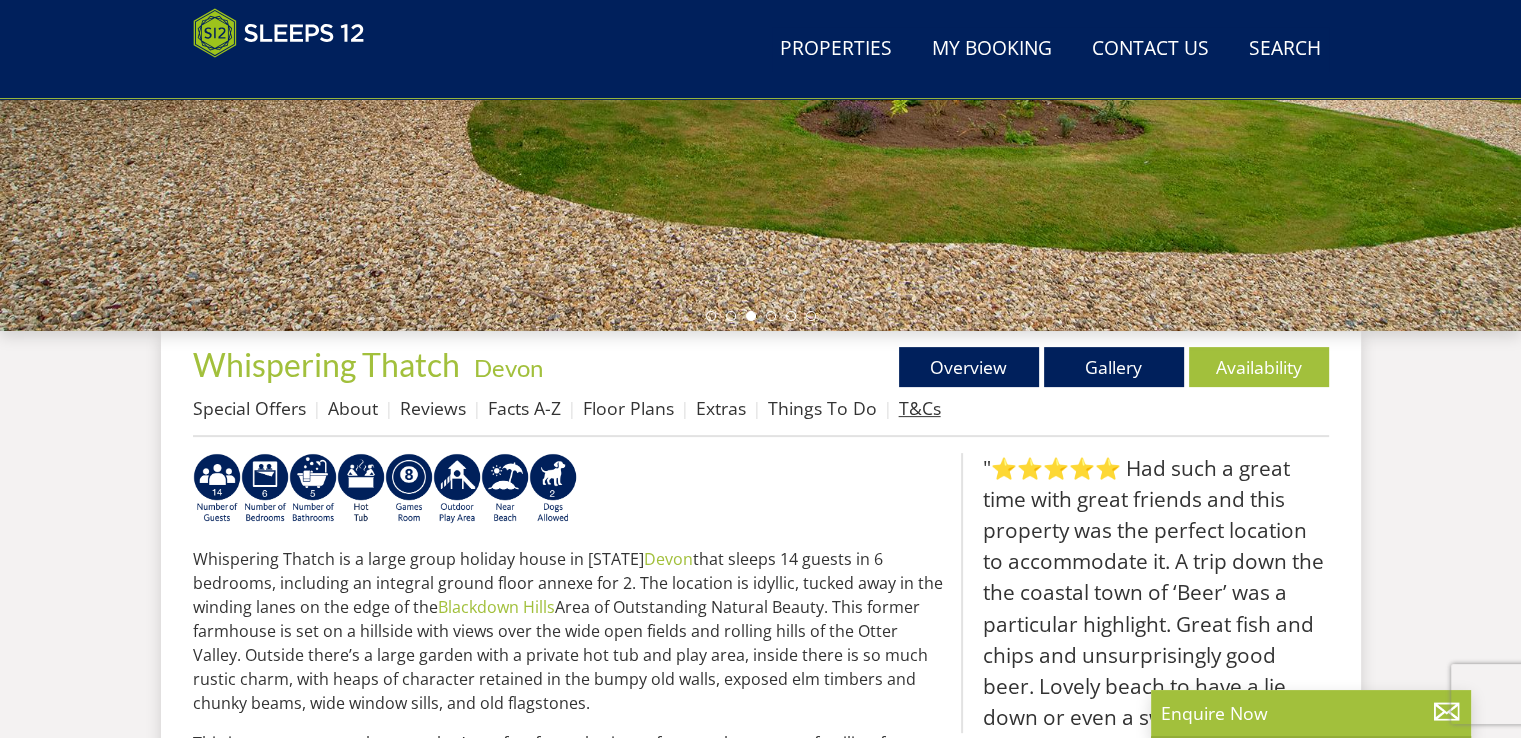 click on "T&Cs" at bounding box center [920, 408] 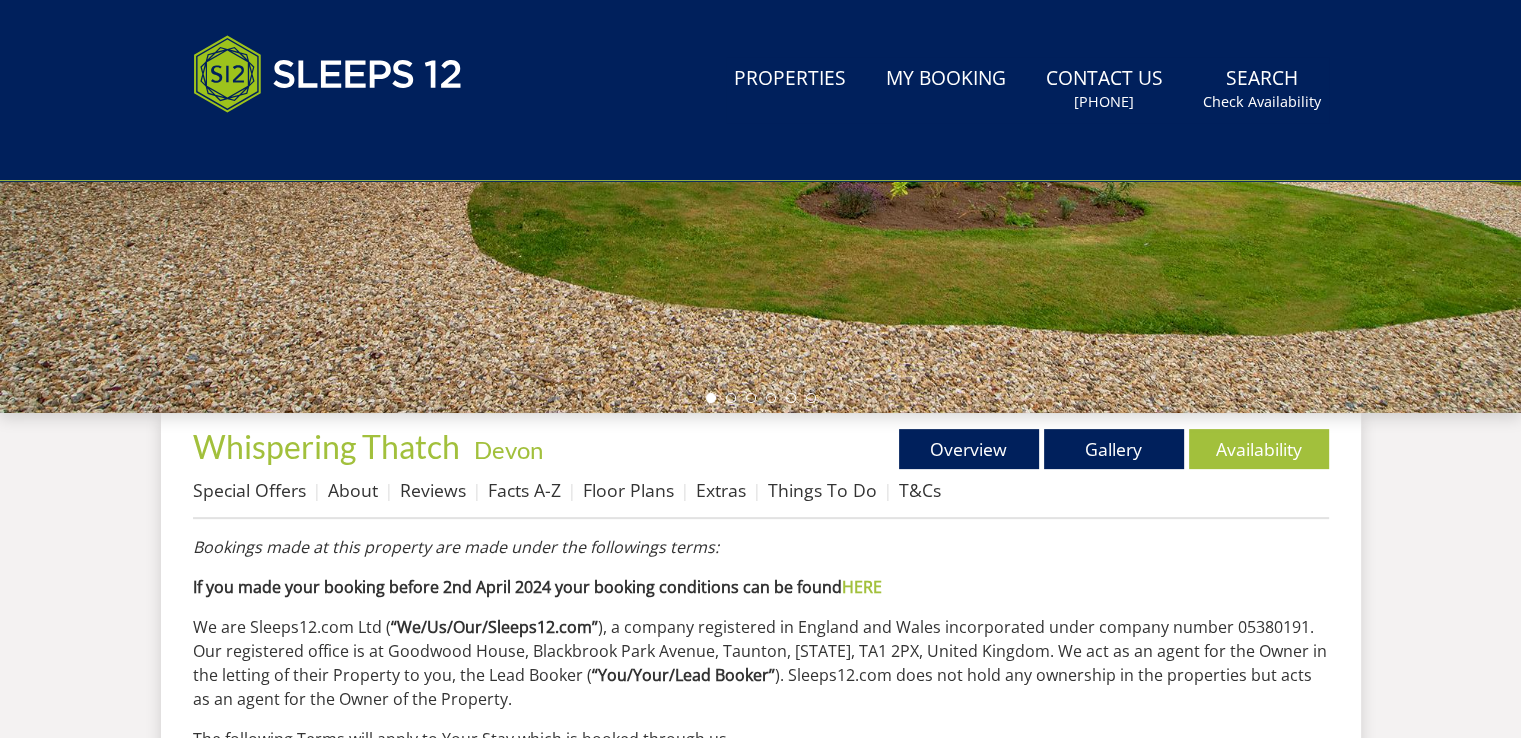 scroll, scrollTop: 0, scrollLeft: 0, axis: both 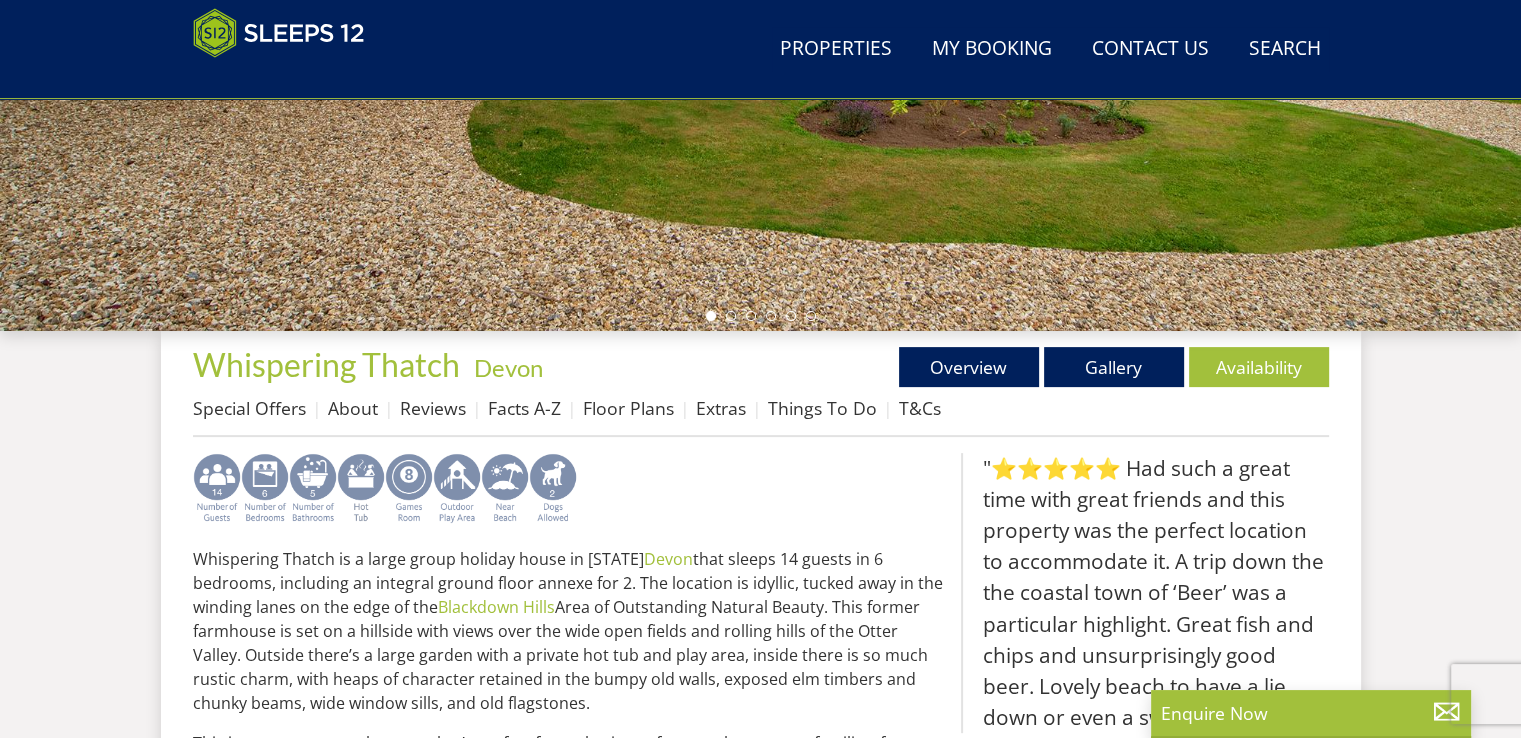 click at bounding box center (409, 489) 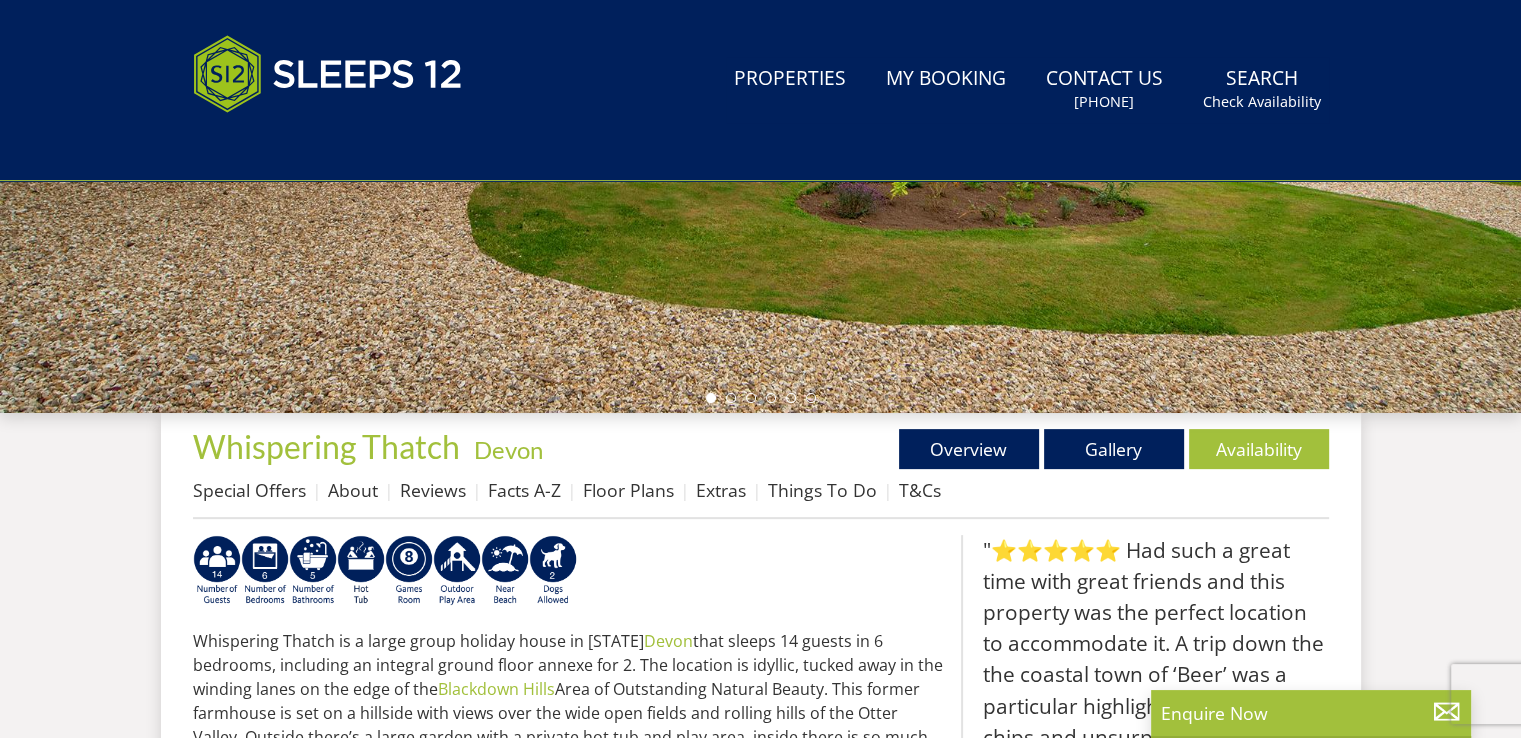 scroll, scrollTop: 0, scrollLeft: 0, axis: both 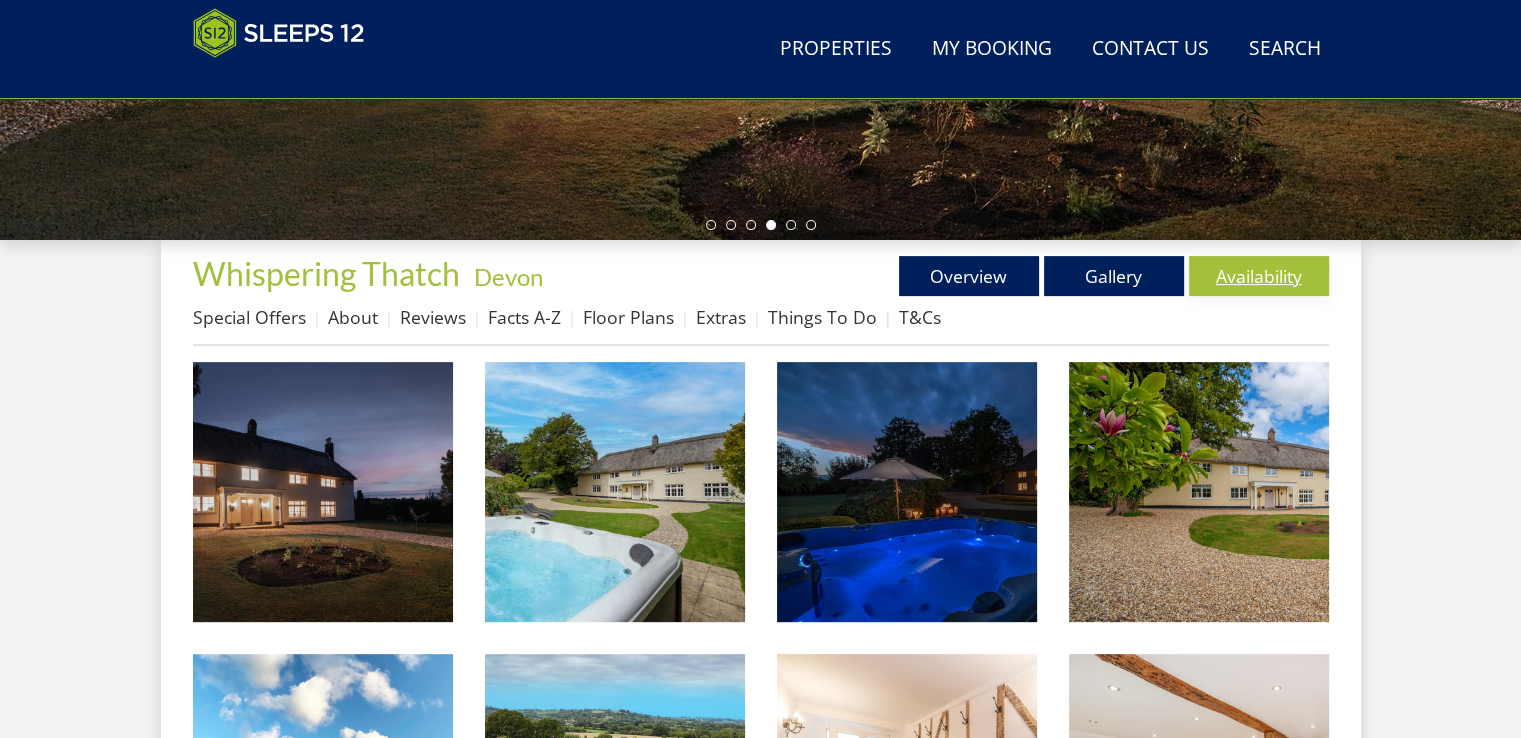 click on "Availability" at bounding box center (1259, 276) 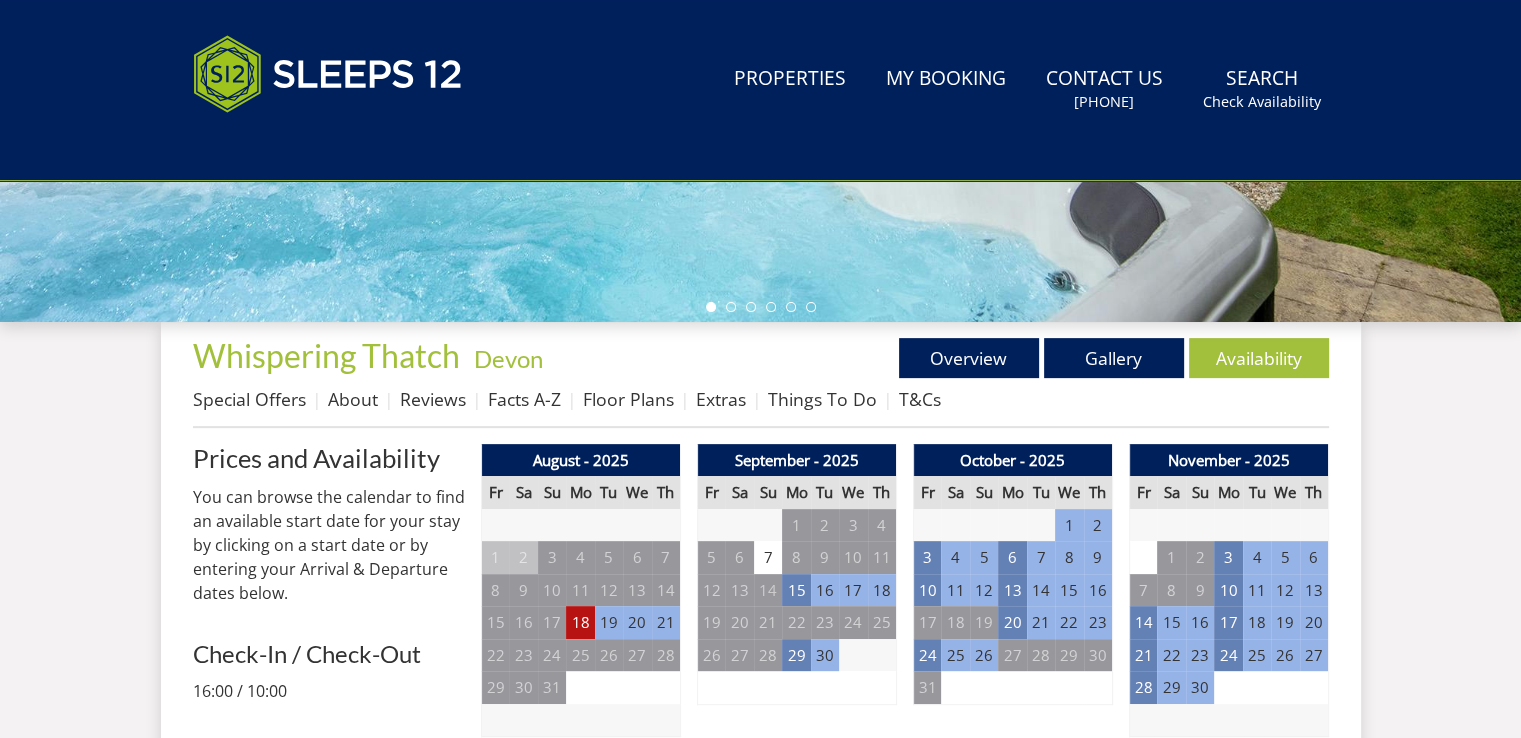 scroll, scrollTop: 0, scrollLeft: 0, axis: both 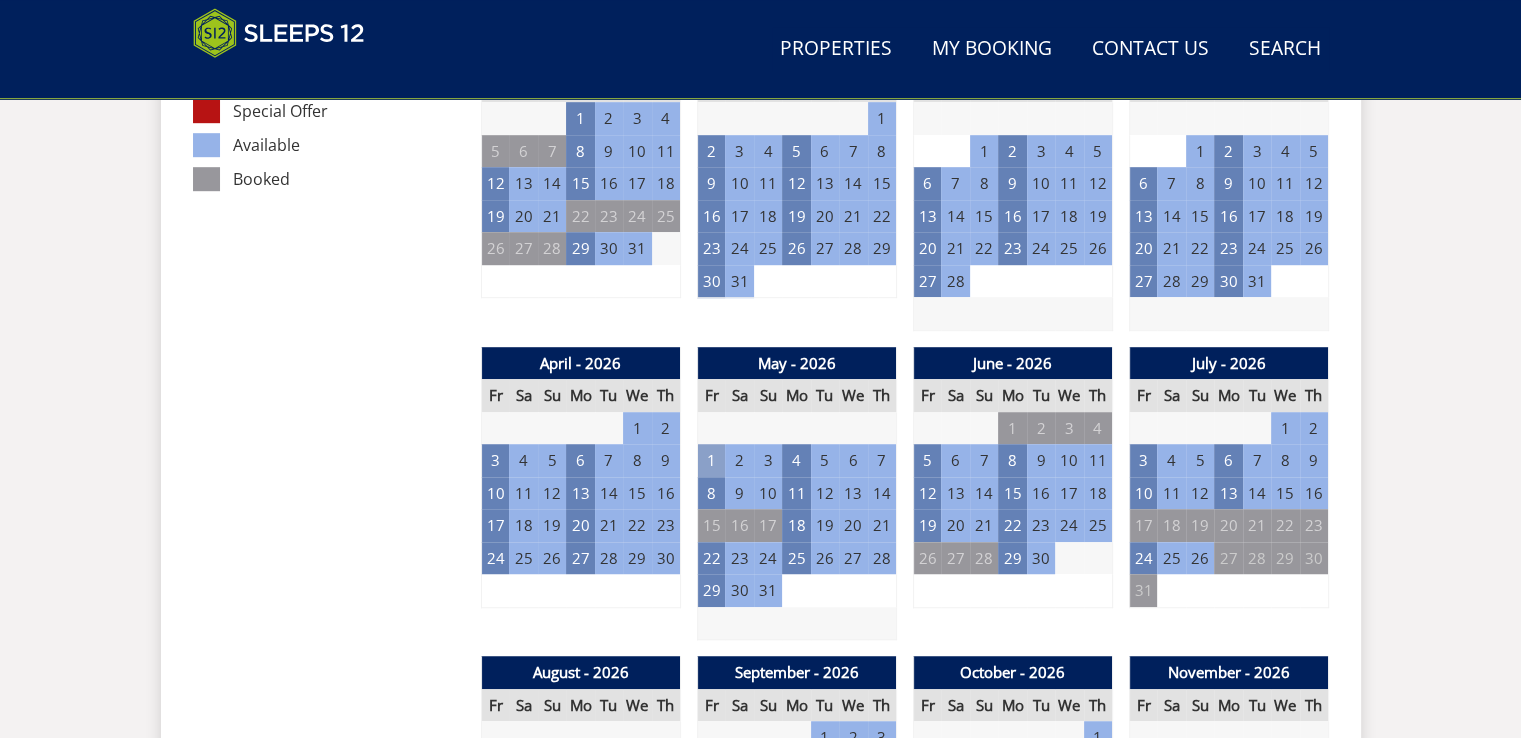 click on "1" at bounding box center [711, 460] 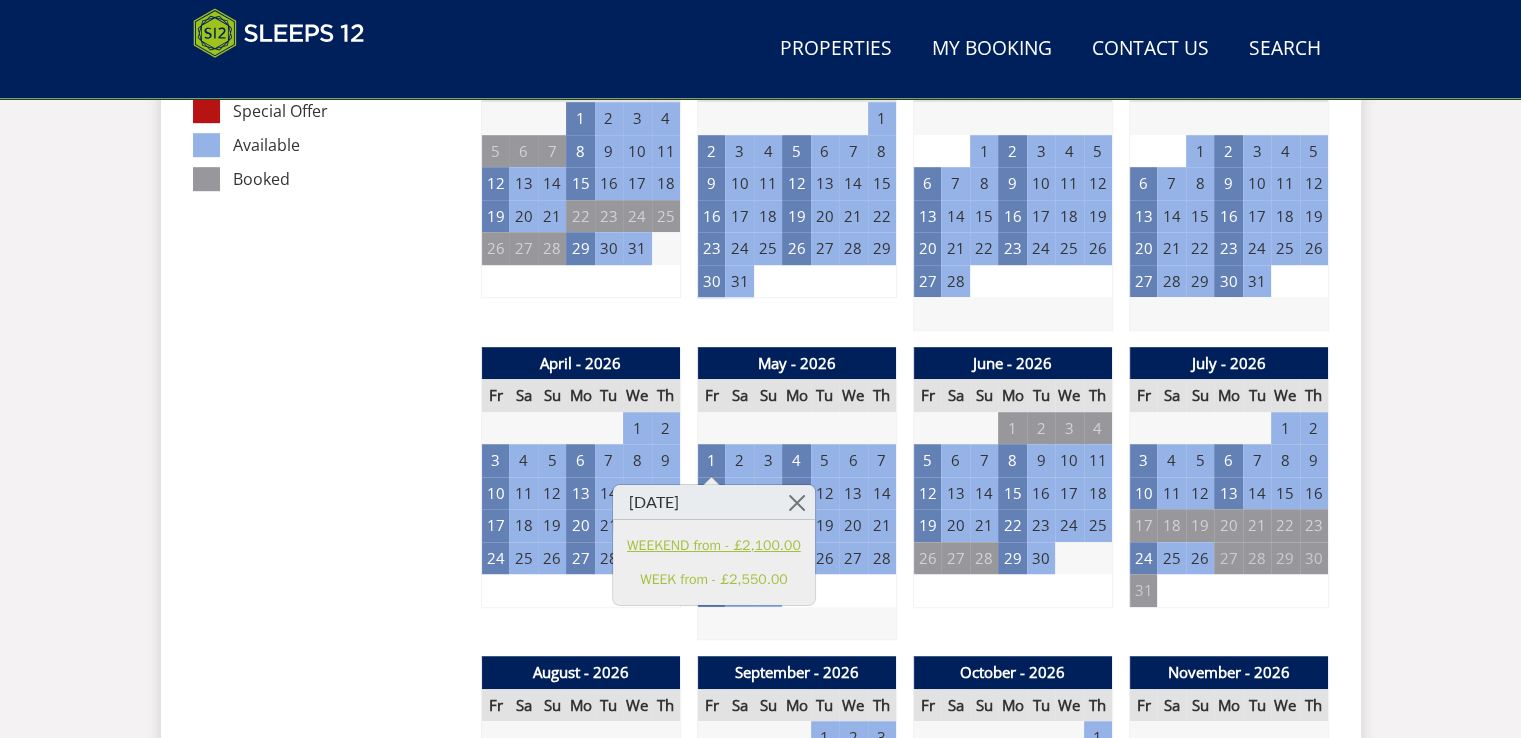 click on "WEEKEND from  - £2,100.00" at bounding box center (714, 544) 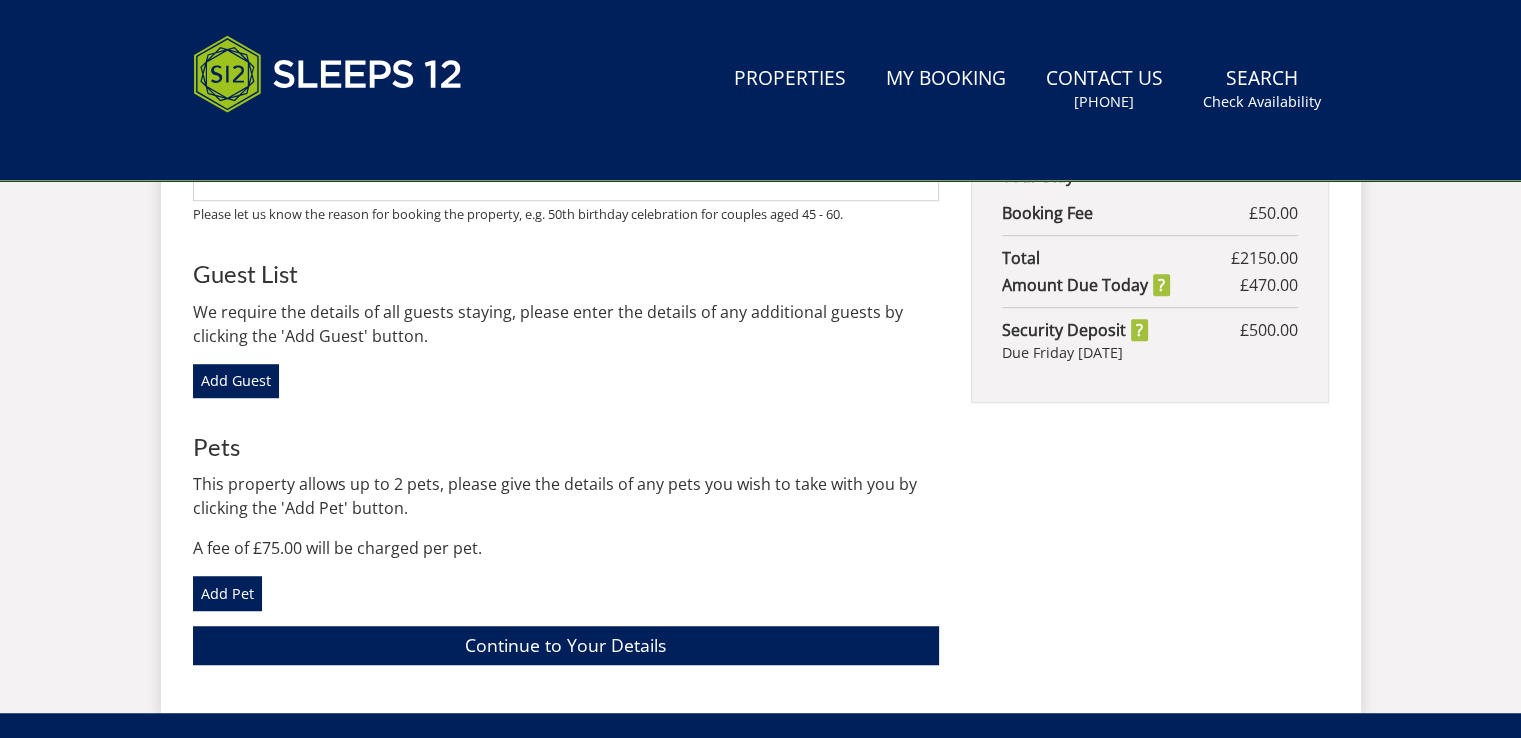 scroll, scrollTop: 0, scrollLeft: 0, axis: both 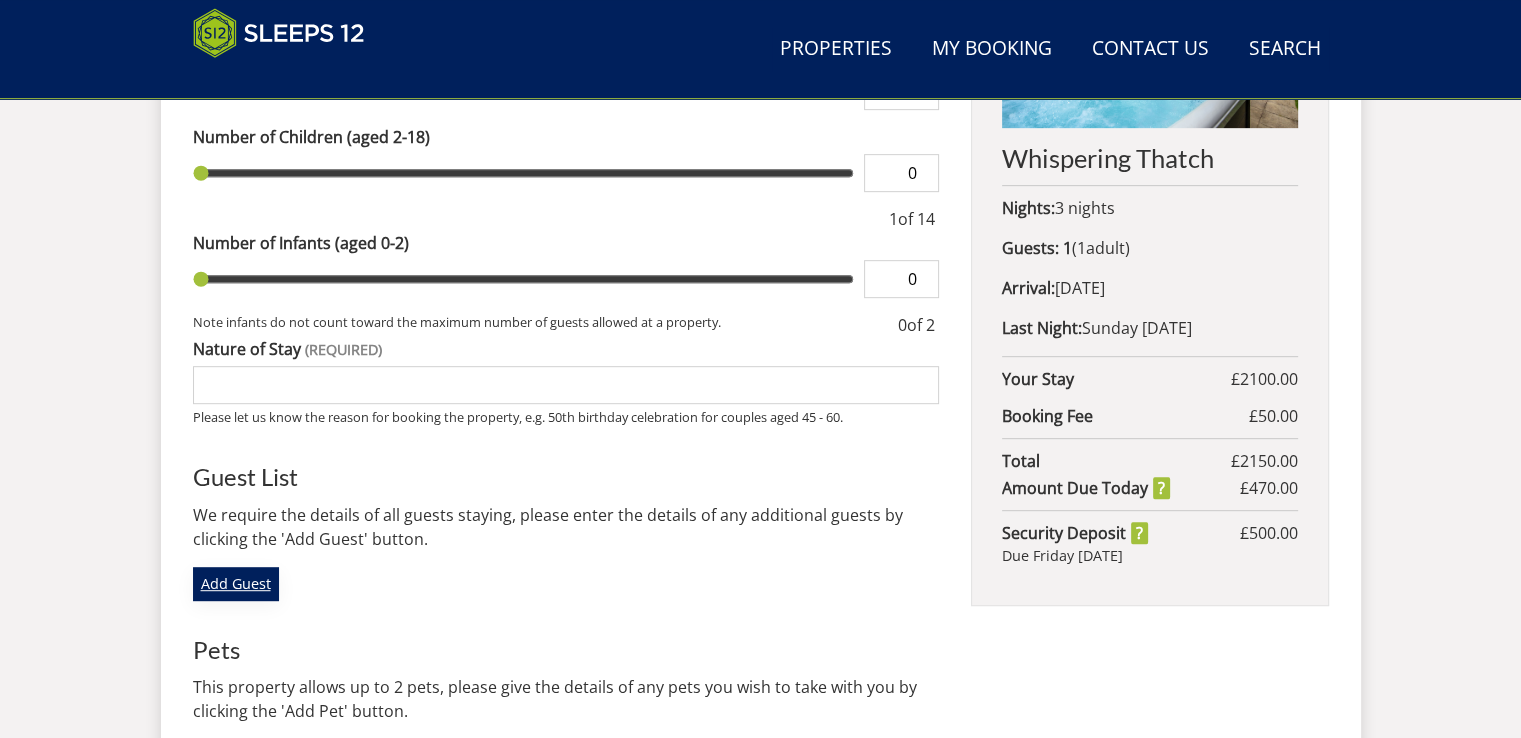 click on "Add Guest" at bounding box center (236, 584) 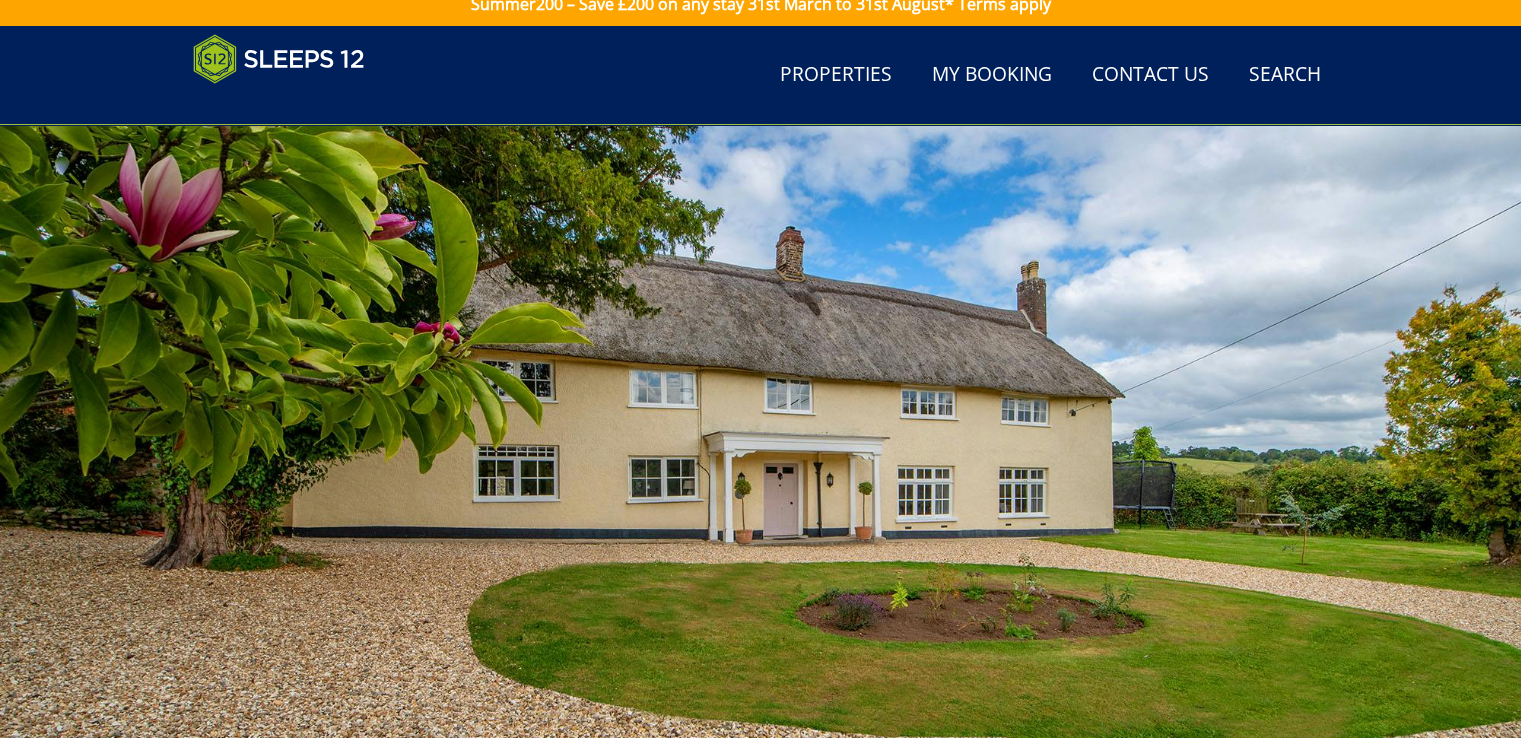 scroll, scrollTop: 0, scrollLeft: 0, axis: both 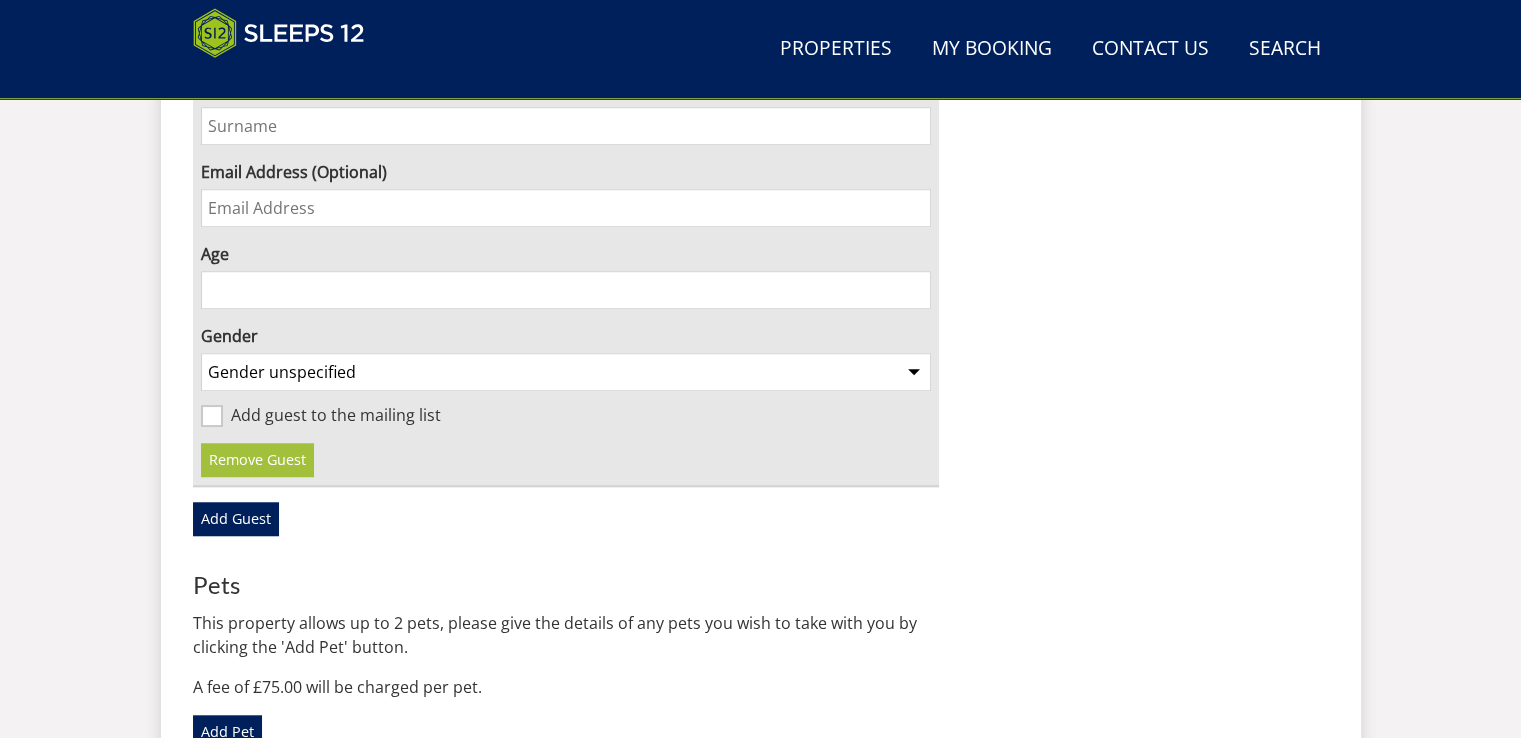 click on "Gender unspecified
Gender male
Gender female" at bounding box center (566, 372) 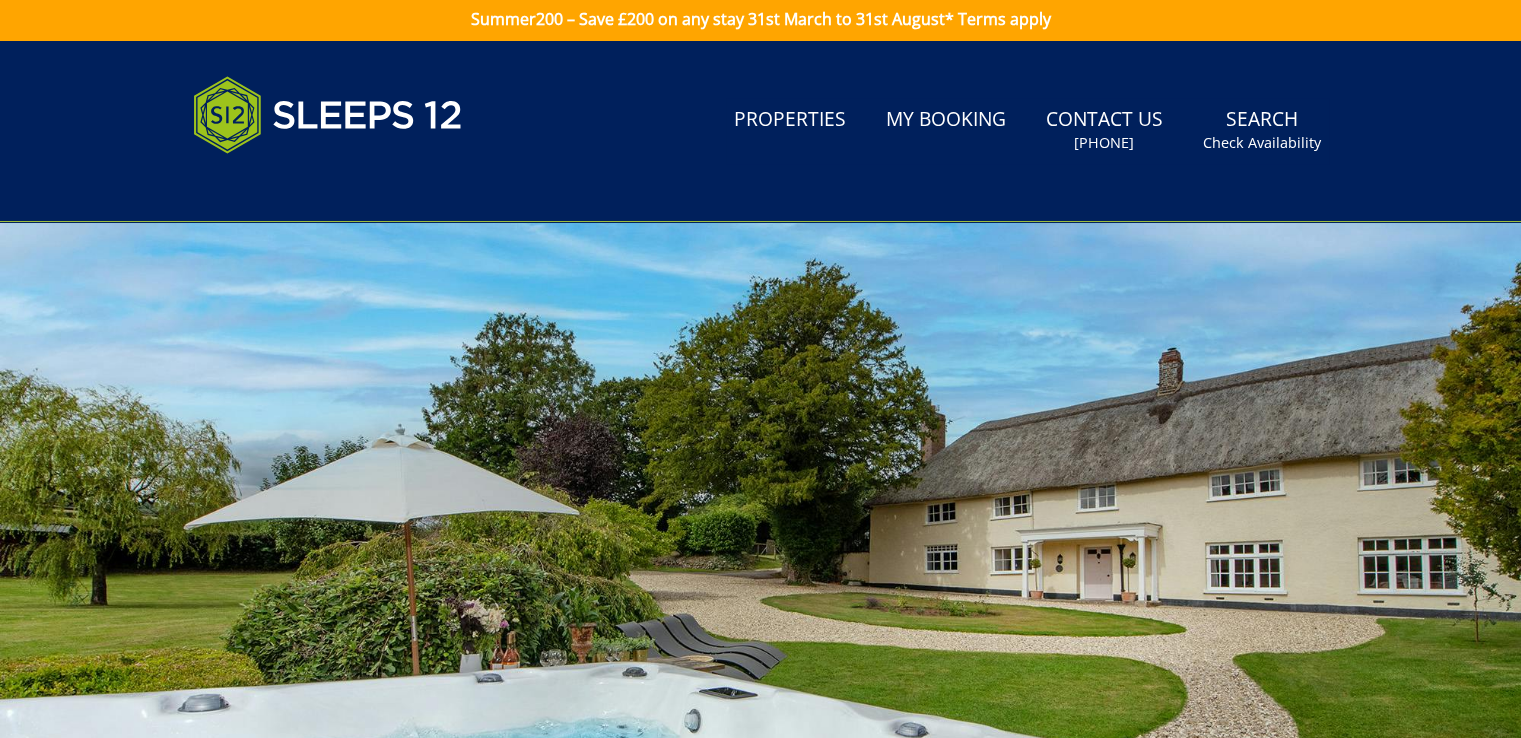 scroll, scrollTop: 0, scrollLeft: 0, axis: both 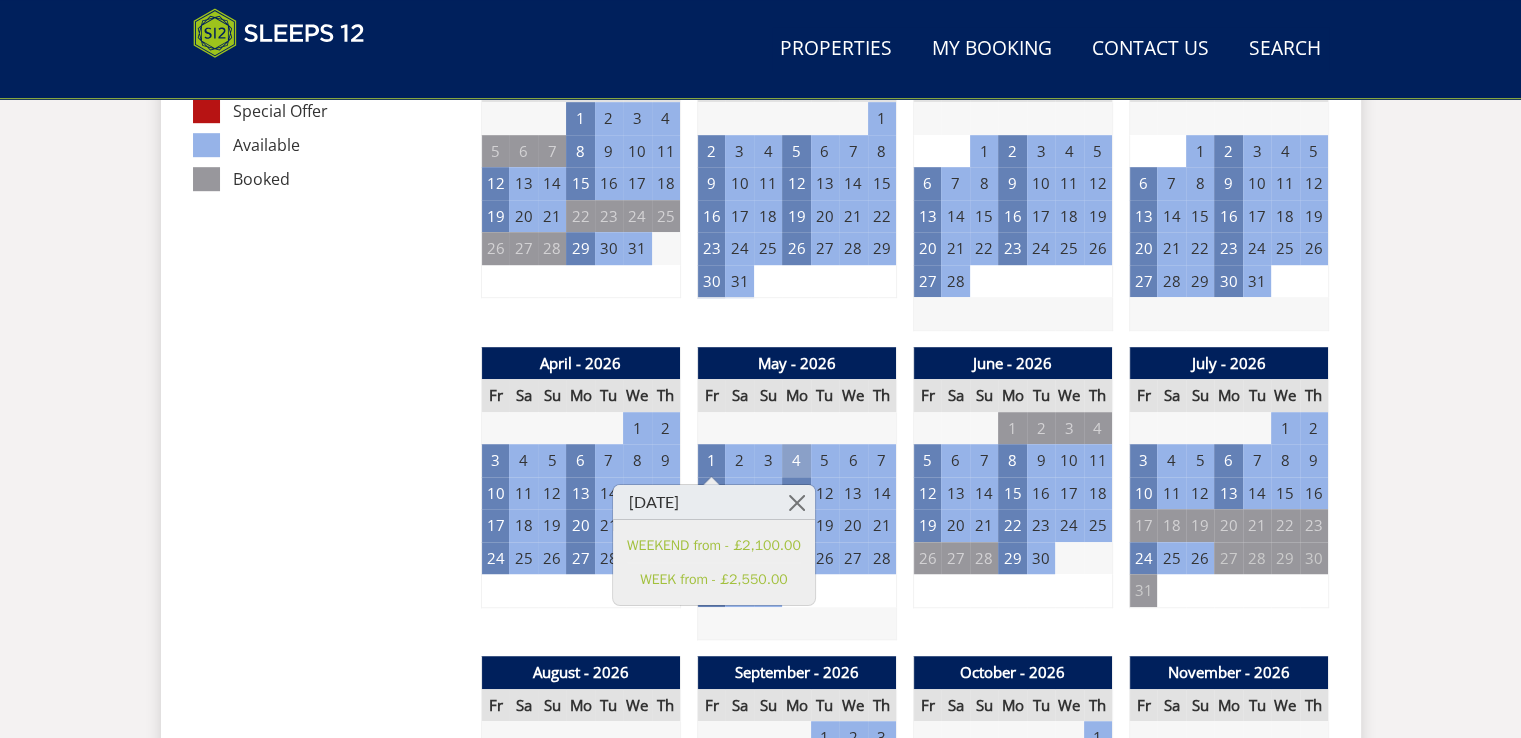 click on "4" at bounding box center [796, 460] 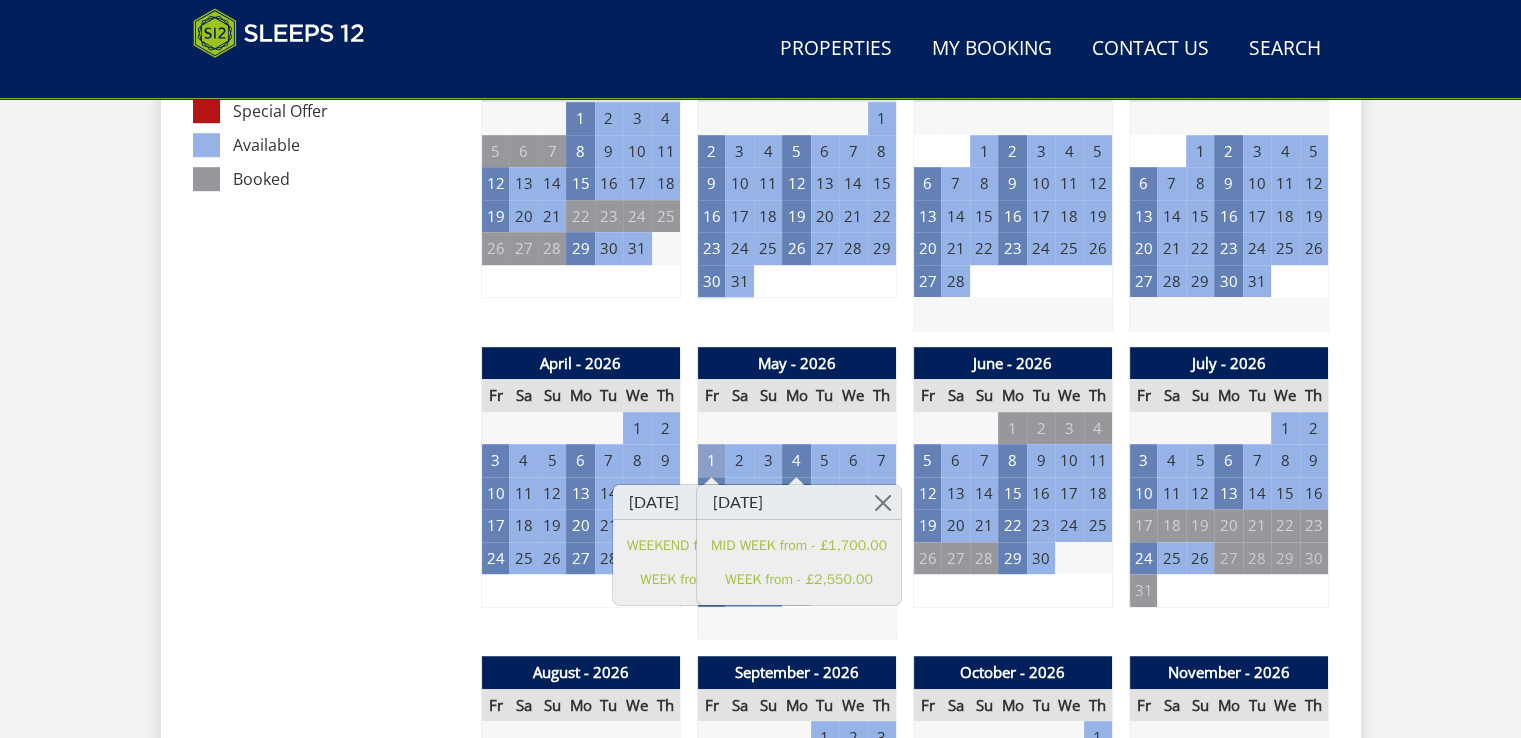 click on "1" at bounding box center (711, 460) 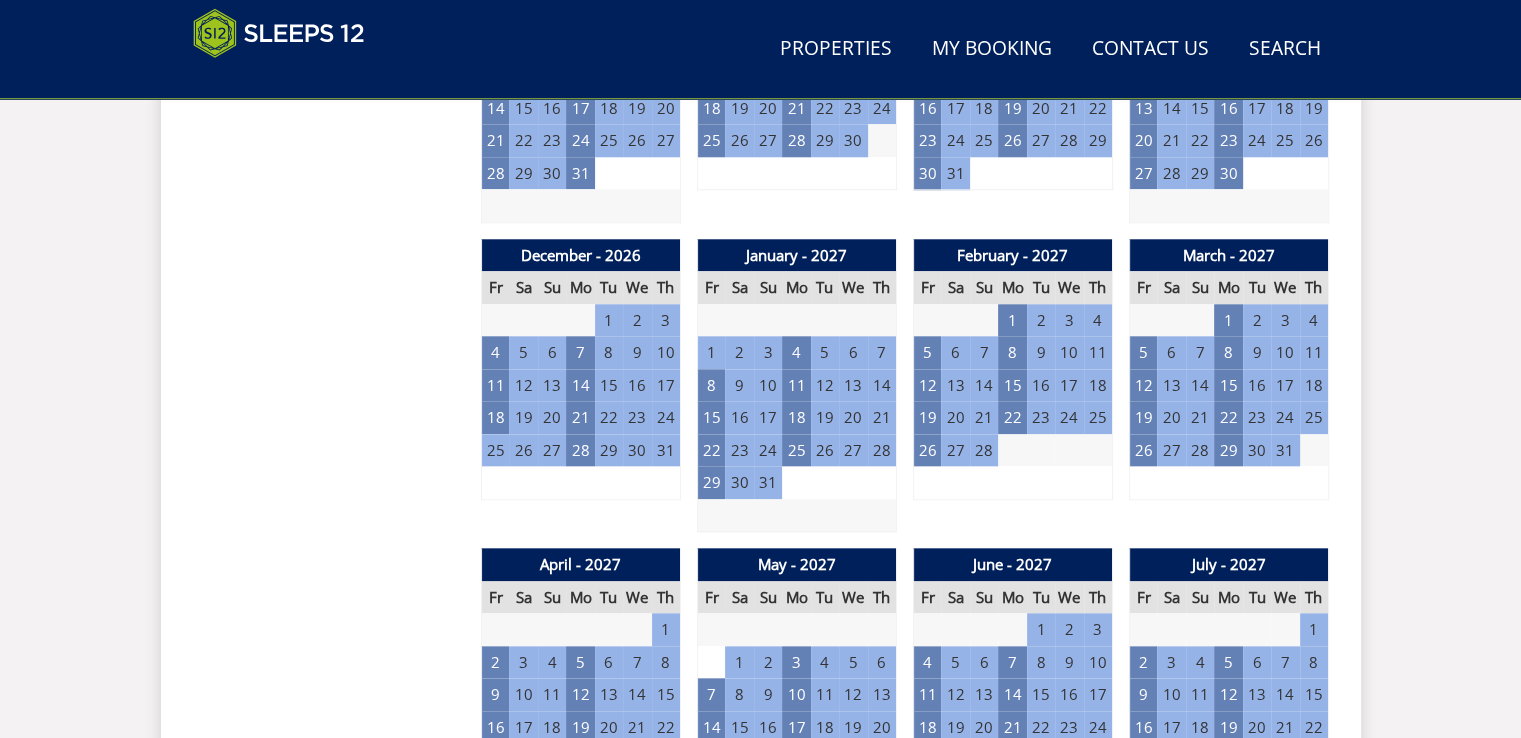 scroll, scrollTop: 1237, scrollLeft: 0, axis: vertical 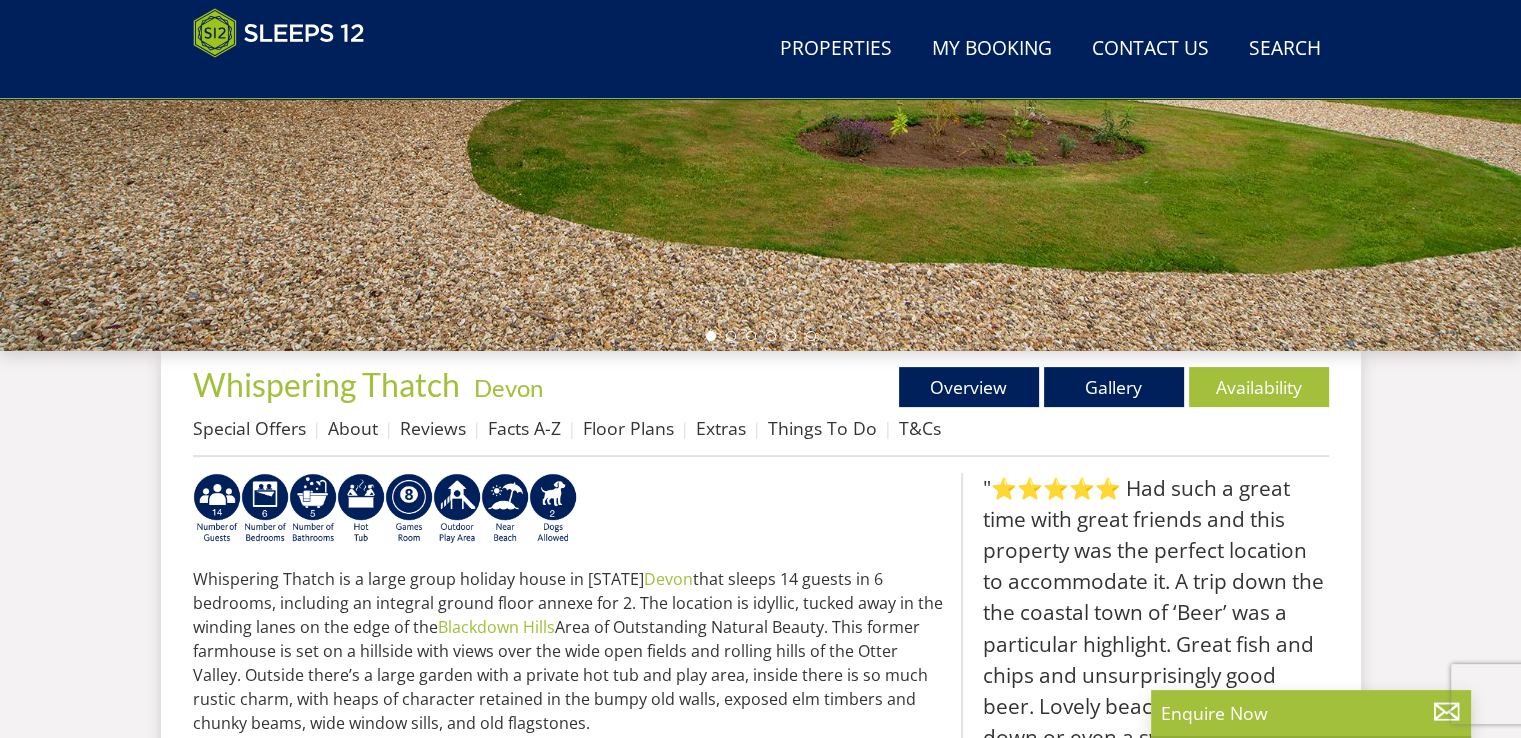 select on "12" 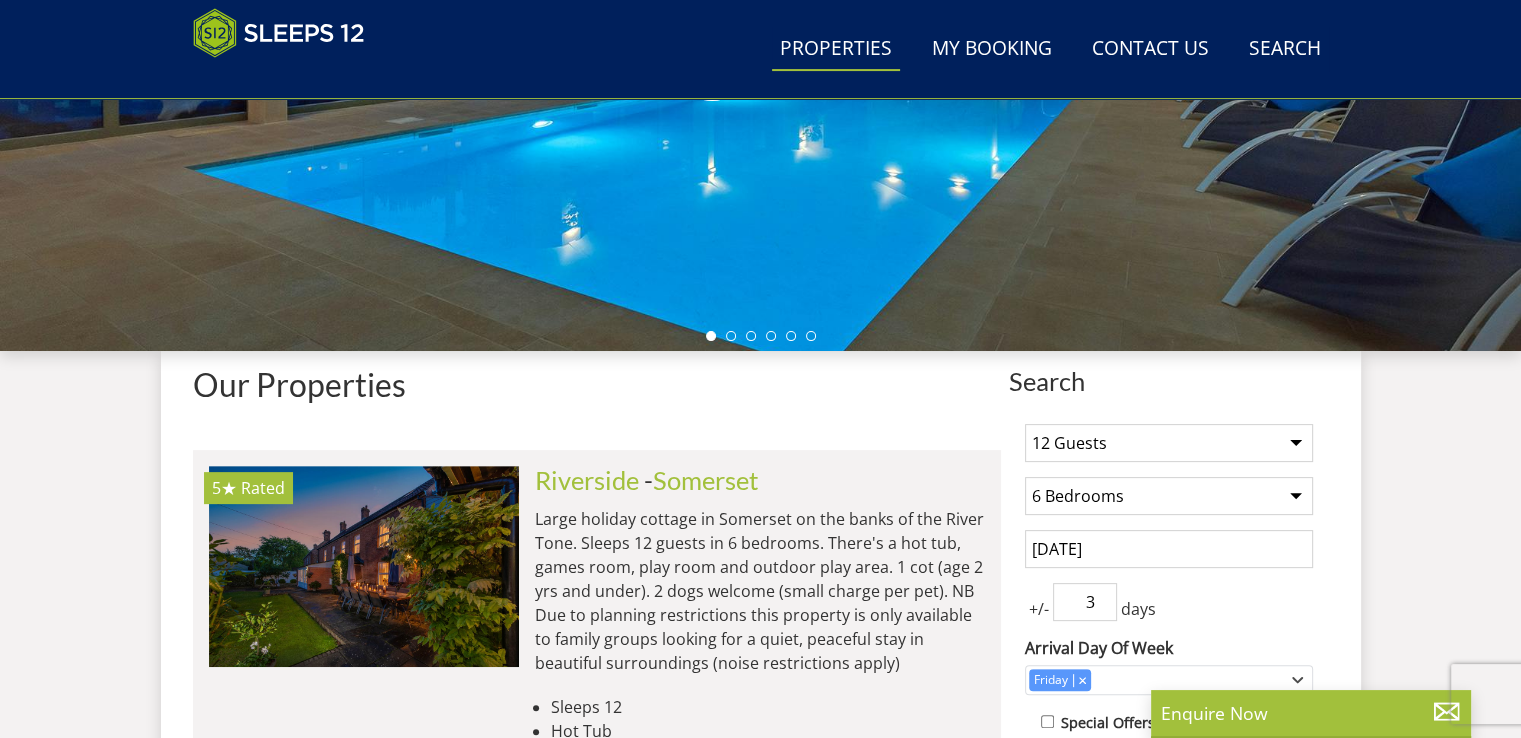 scroll, scrollTop: 5060, scrollLeft: 0, axis: vertical 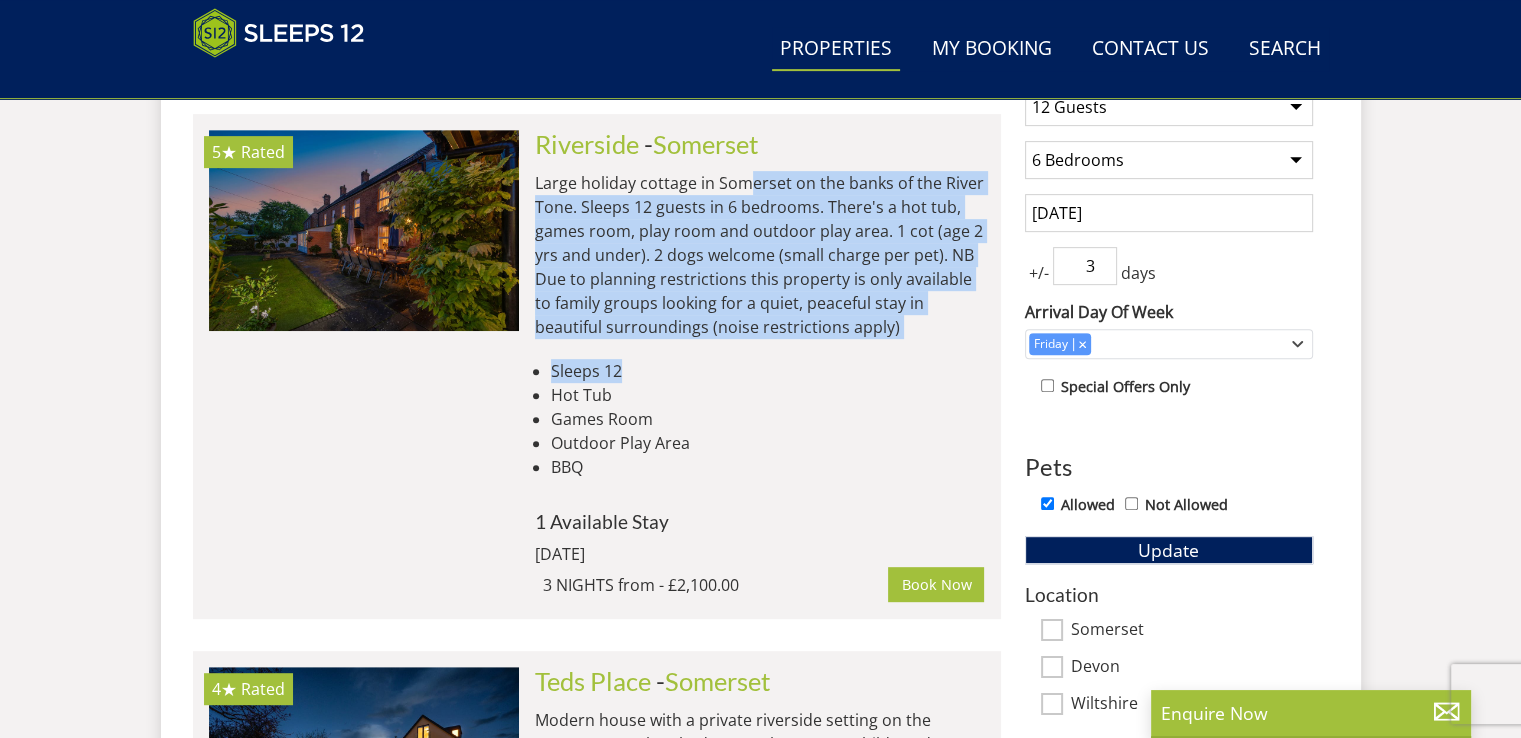 drag, startPoint x: 827, startPoint y: 352, endPoint x: 742, endPoint y: 186, distance: 186.49664 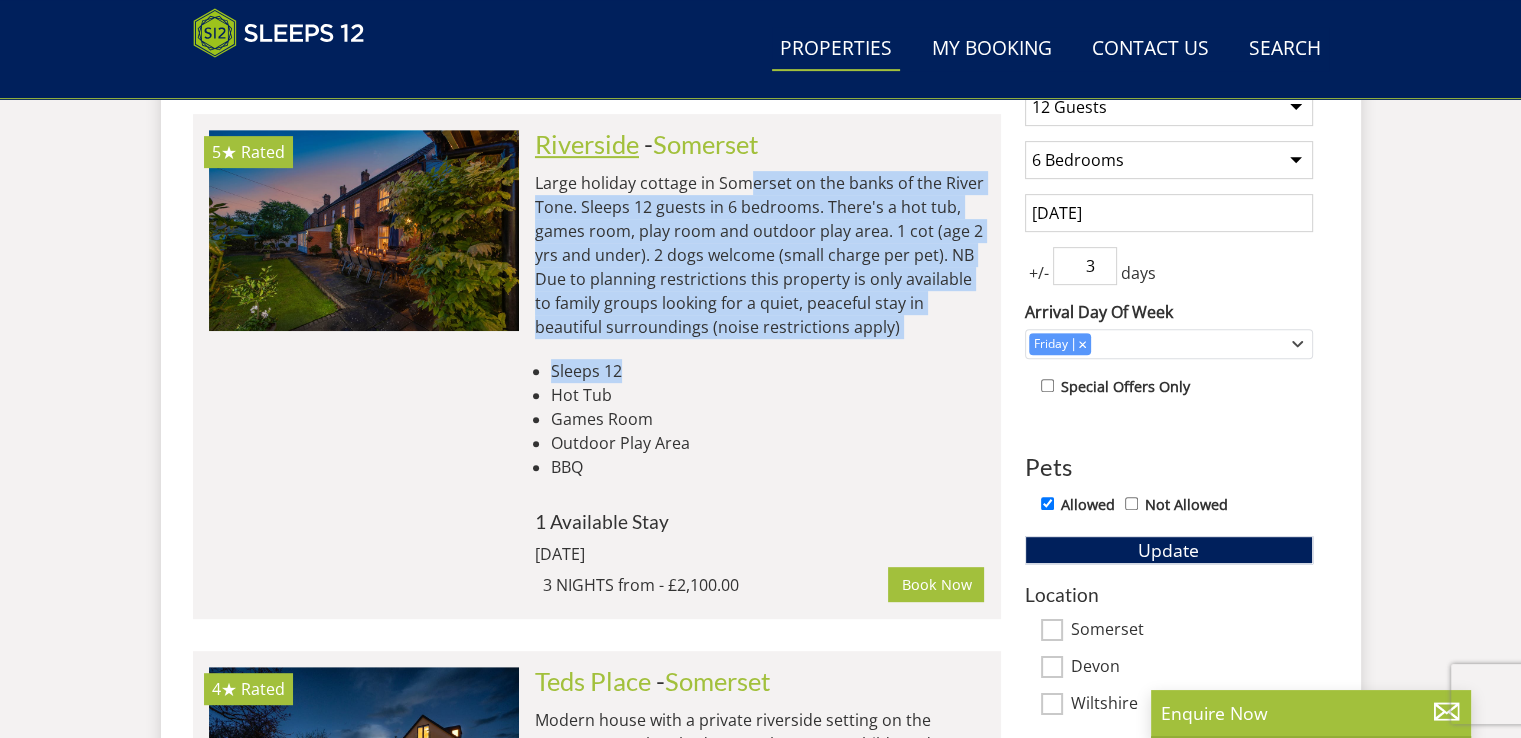 click on "Riverside" at bounding box center (587, 144) 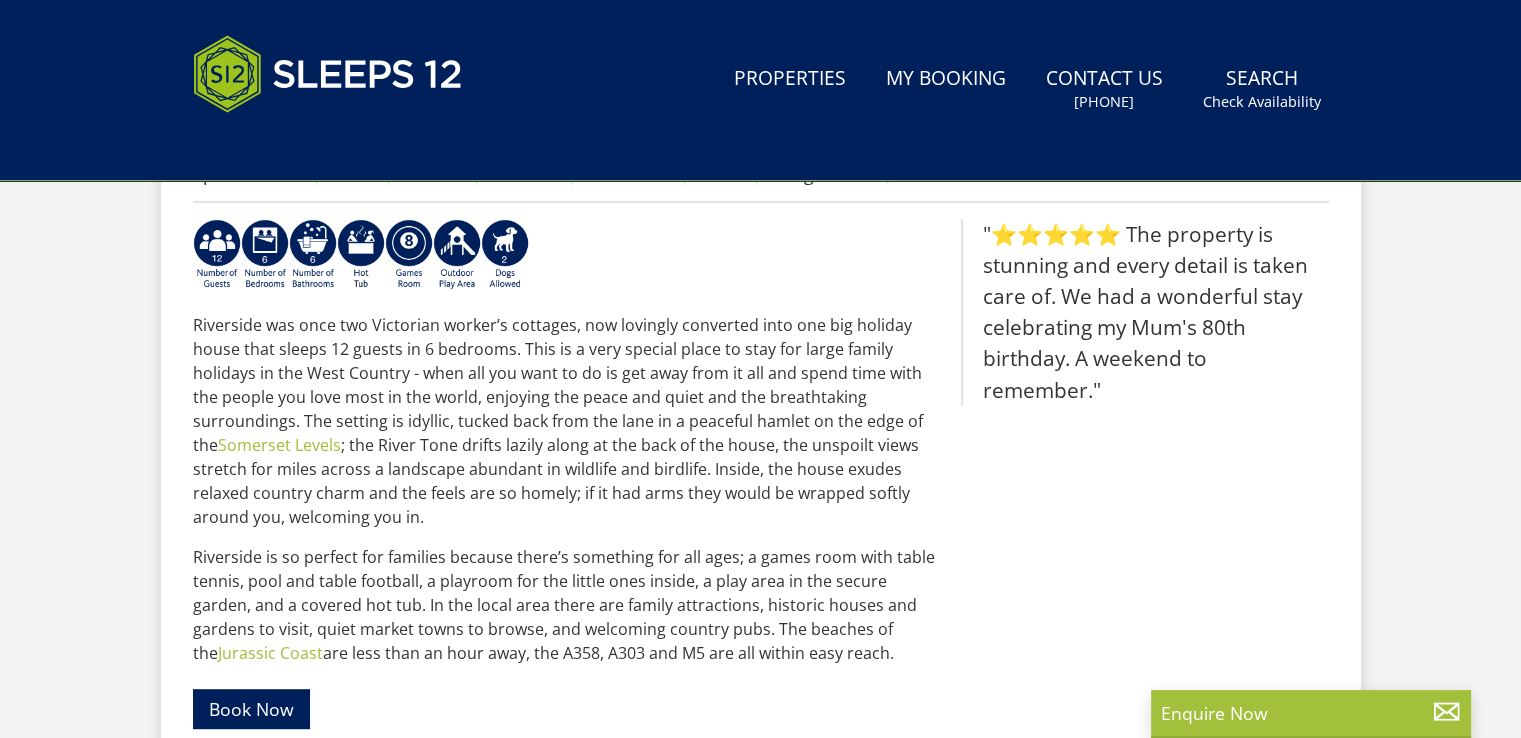 scroll, scrollTop: 0, scrollLeft: 0, axis: both 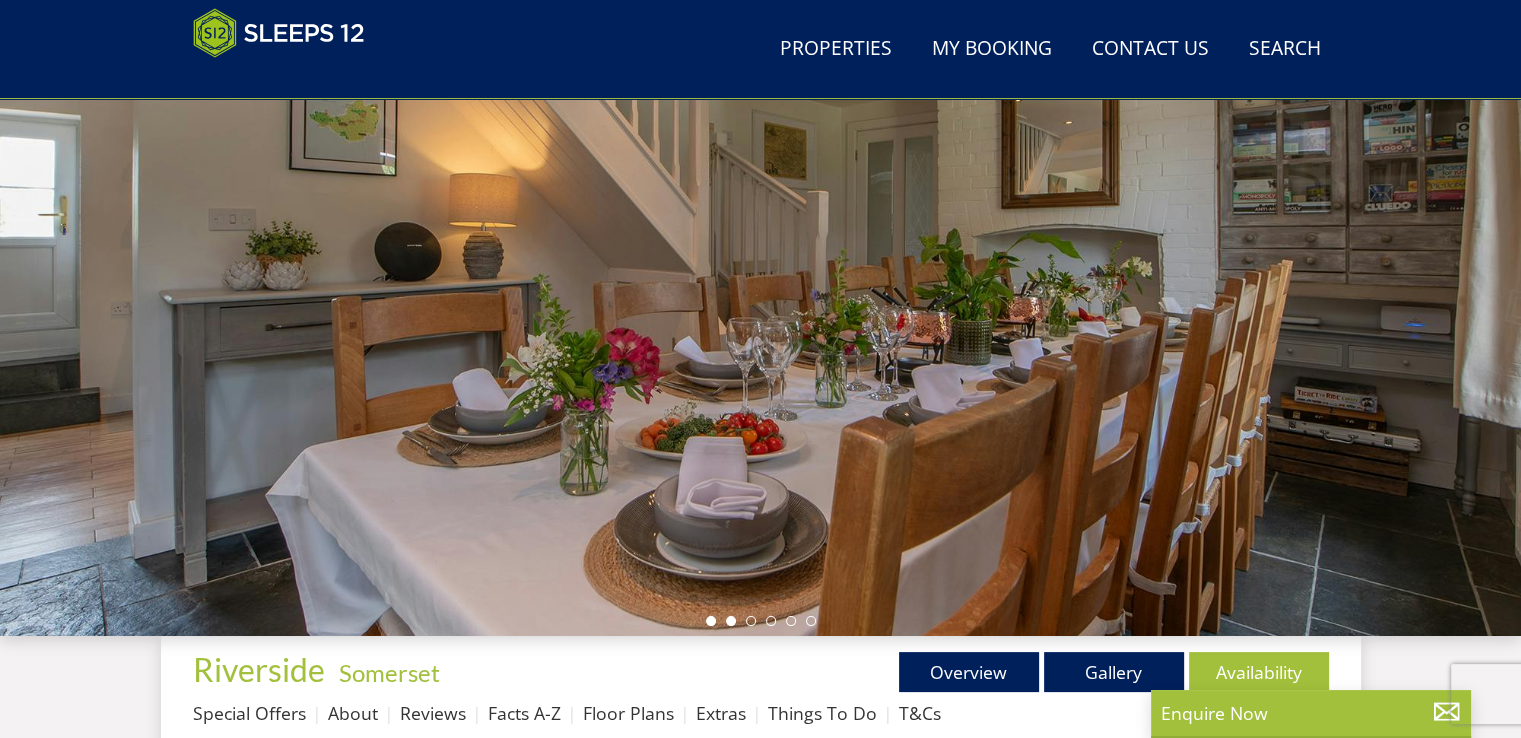 click at bounding box center (731, 621) 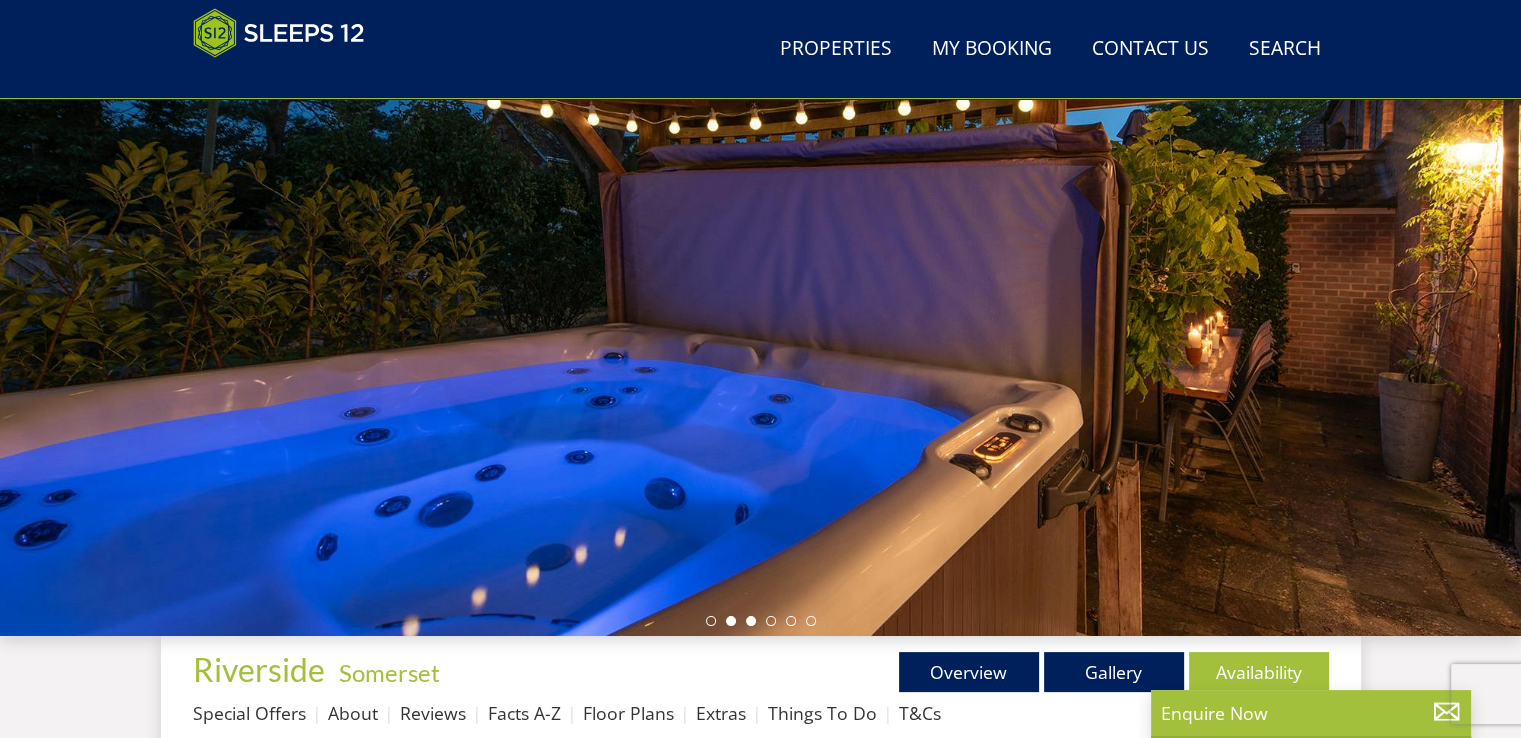 click at bounding box center (751, 621) 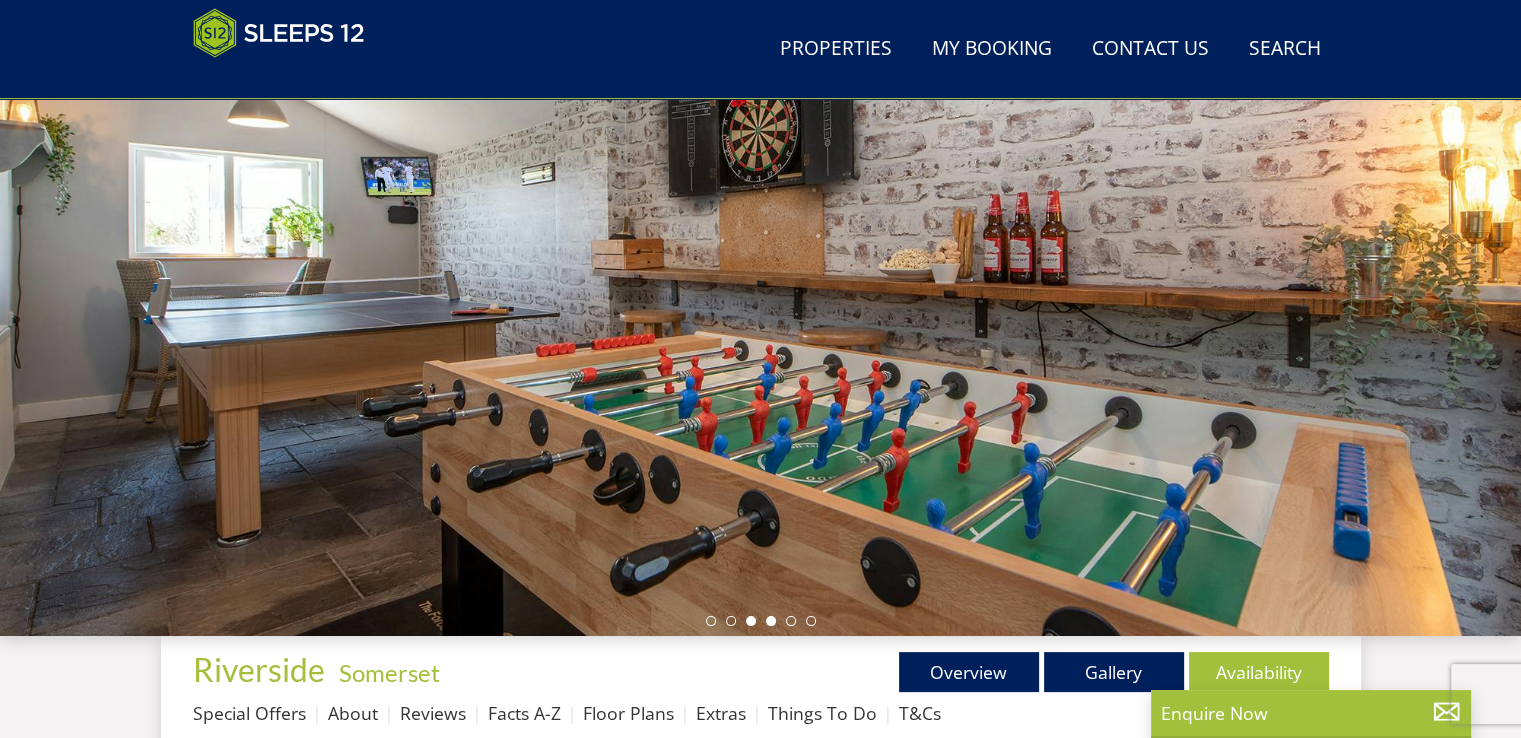 click at bounding box center [771, 621] 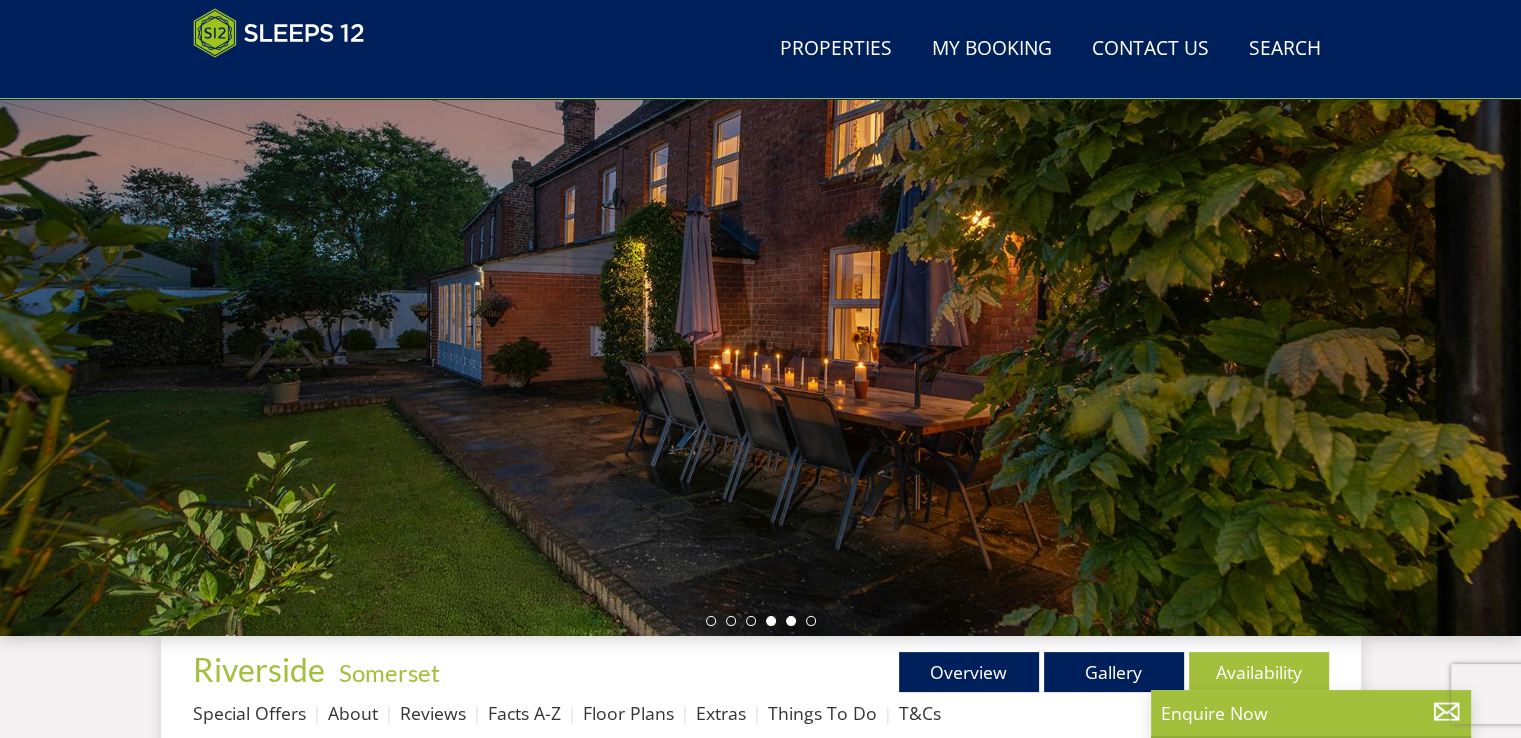 click at bounding box center [791, 621] 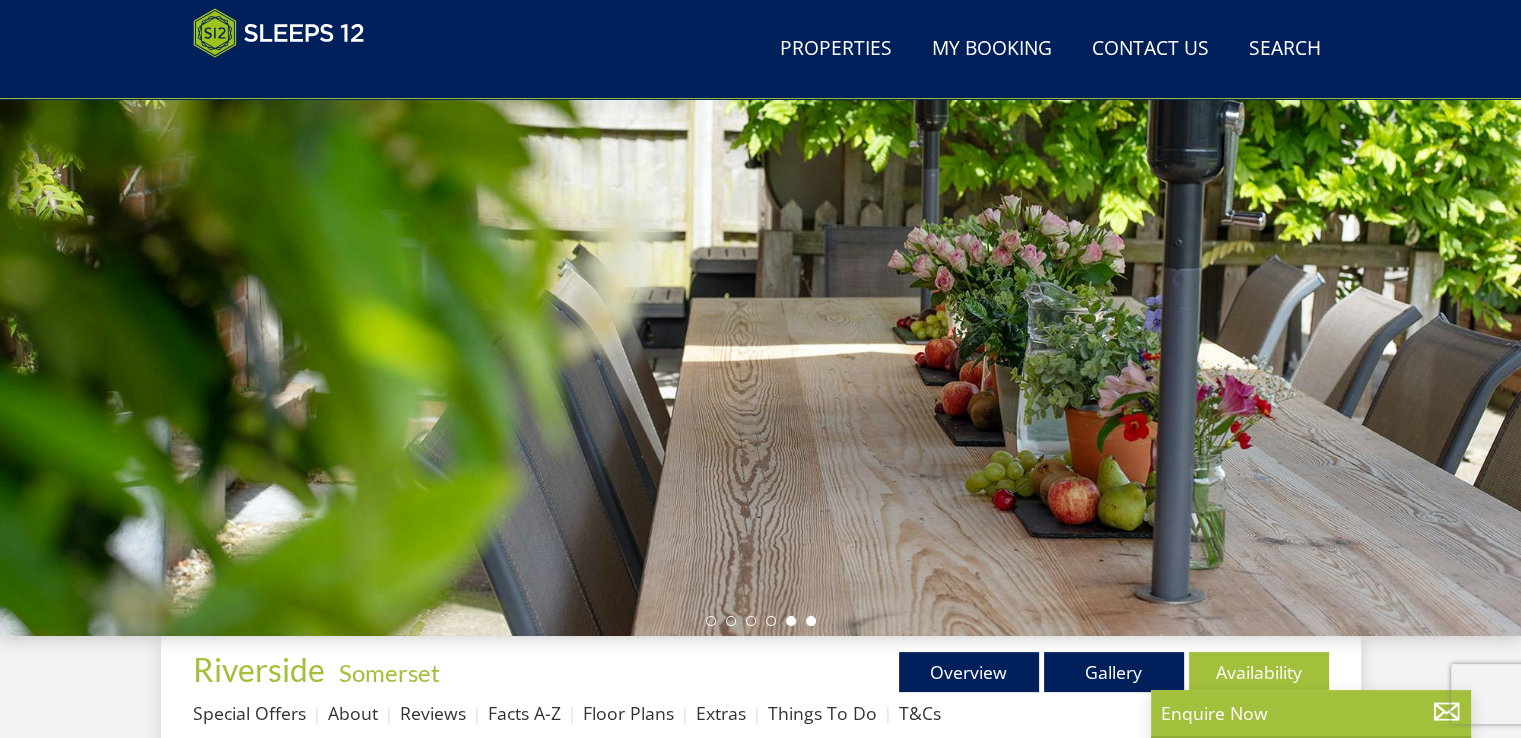 click at bounding box center [811, 621] 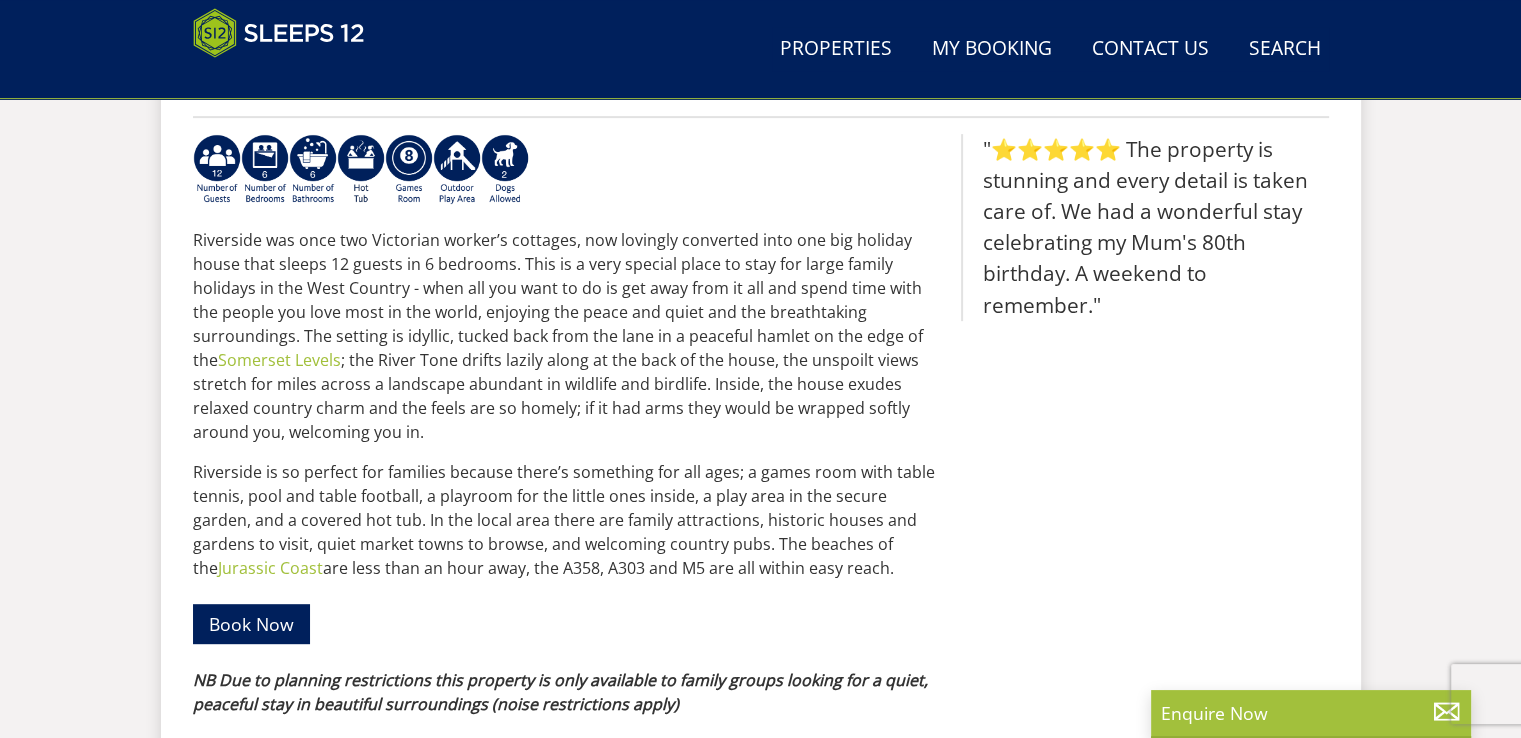 scroll, scrollTop: 834, scrollLeft: 0, axis: vertical 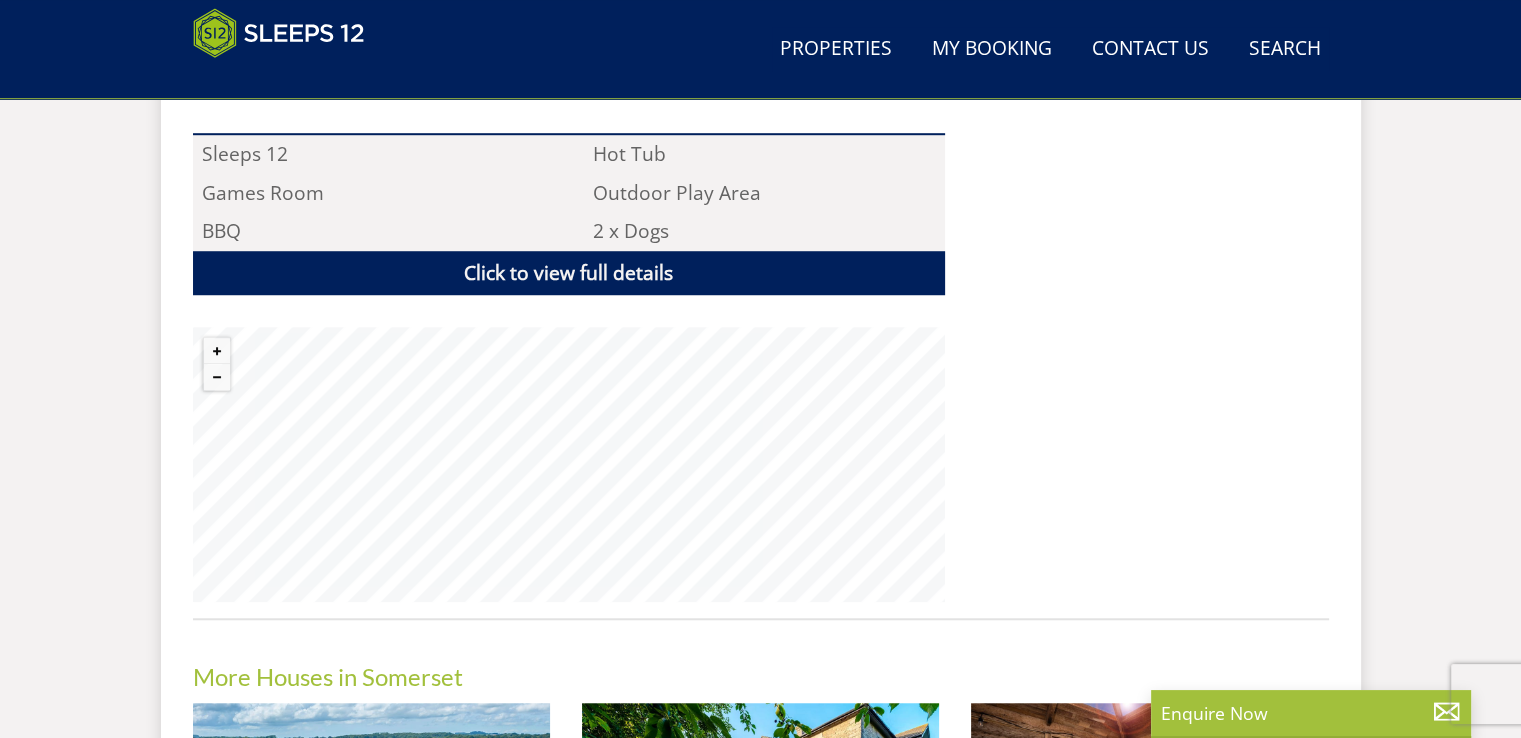 drag, startPoint x: 1514, startPoint y: 488, endPoint x: 1498, endPoint y: 526, distance: 41.231056 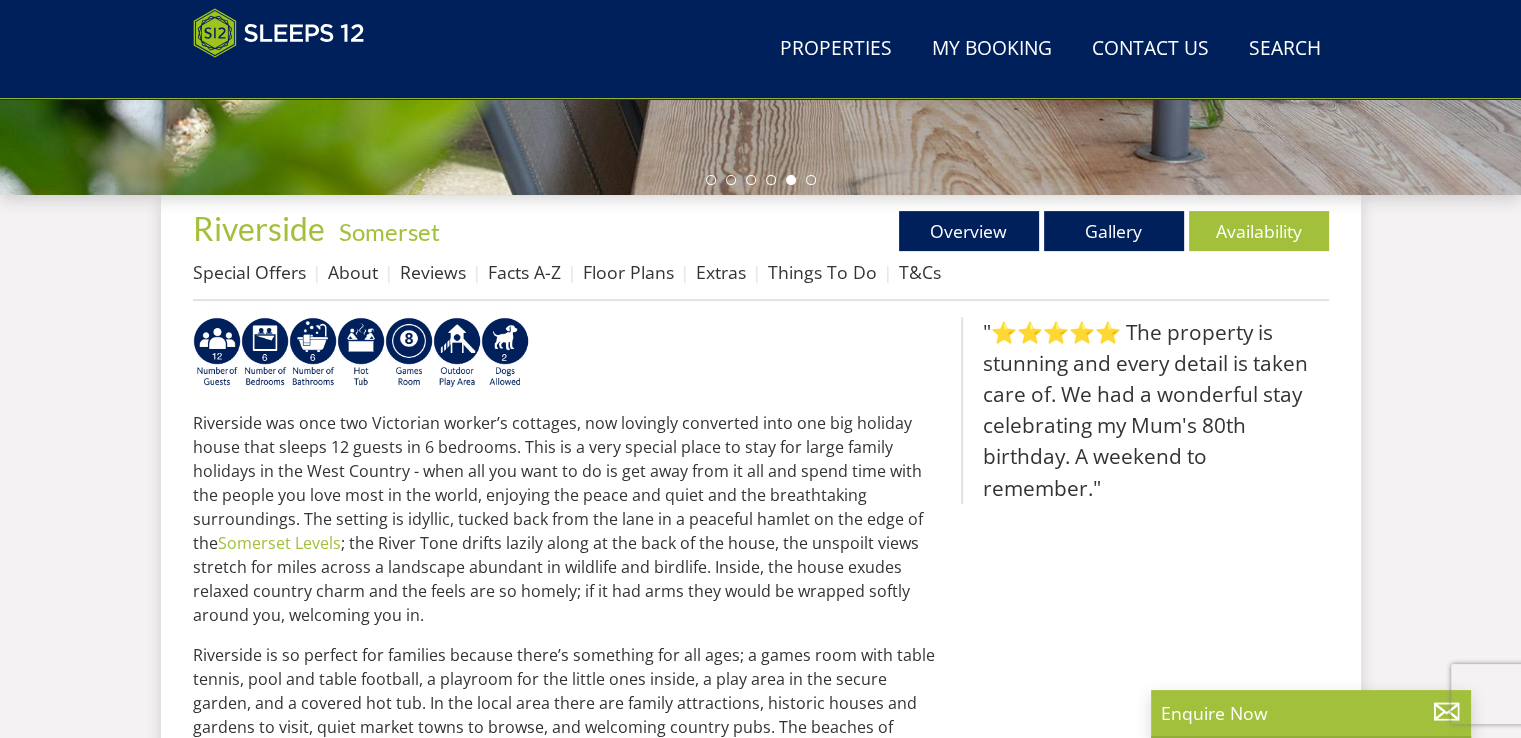 scroll, scrollTop: 595, scrollLeft: 0, axis: vertical 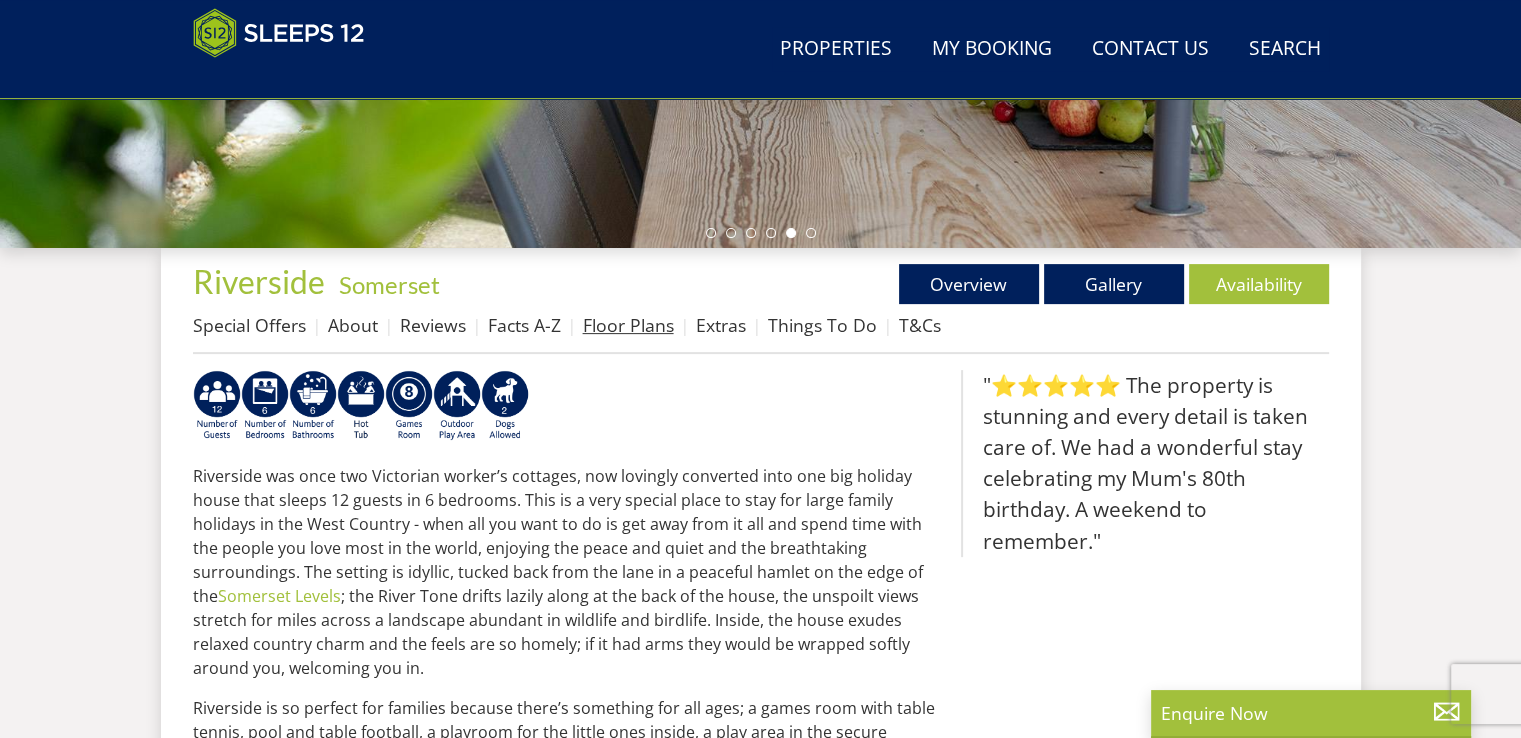 click on "Floor Plans" at bounding box center (628, 325) 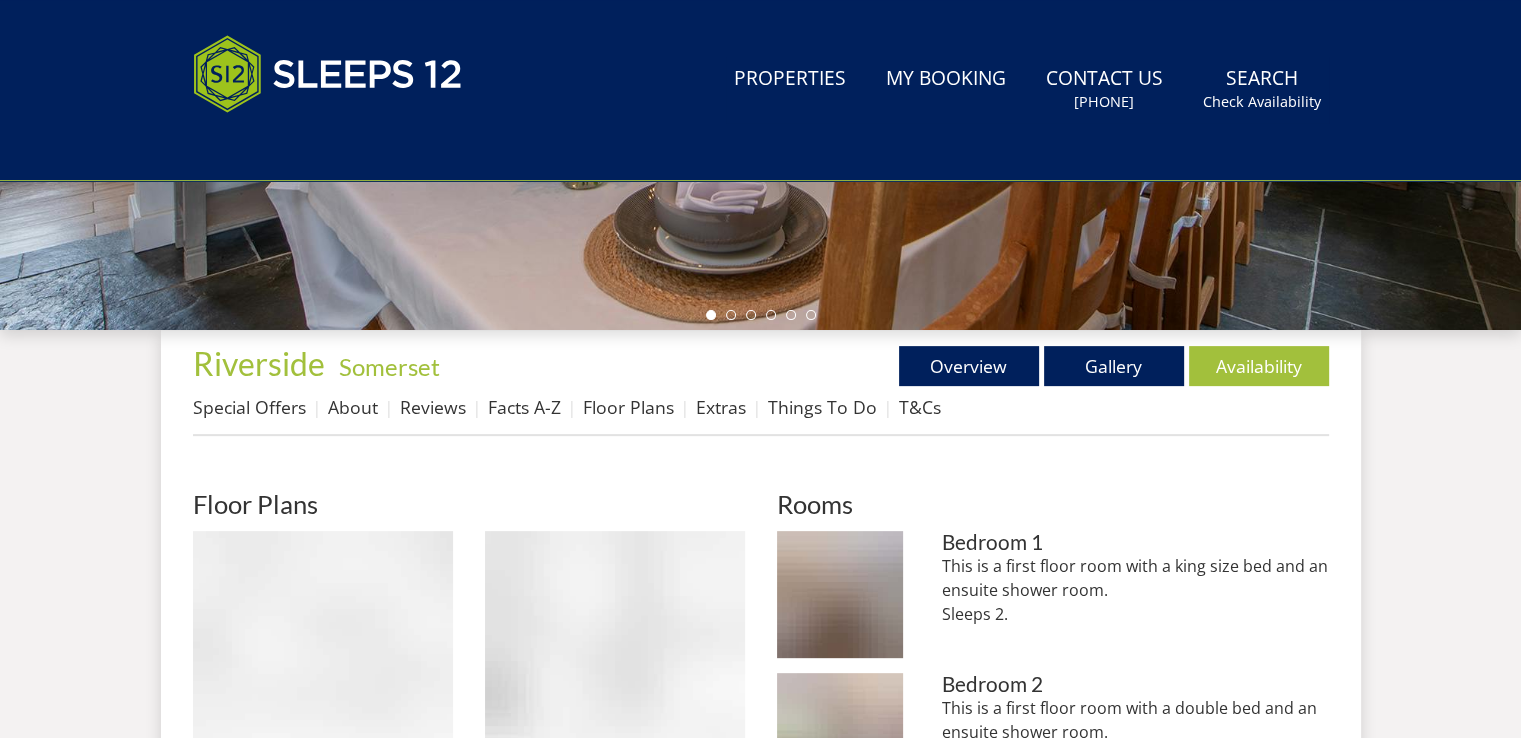 scroll, scrollTop: 0, scrollLeft: 0, axis: both 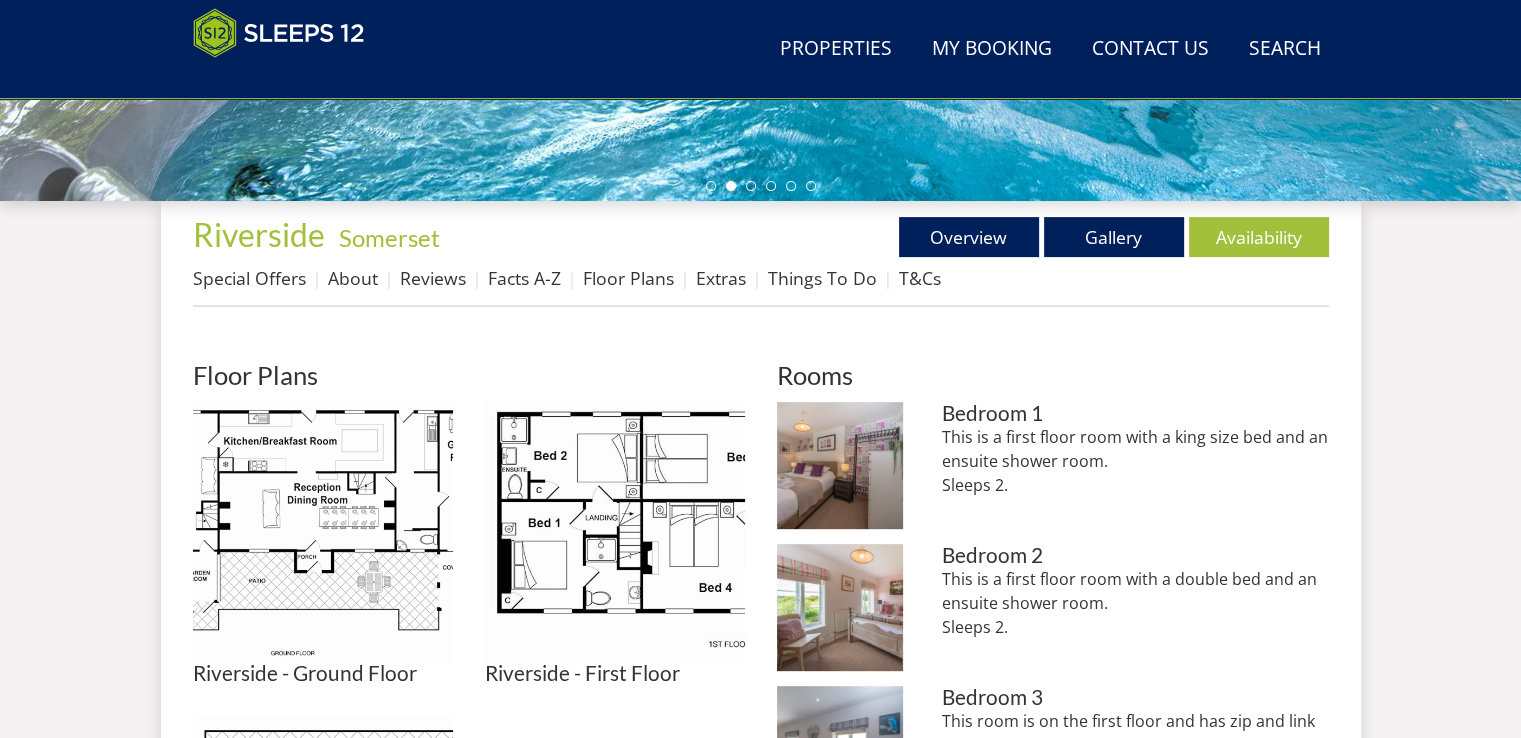 click on "Riverside - Ground Floor" at bounding box center (323, 673) 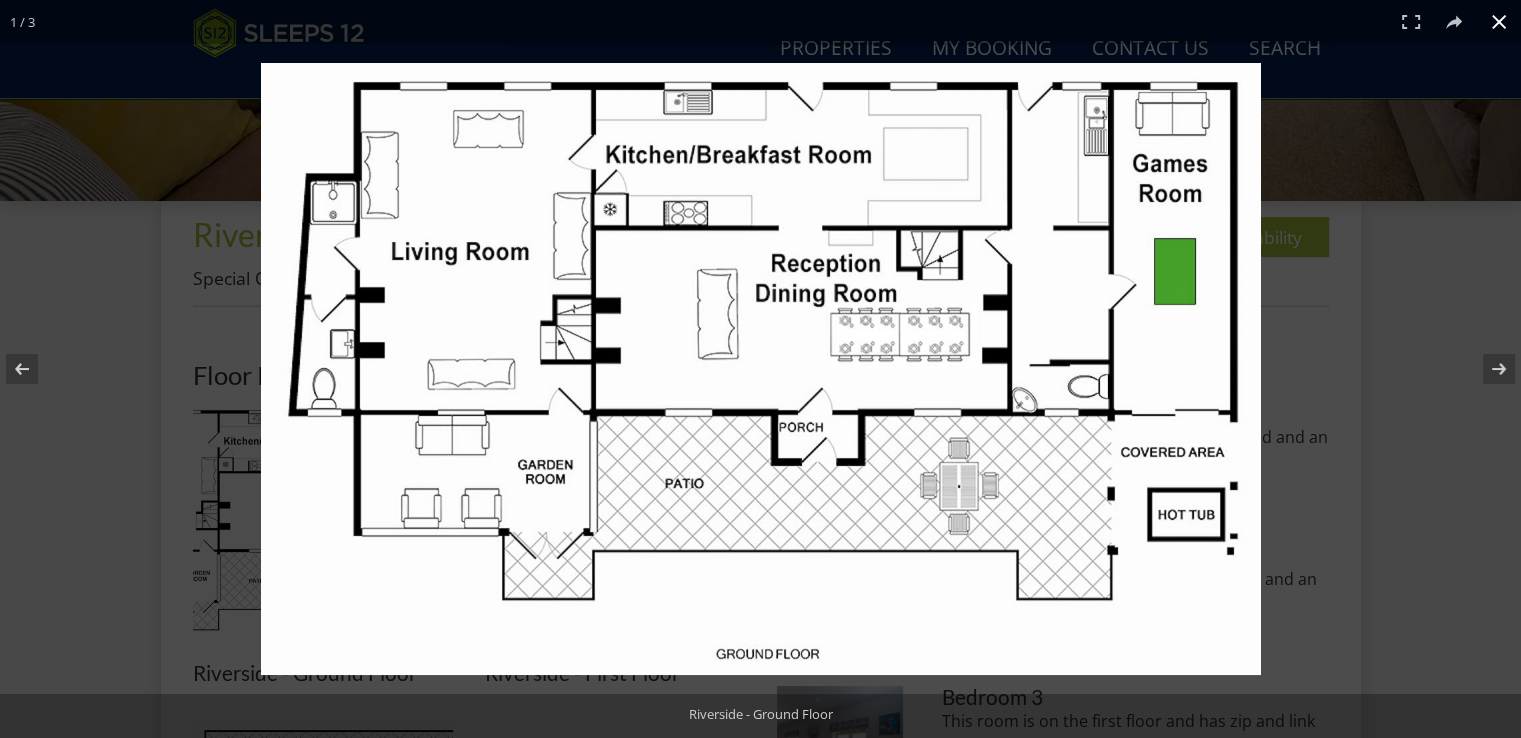 click at bounding box center (977, 410) 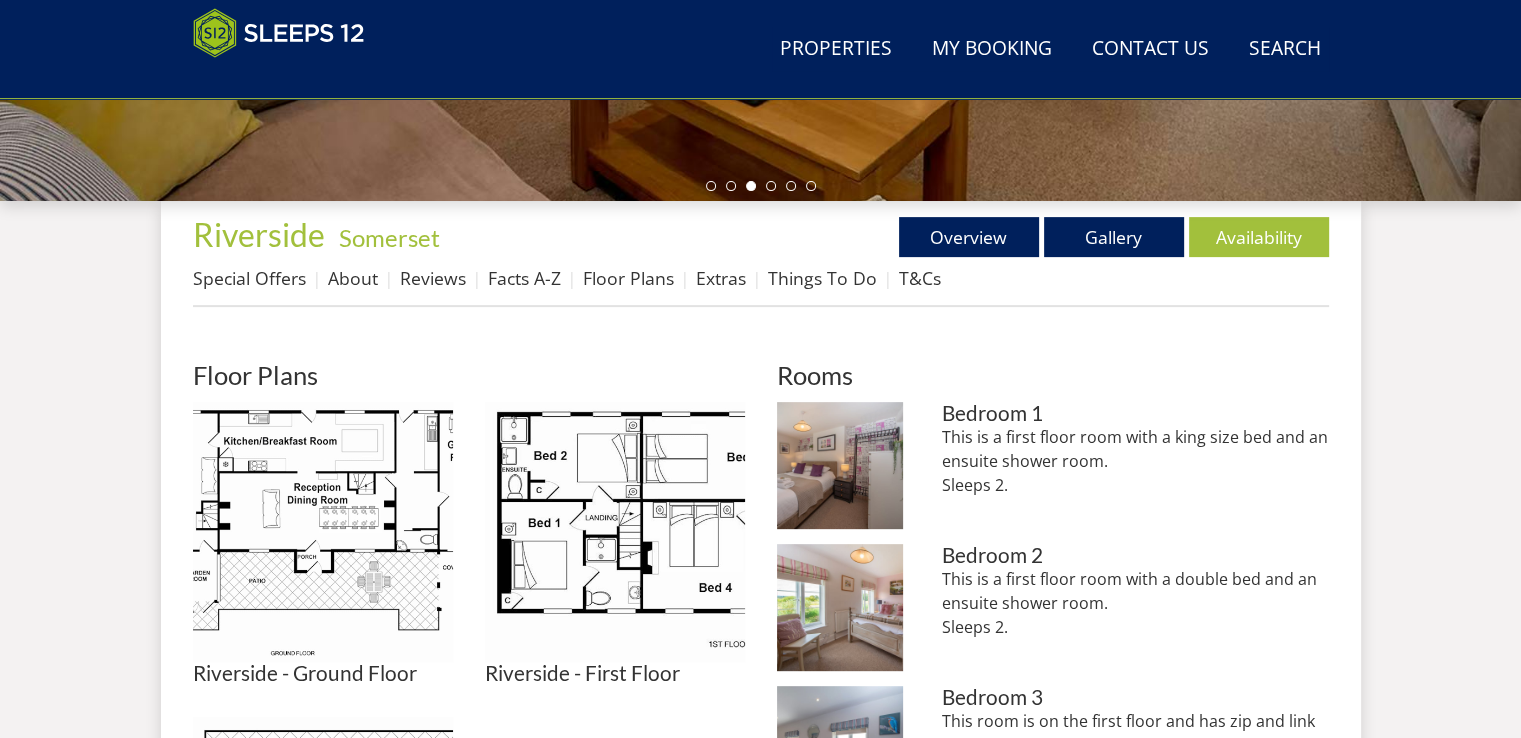scroll, scrollTop: 595, scrollLeft: 0, axis: vertical 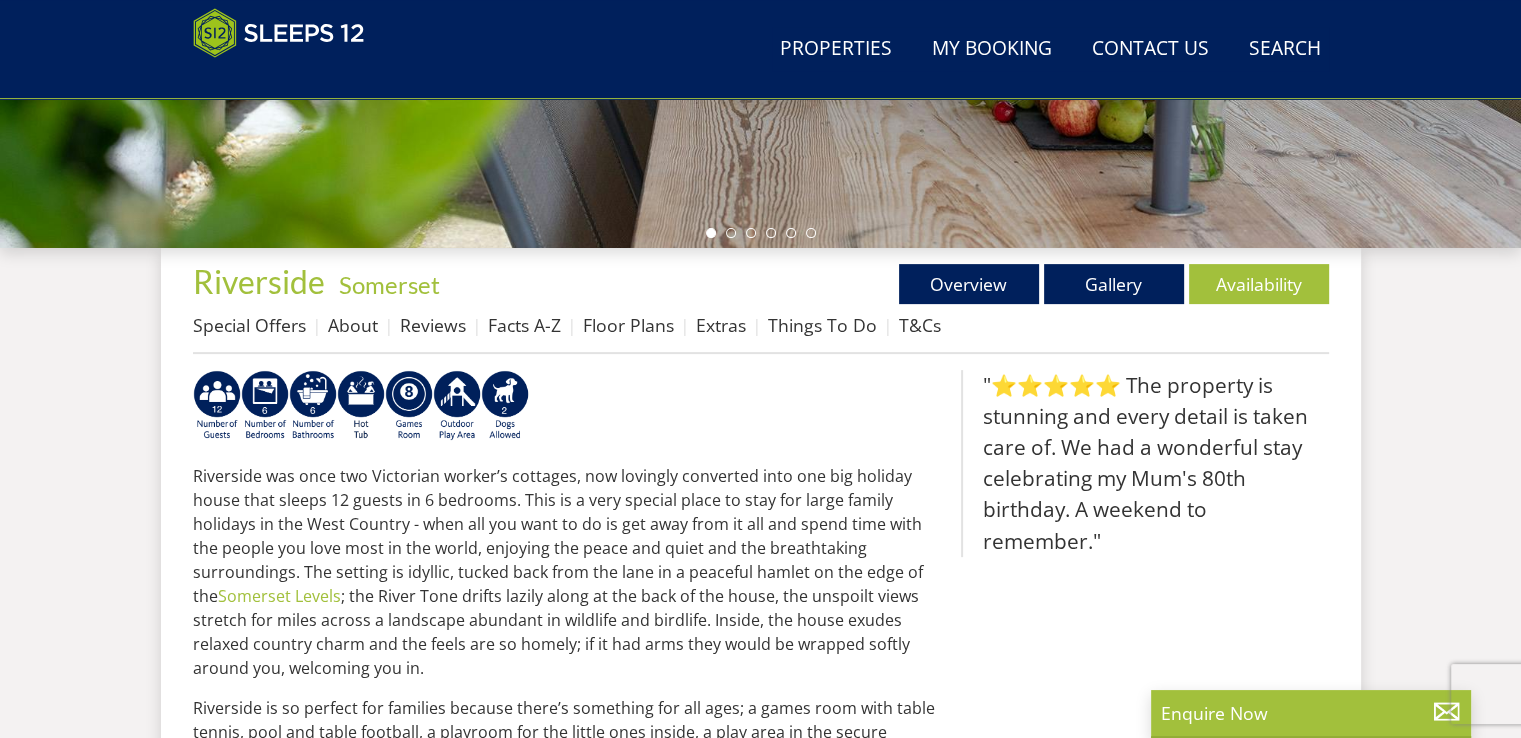 select on "12" 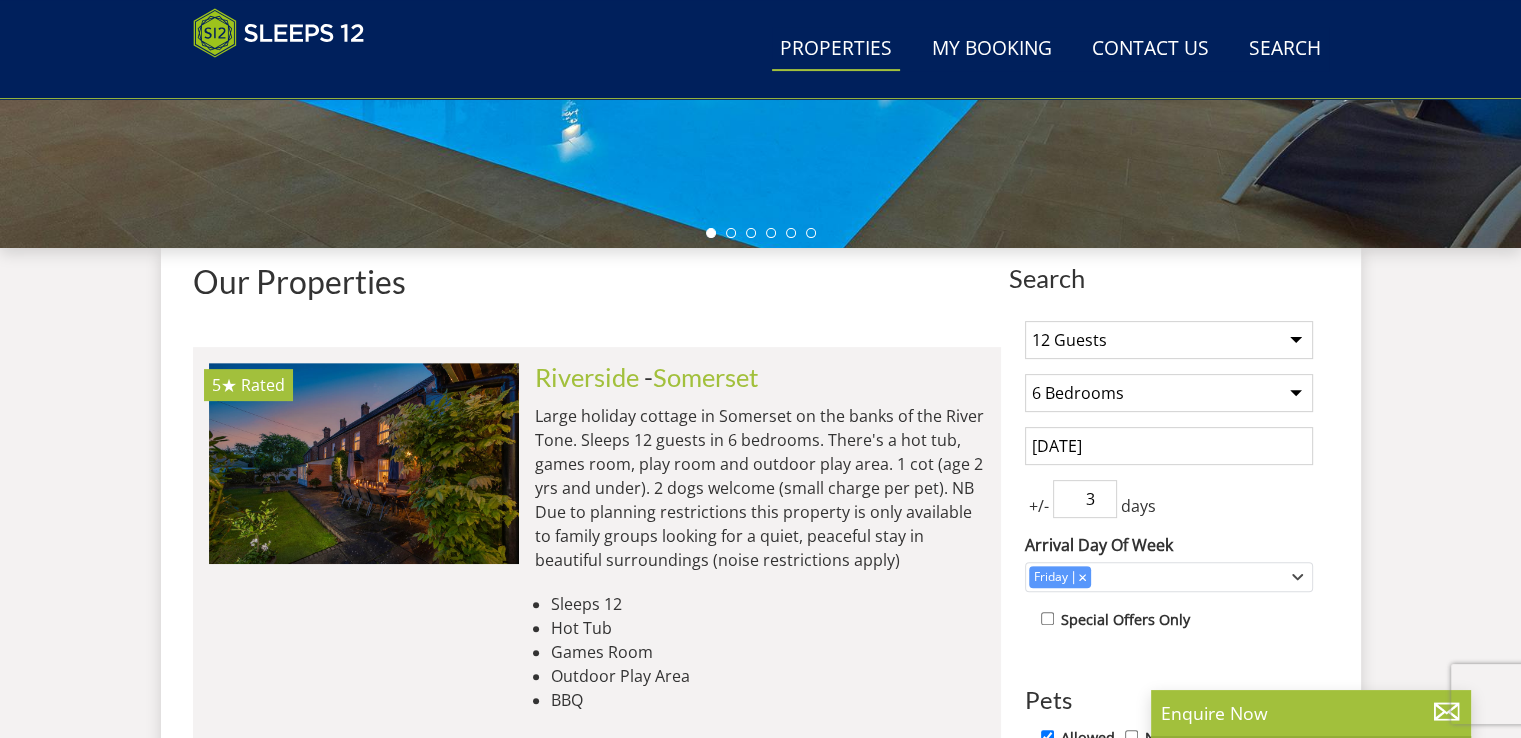 scroll, scrollTop: 828, scrollLeft: 0, axis: vertical 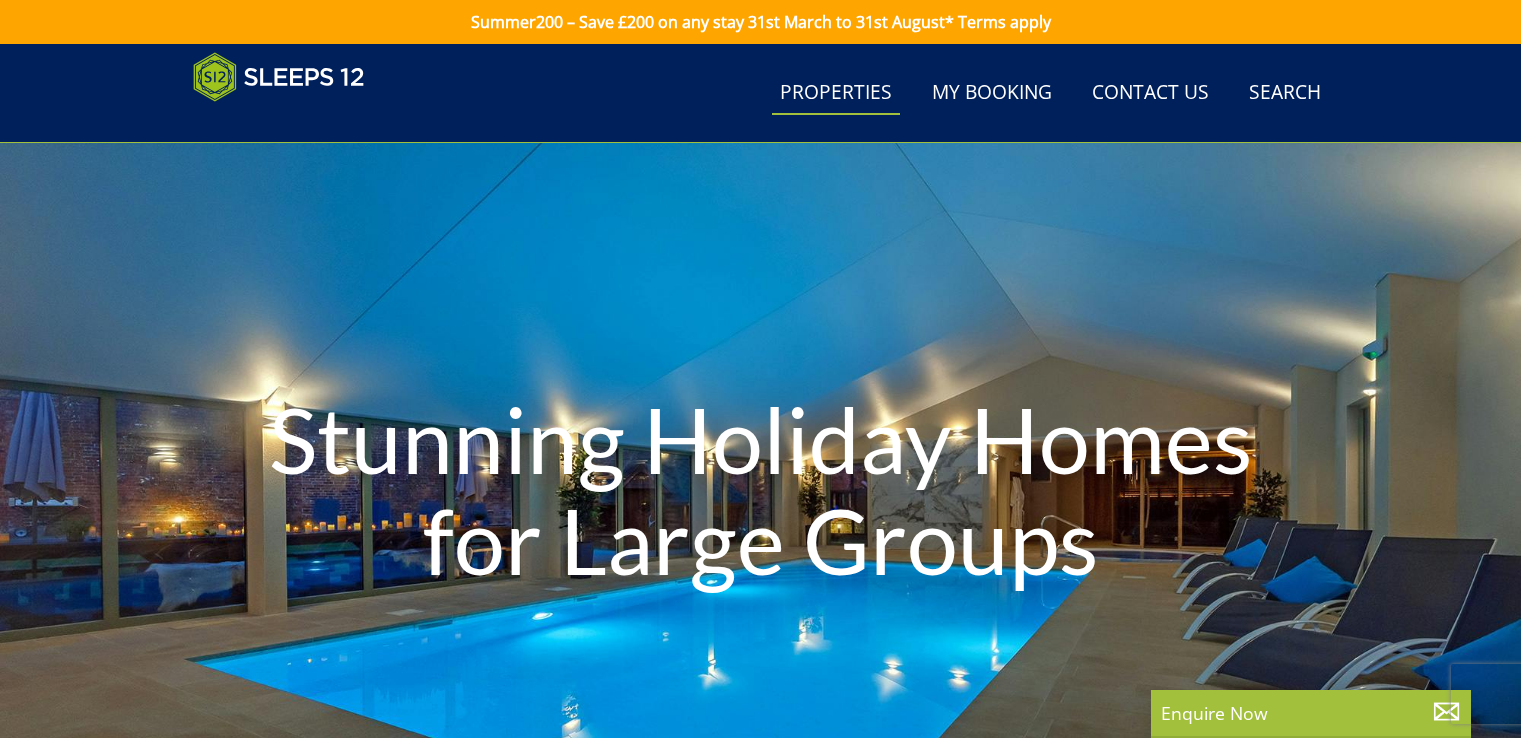 select on "12" 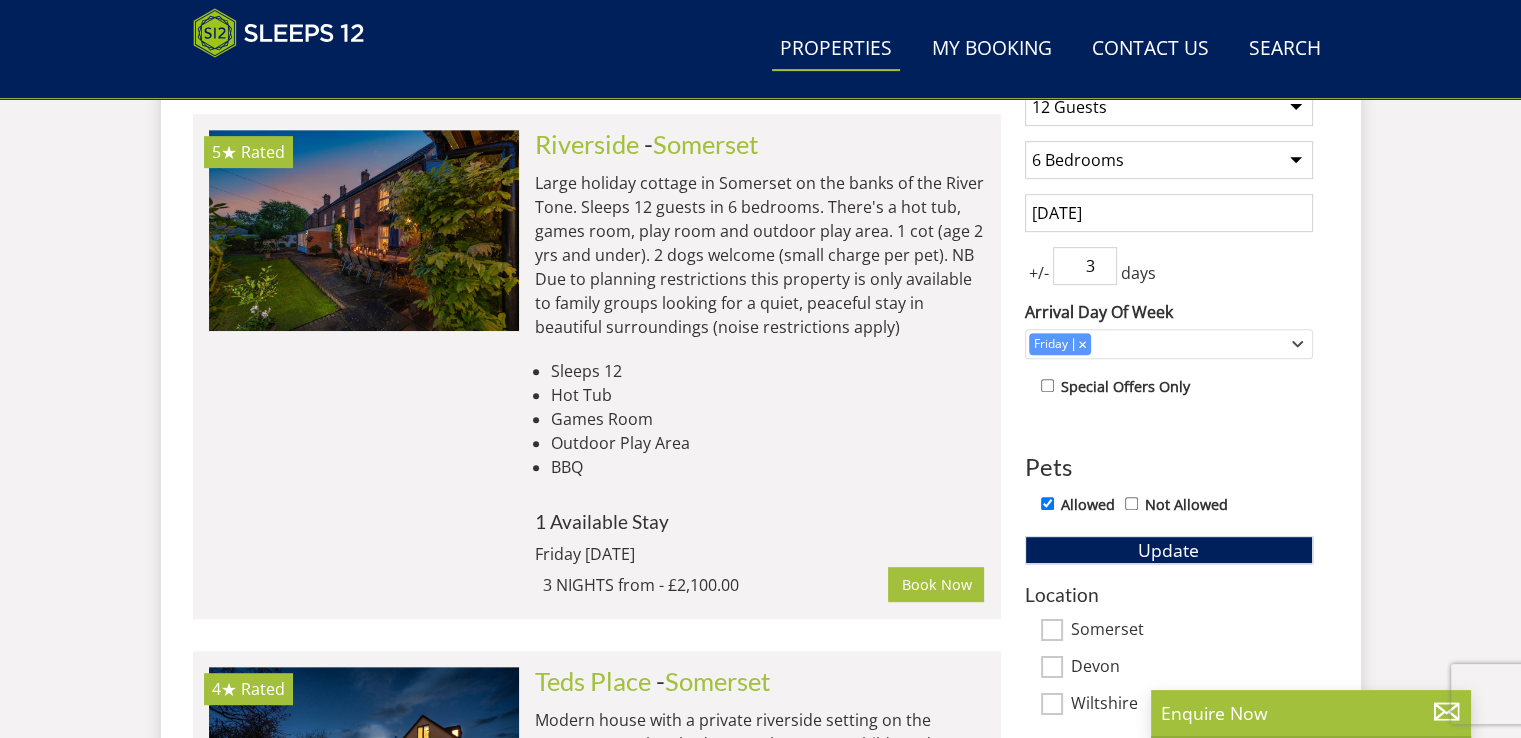 drag, startPoint x: 848, startPoint y: 318, endPoint x: 839, endPoint y: 336, distance: 20.12461 